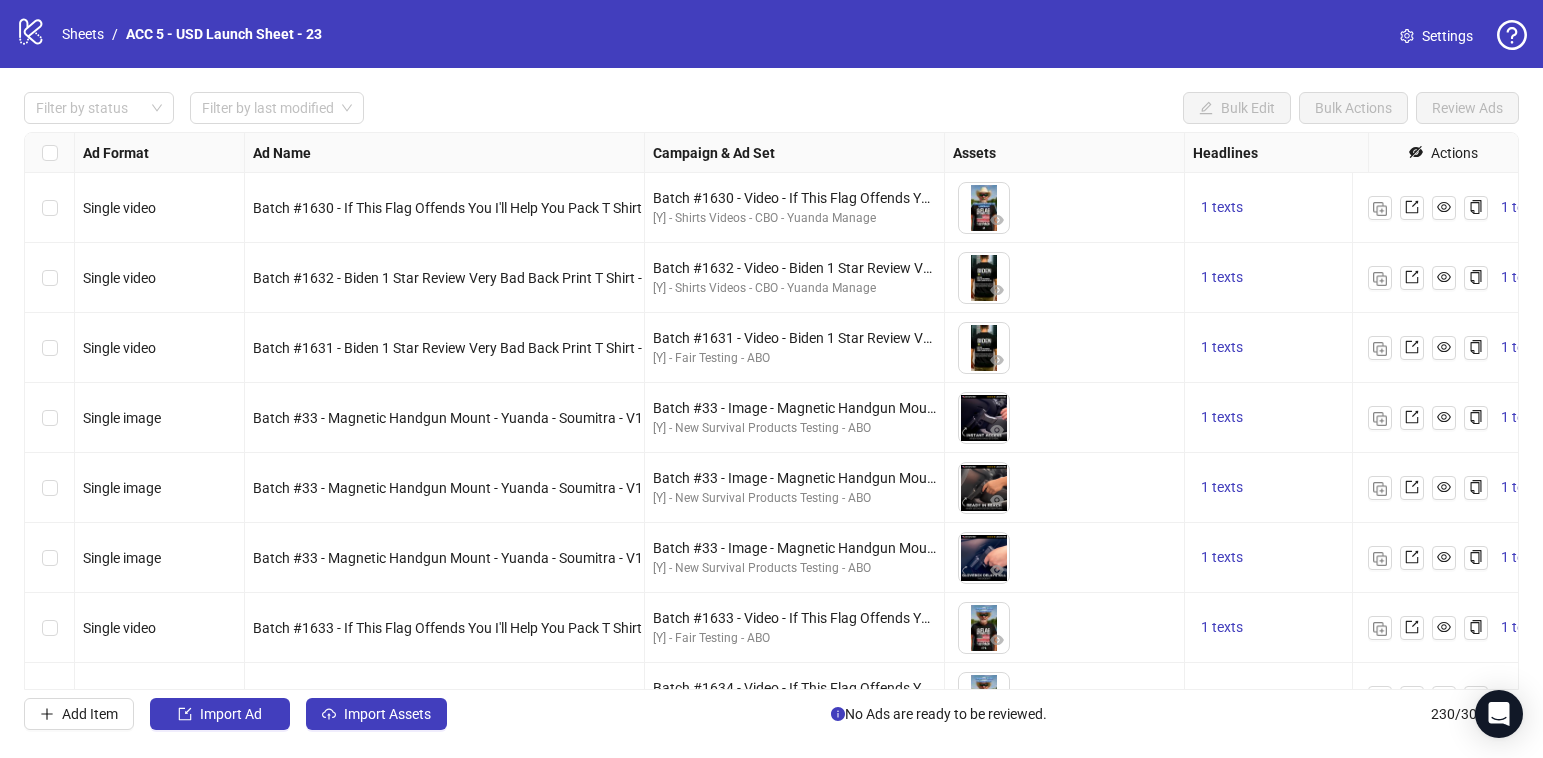 scroll, scrollTop: 0, scrollLeft: 0, axis: both 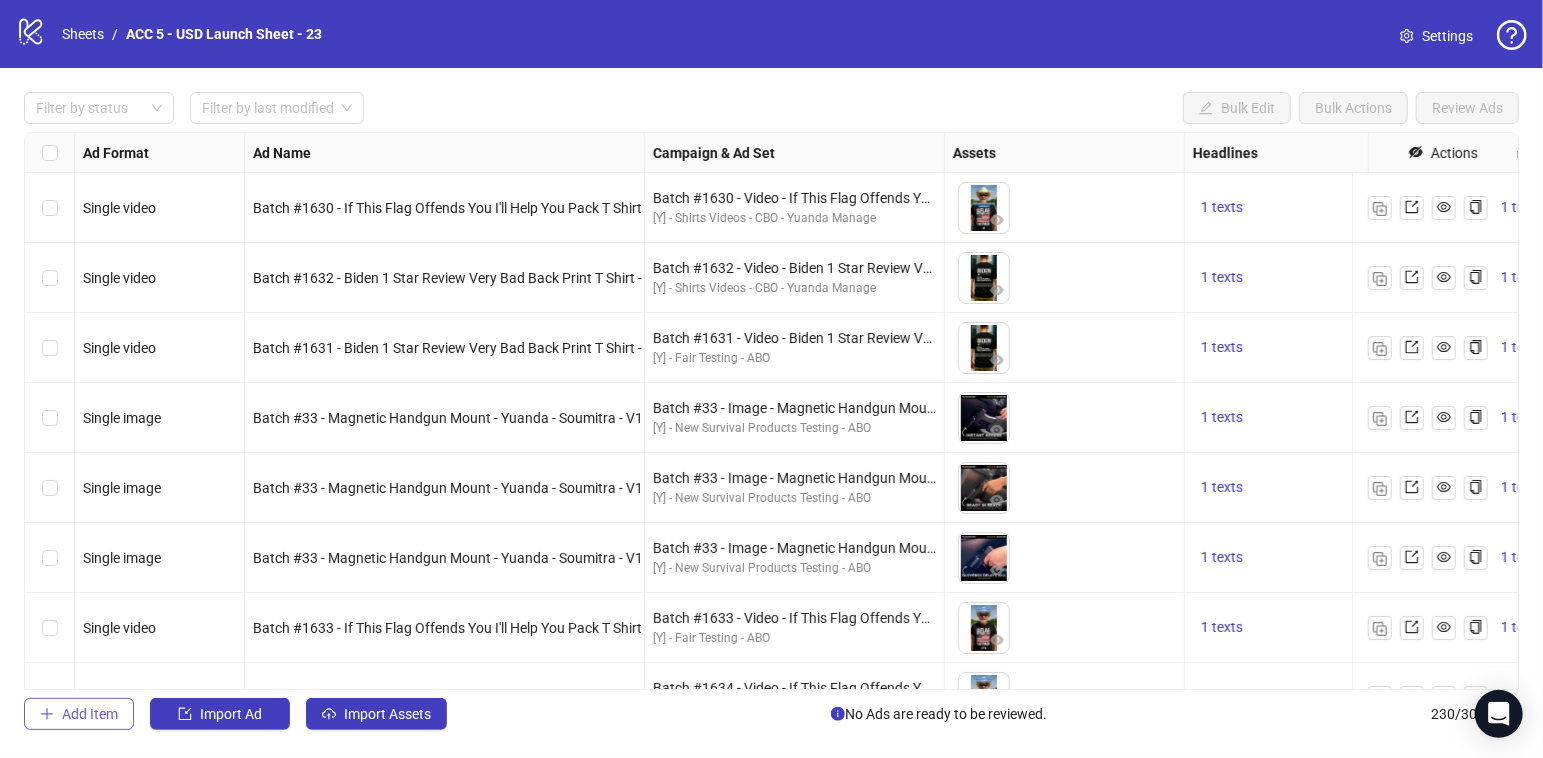 click on "Add Item" at bounding box center (90, 714) 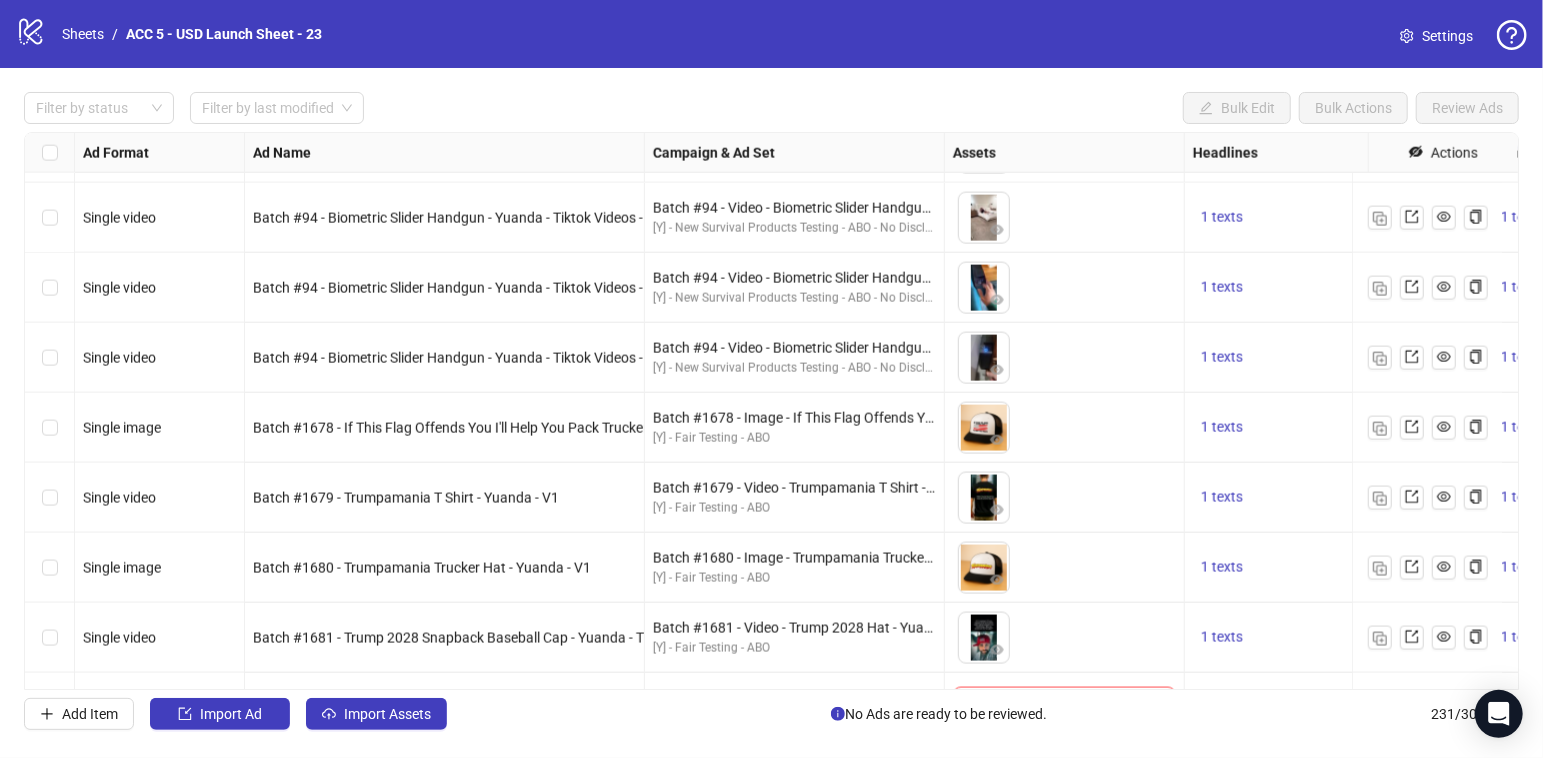 scroll, scrollTop: 15670, scrollLeft: 0, axis: vertical 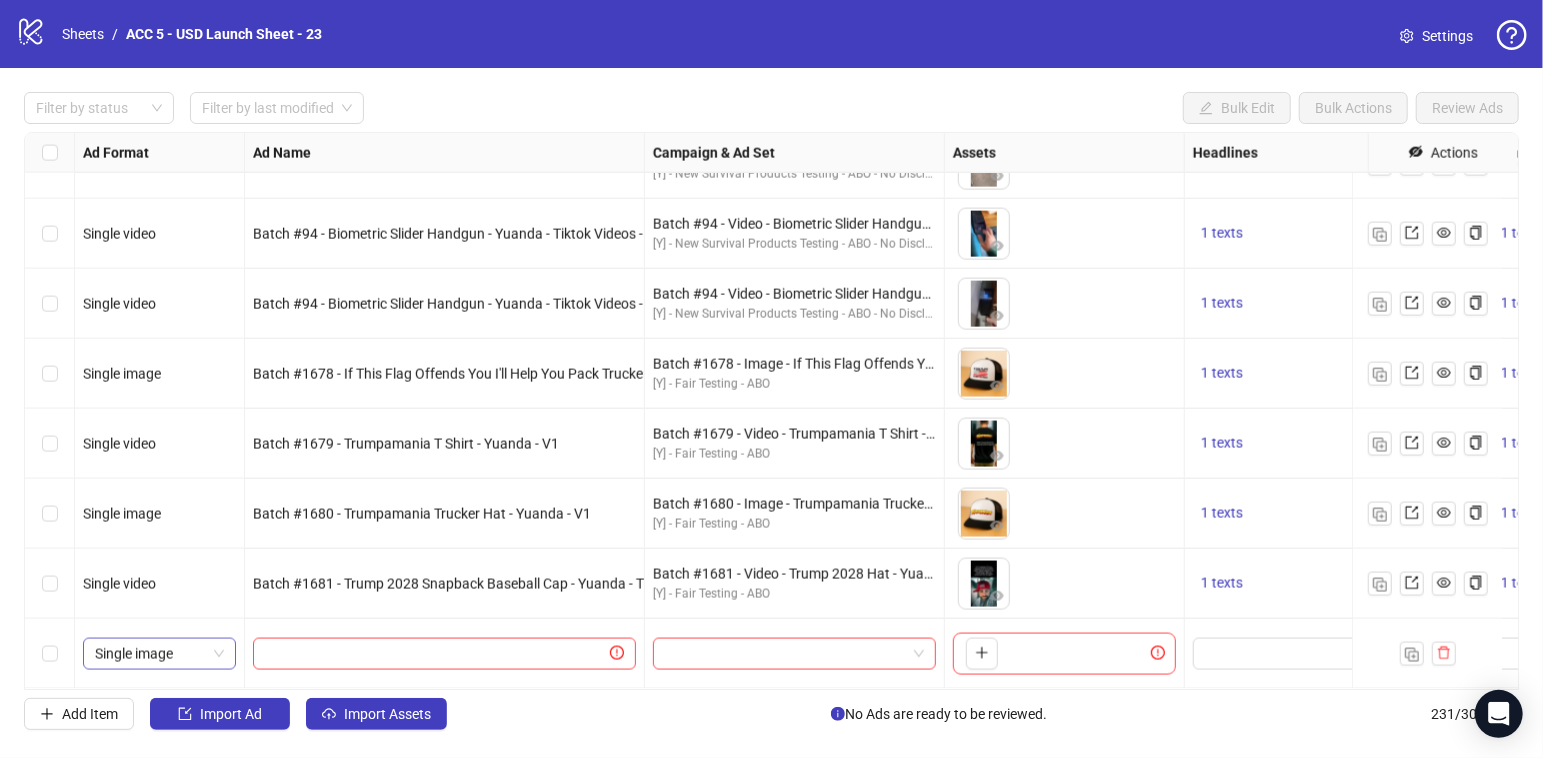 click on "Single image" at bounding box center (160, 654) 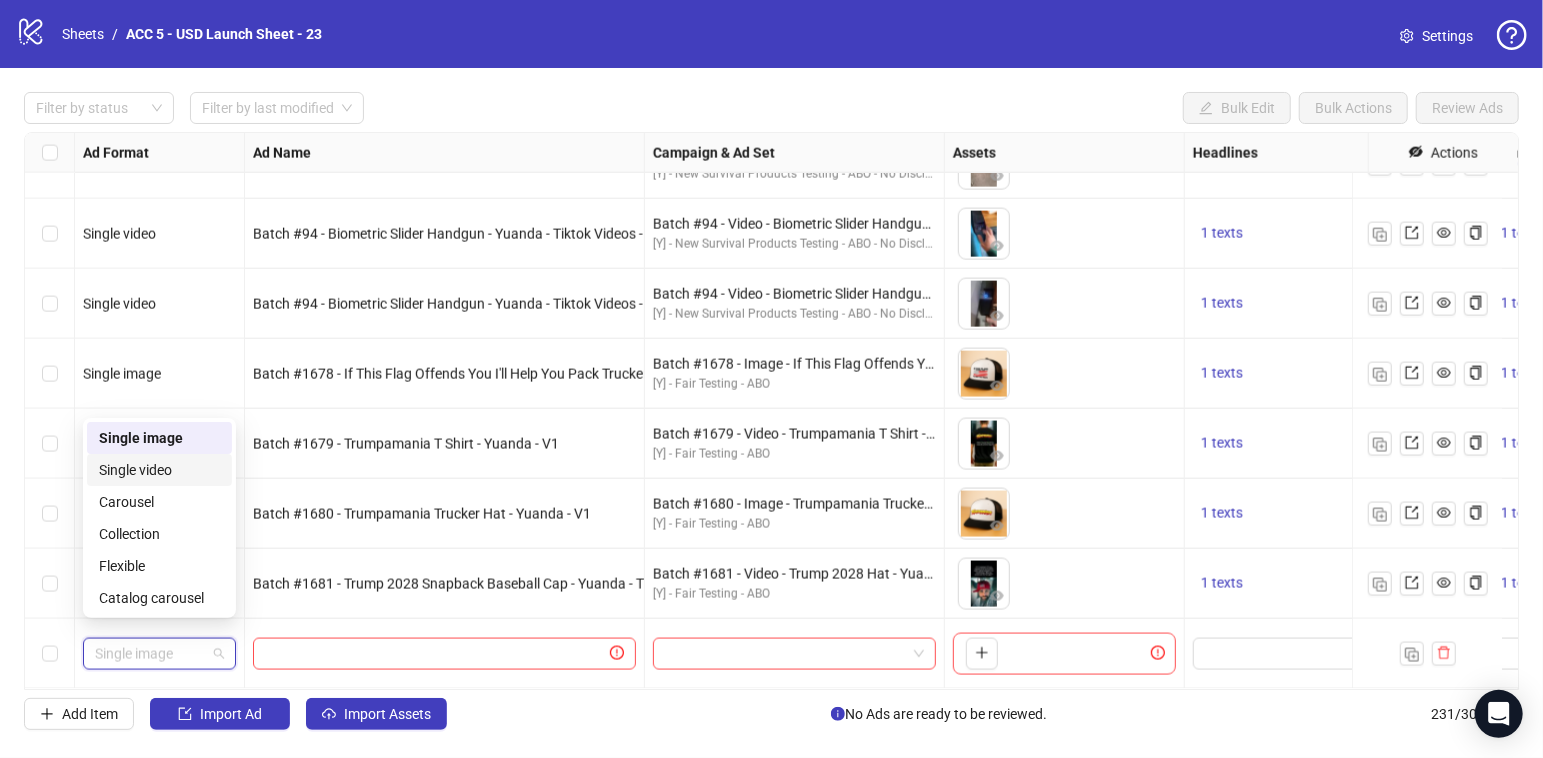 click on "Single video" at bounding box center (159, 470) 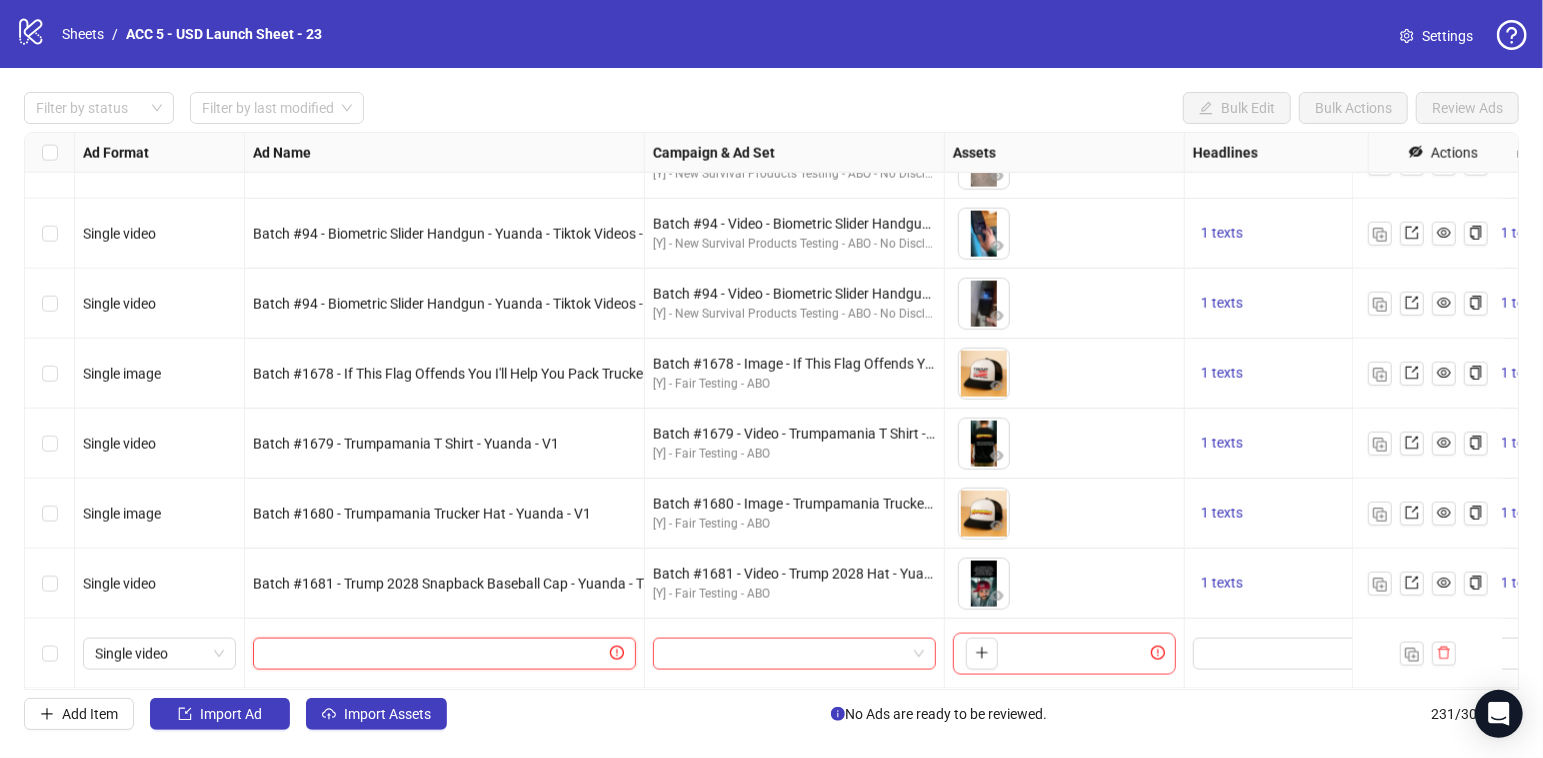 click at bounding box center (435, 654) 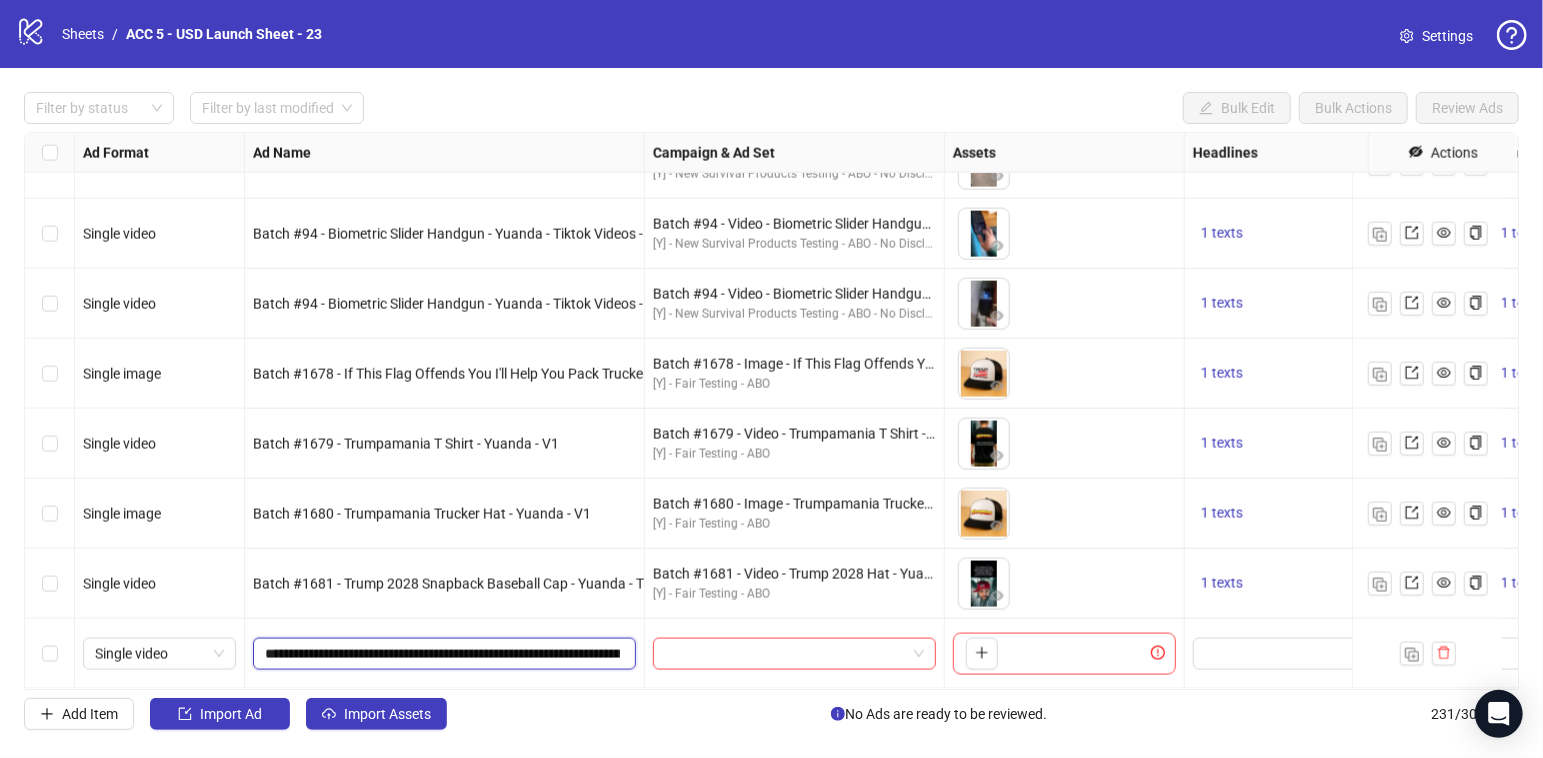 scroll, scrollTop: 0, scrollLeft: 147, axis: horizontal 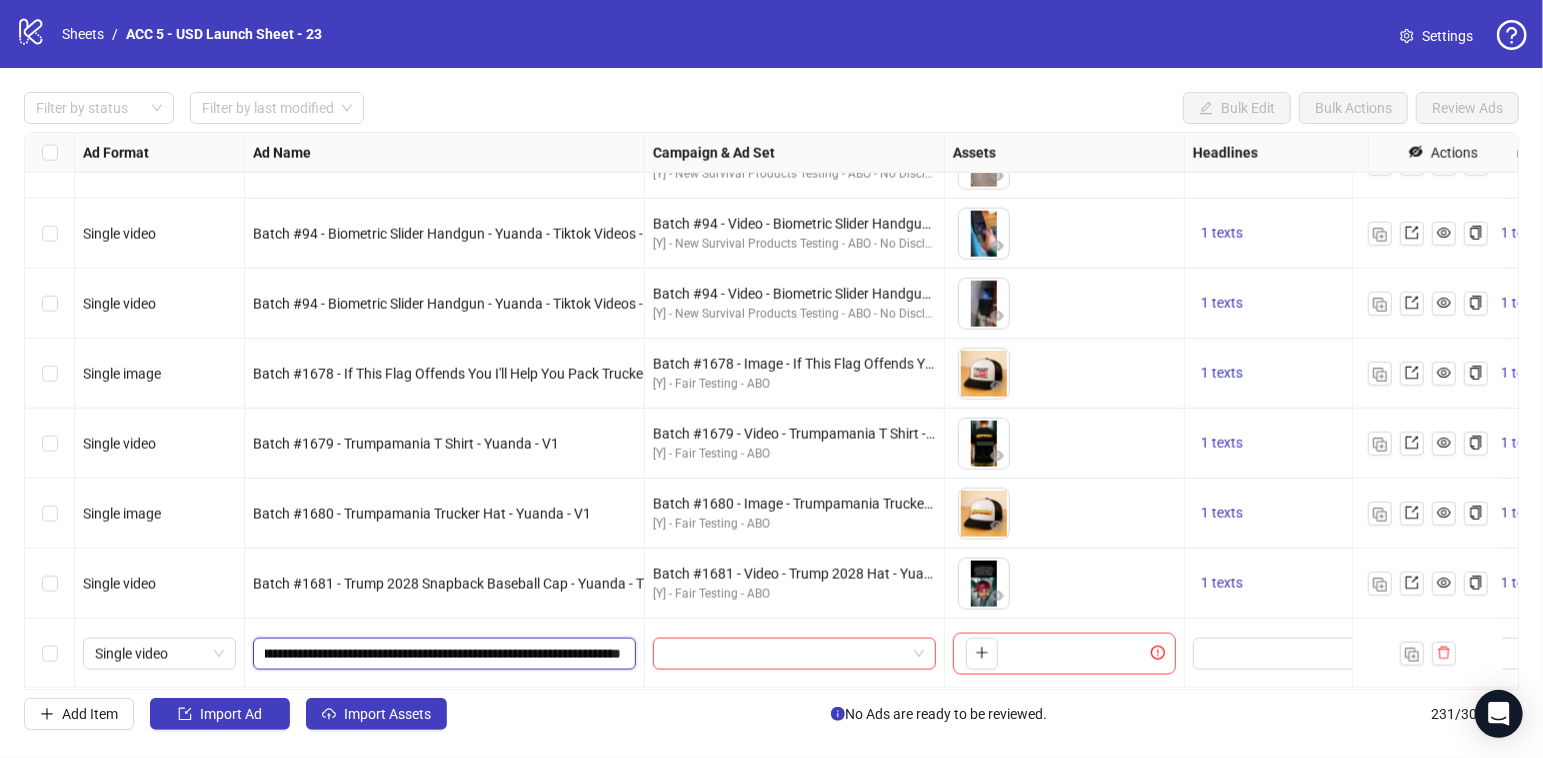 drag, startPoint x: 565, startPoint y: 636, endPoint x: 750, endPoint y: 673, distance: 188.66373 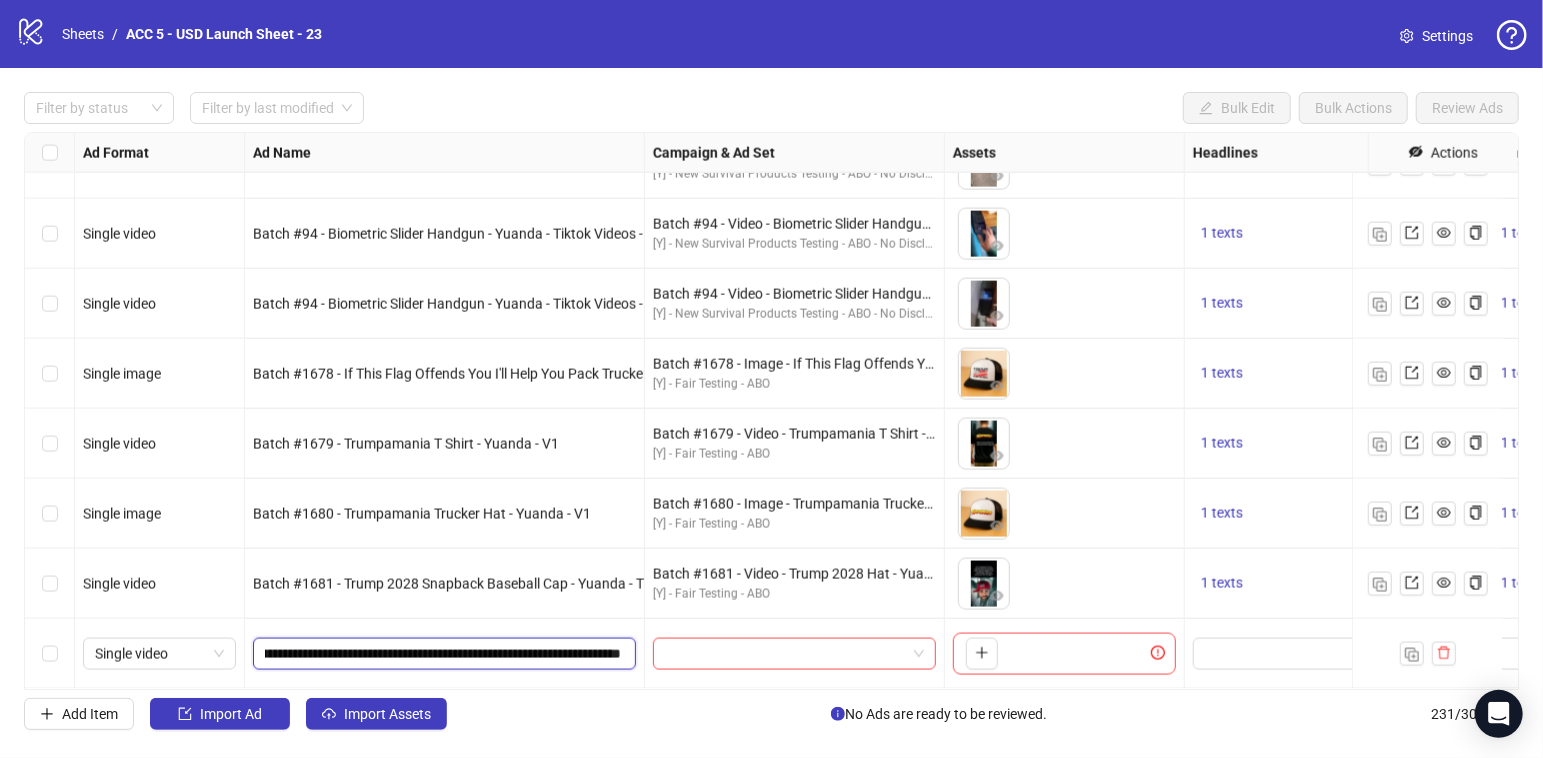 scroll, scrollTop: 0, scrollLeft: 101, axis: horizontal 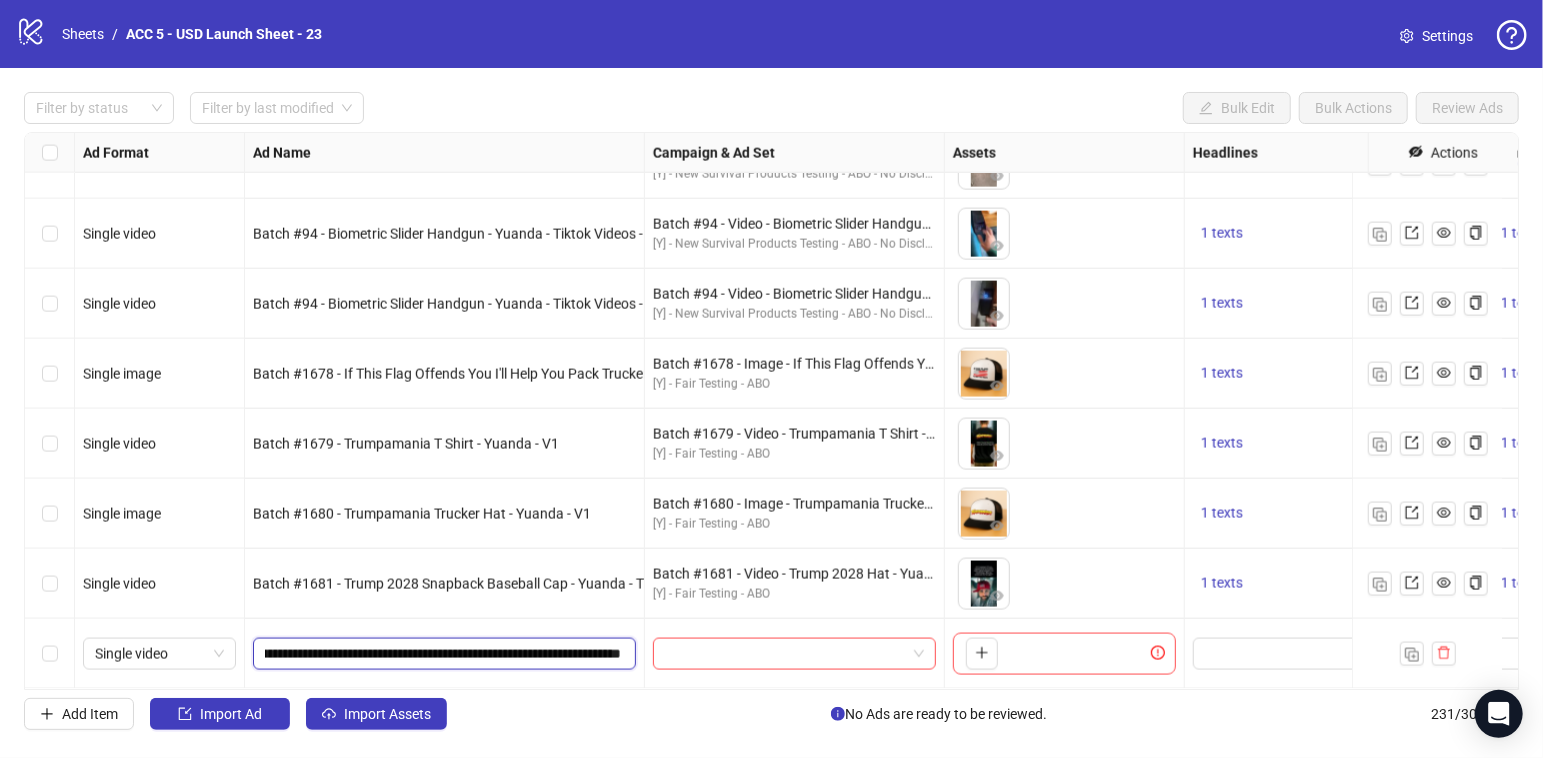 click on "**********" at bounding box center [443, 654] 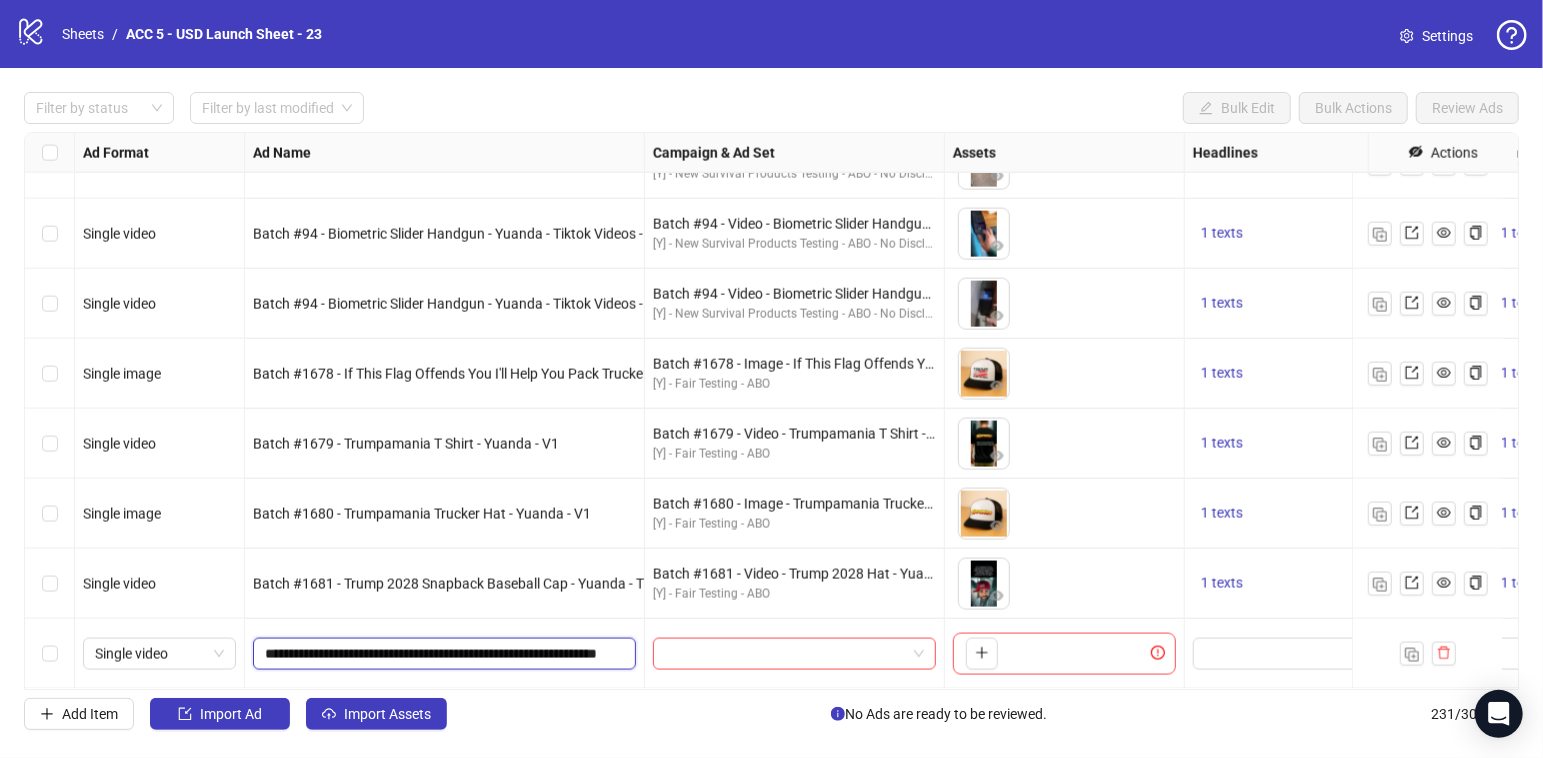 type on "**********" 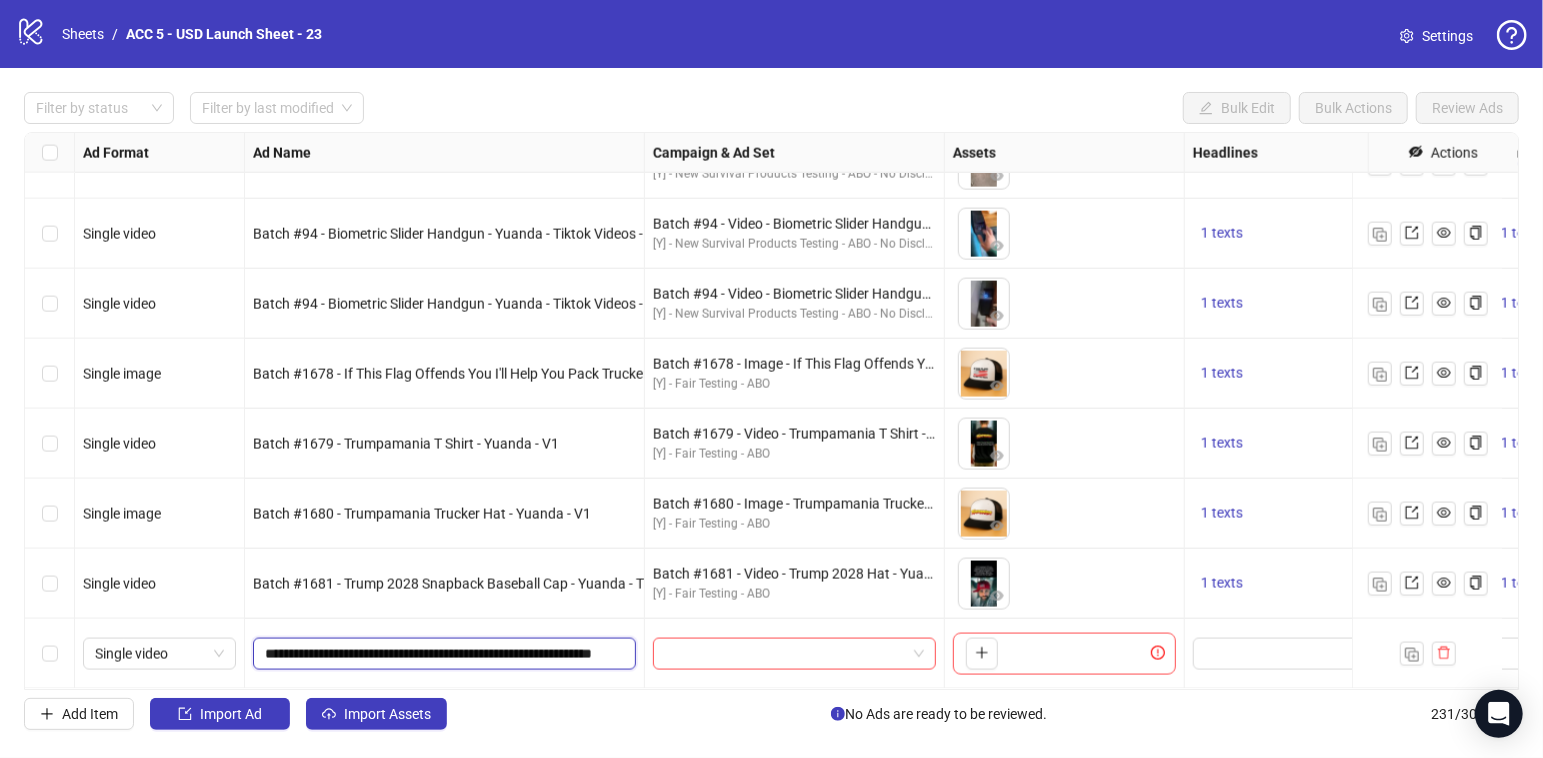 scroll, scrollTop: 0, scrollLeft: 55, axis: horizontal 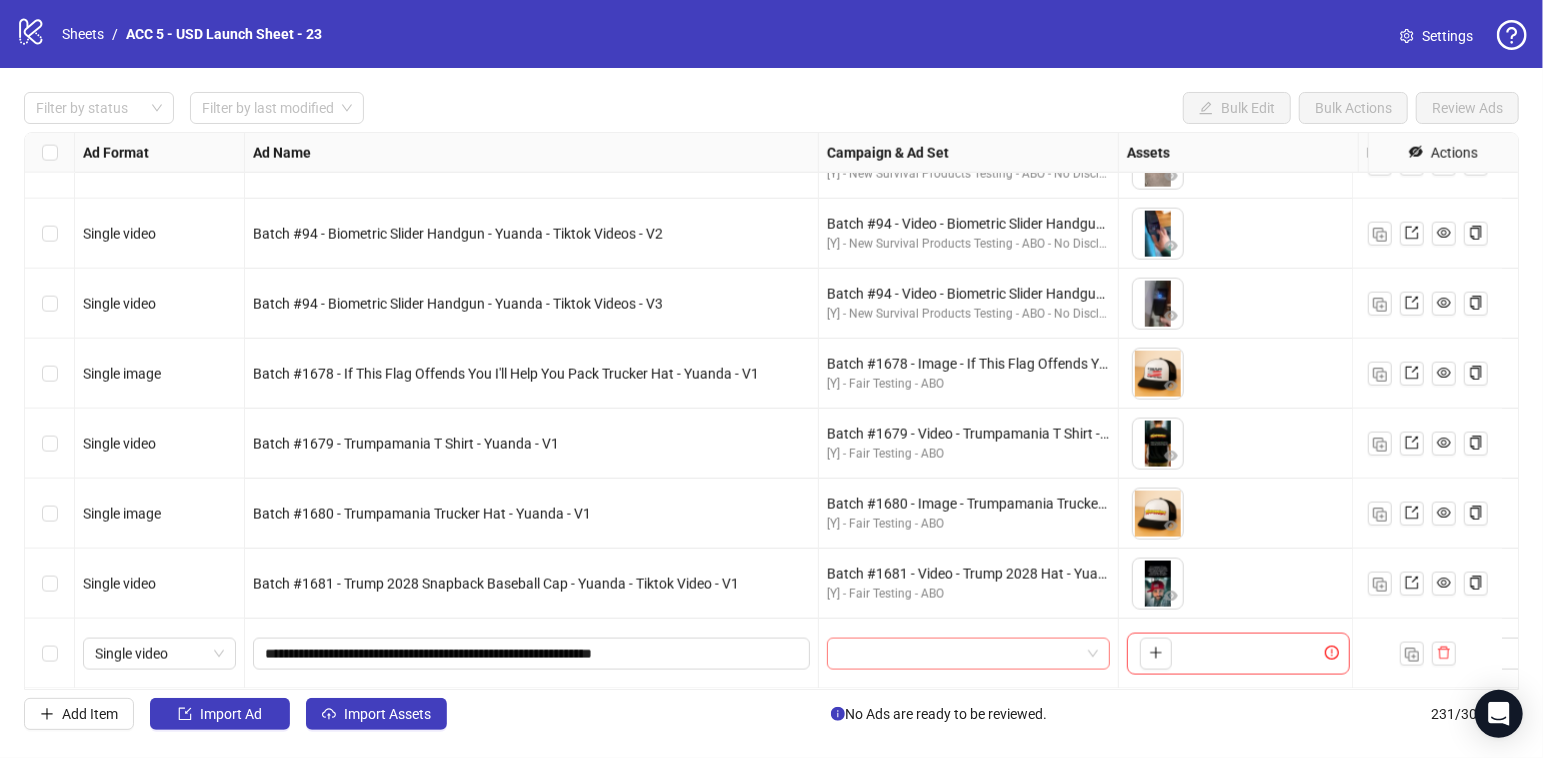 click at bounding box center (968, 654) 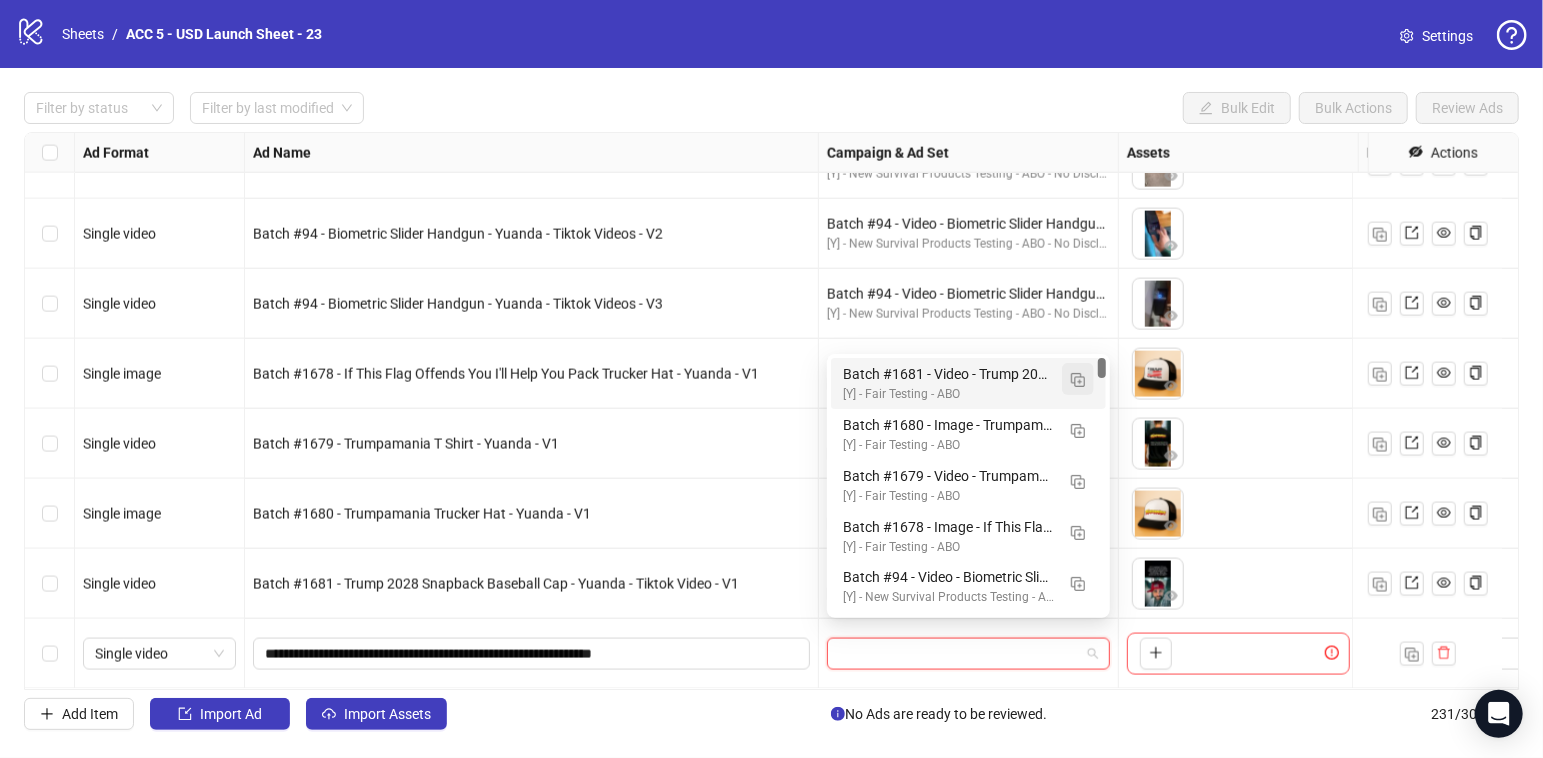 click at bounding box center [1078, 380] 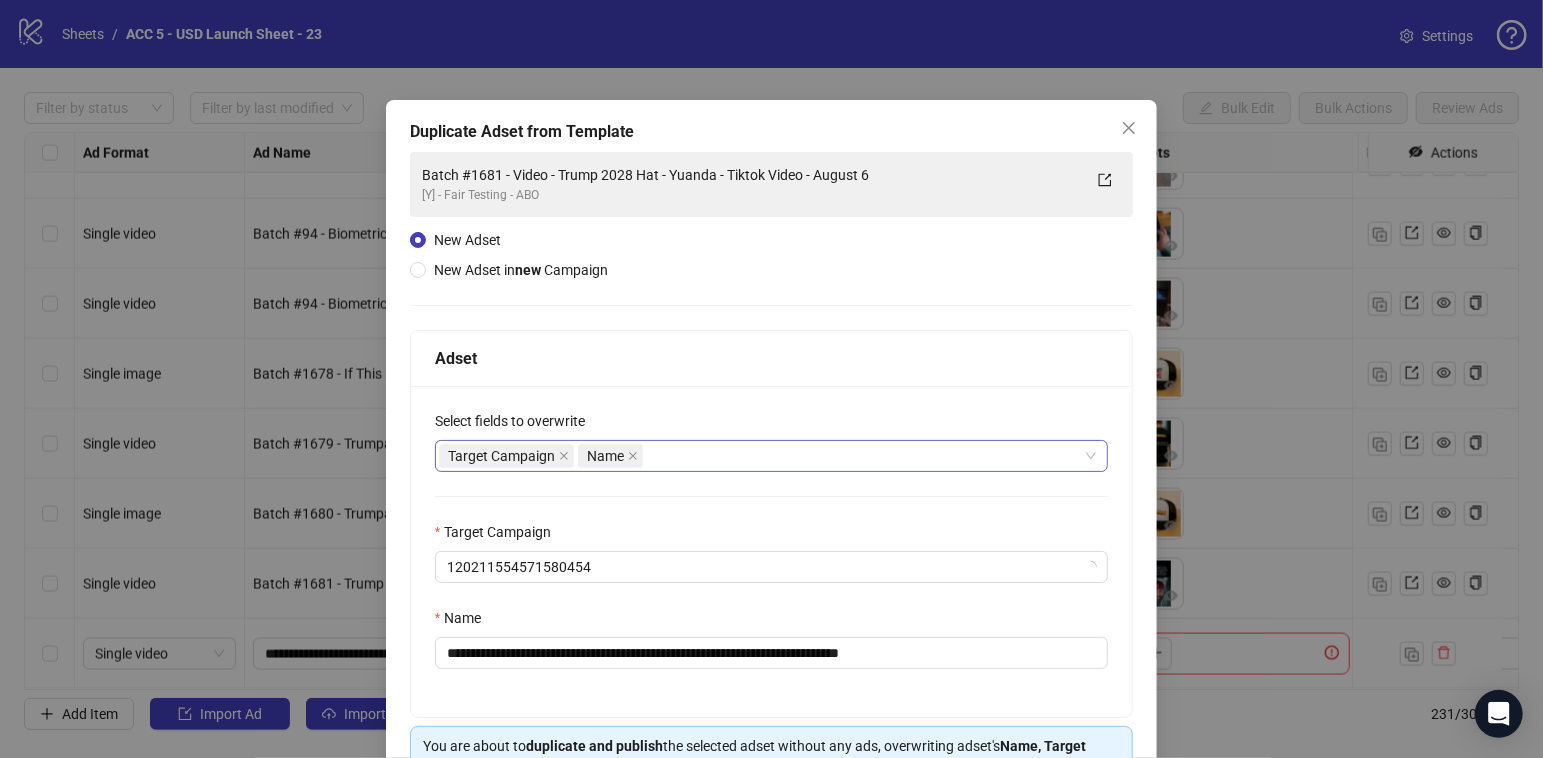 click on "Target Campaign Name" at bounding box center (761, 456) 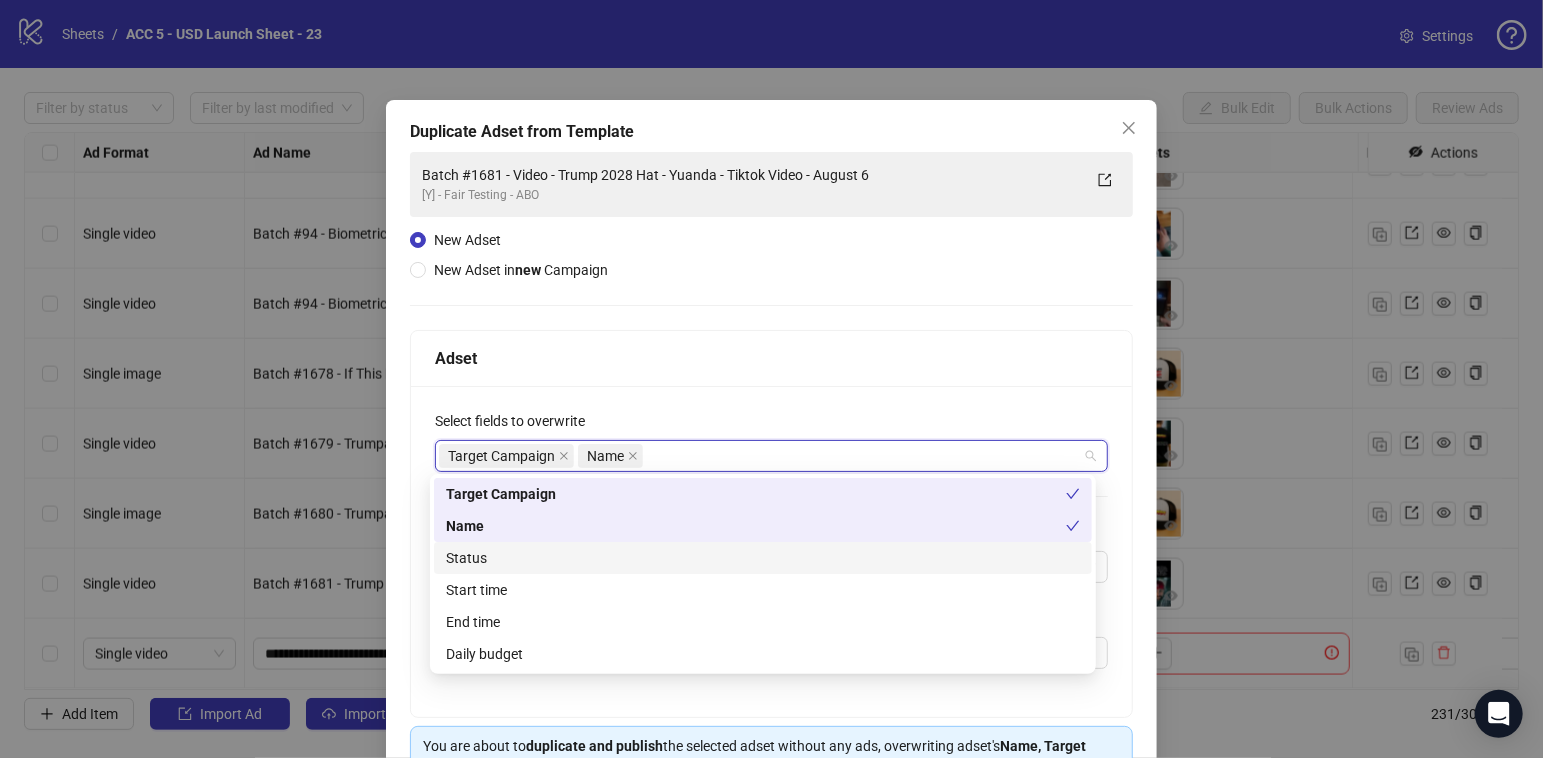 click on "Status" at bounding box center [763, 558] 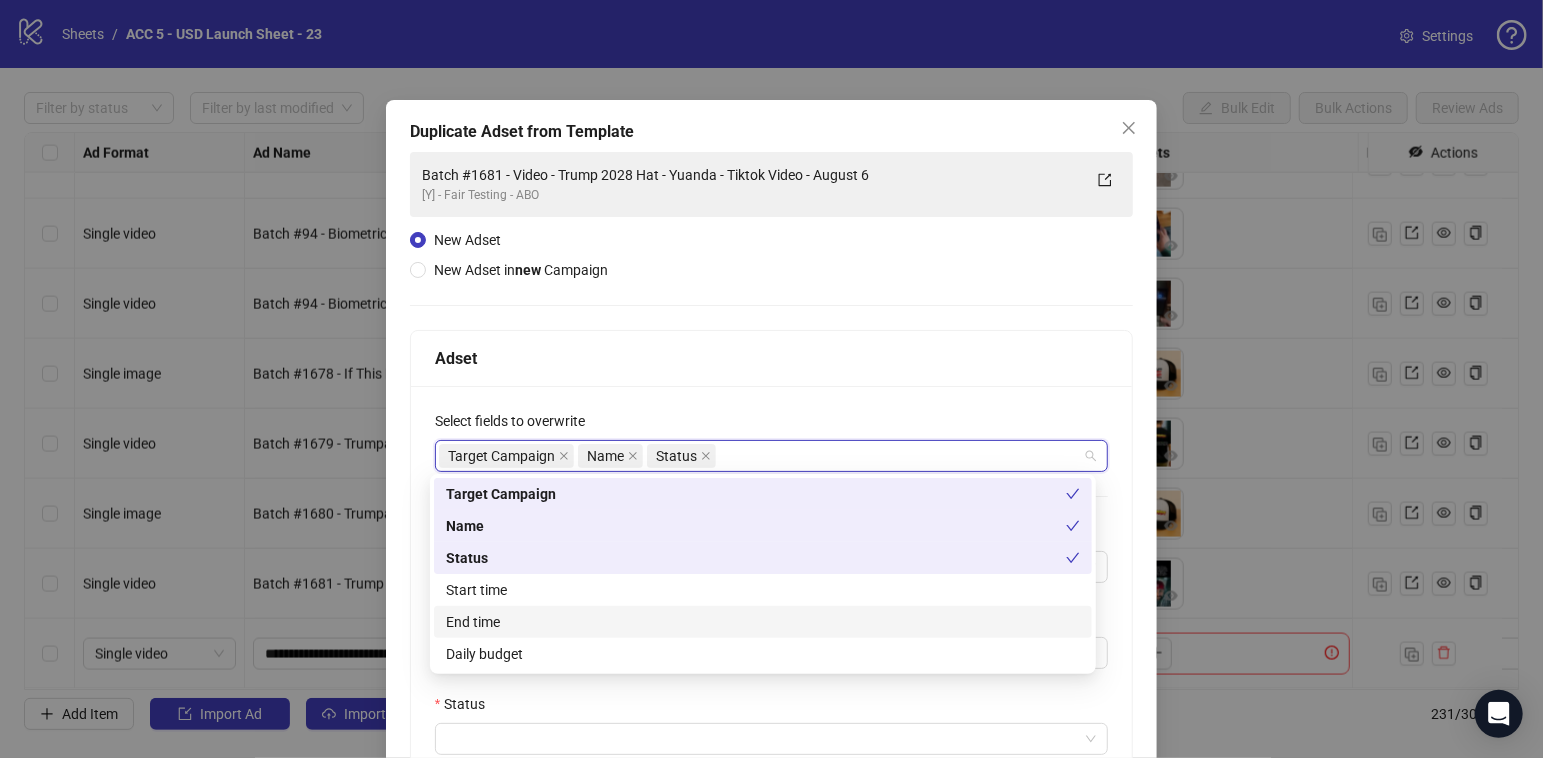 click on "Start time" at bounding box center [763, 590] 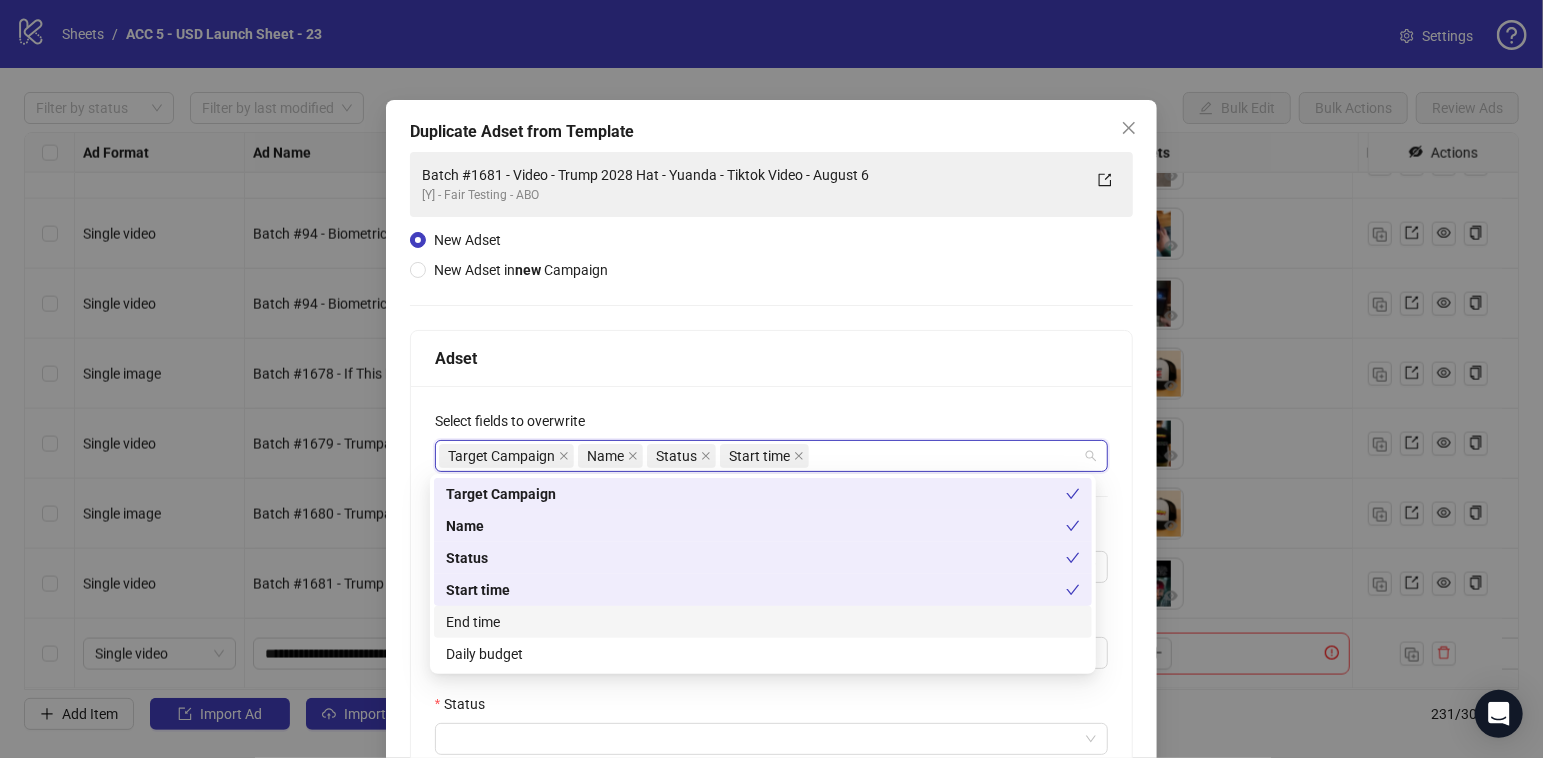 click on "End time" at bounding box center [763, 622] 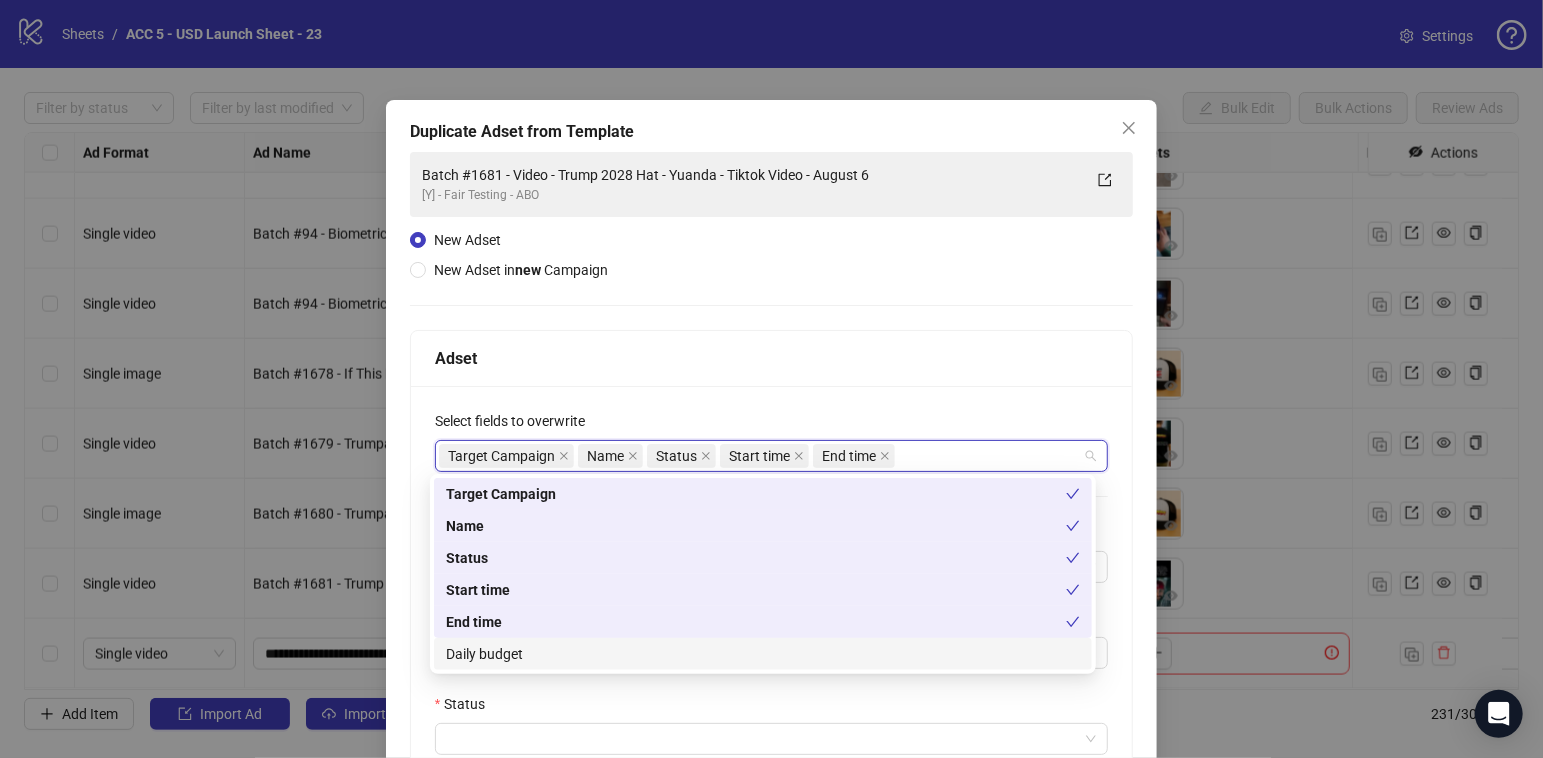 click on "Daily budget" at bounding box center (763, 654) 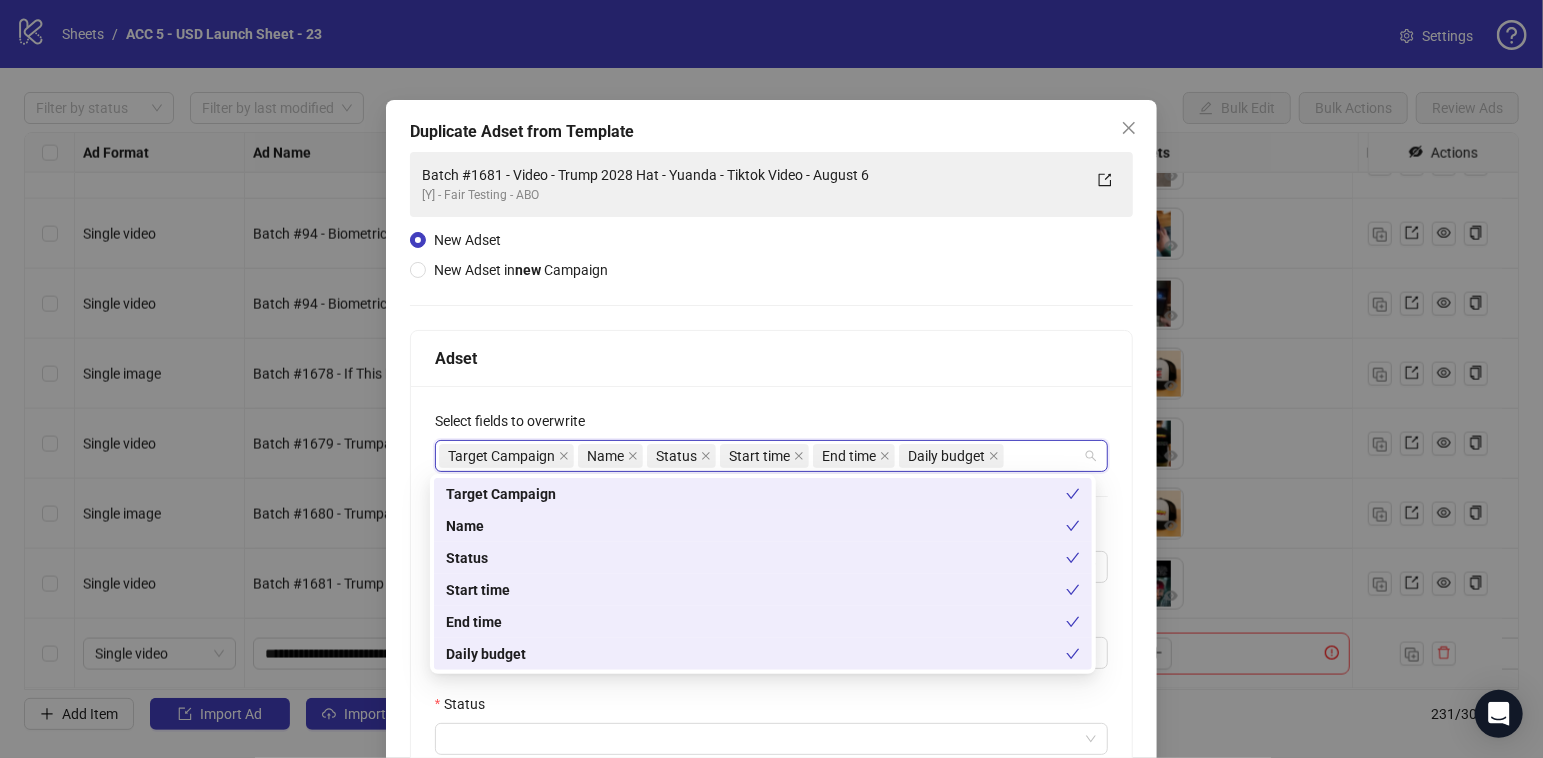 click on "Status" at bounding box center [772, 708] 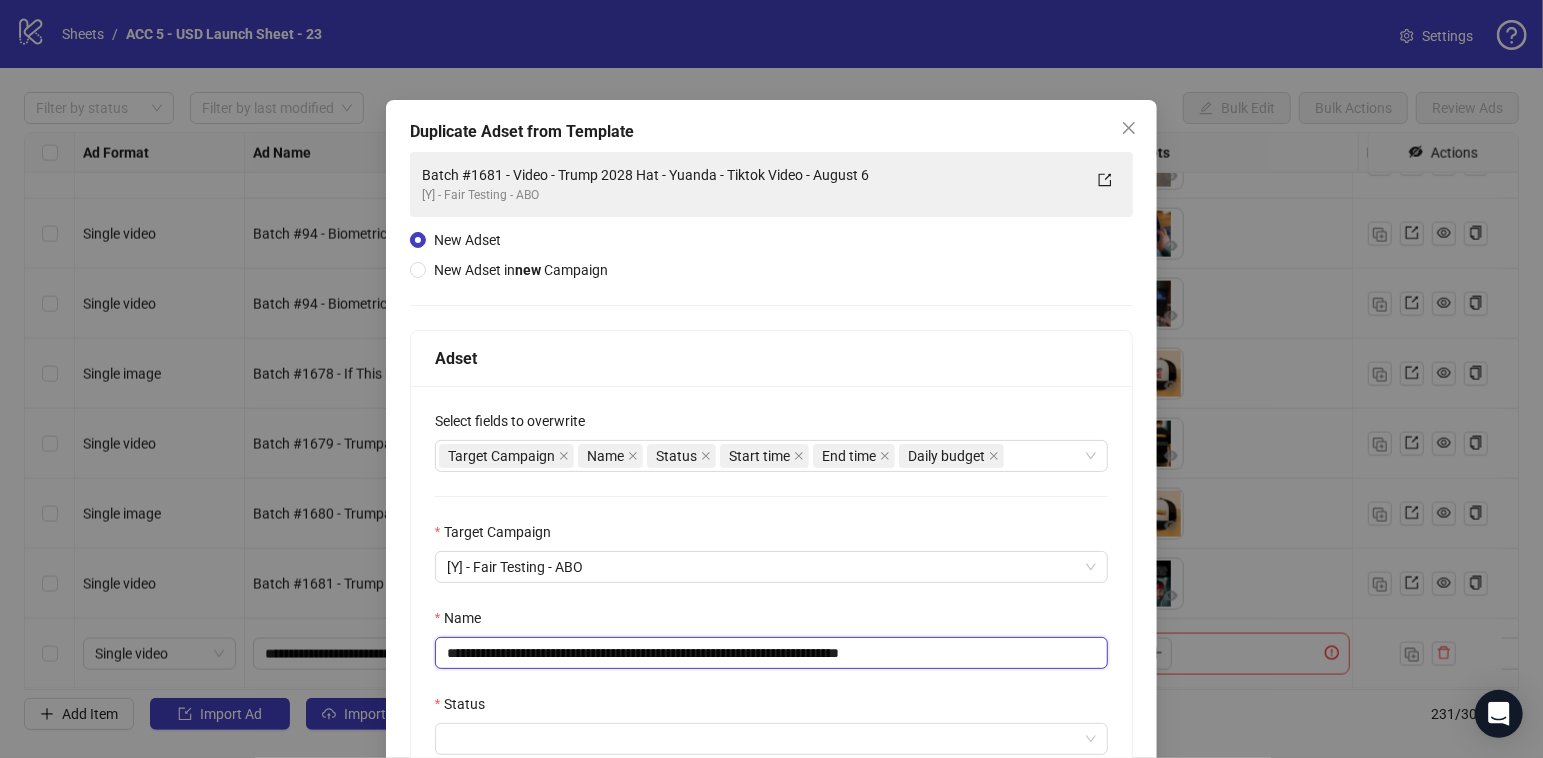 click on "**********" at bounding box center [772, 653] 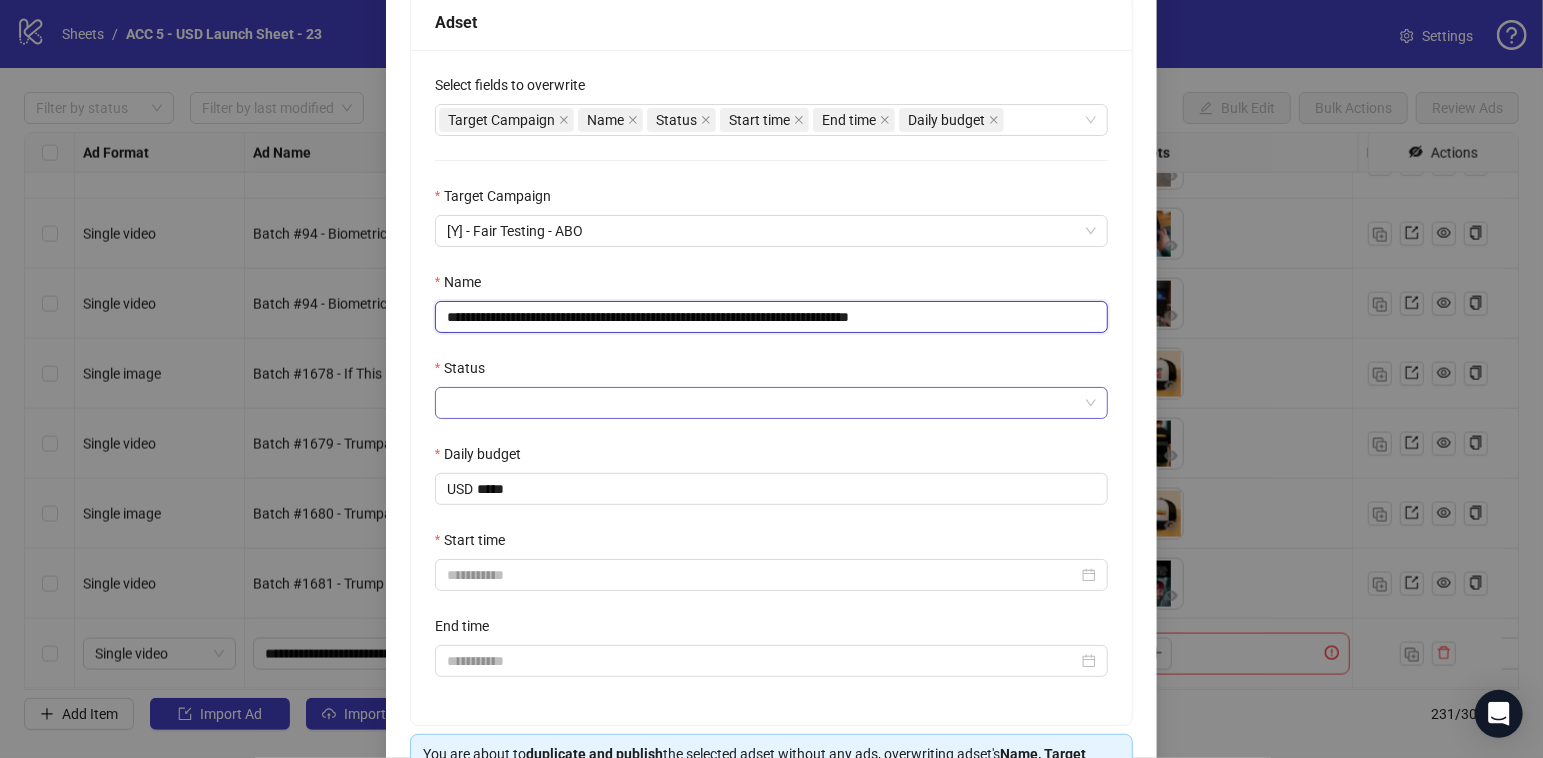 scroll, scrollTop: 338, scrollLeft: 0, axis: vertical 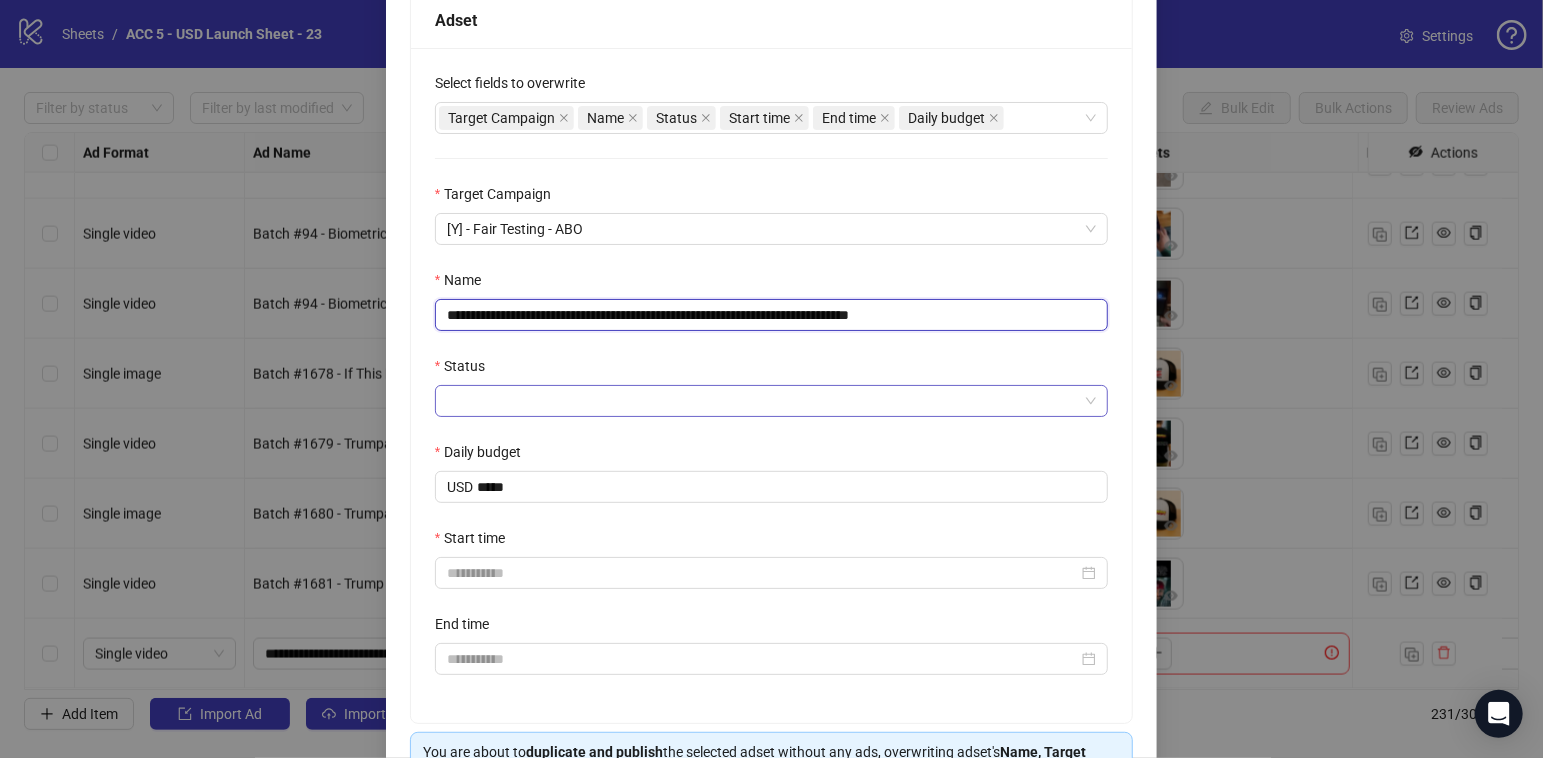 type on "**********" 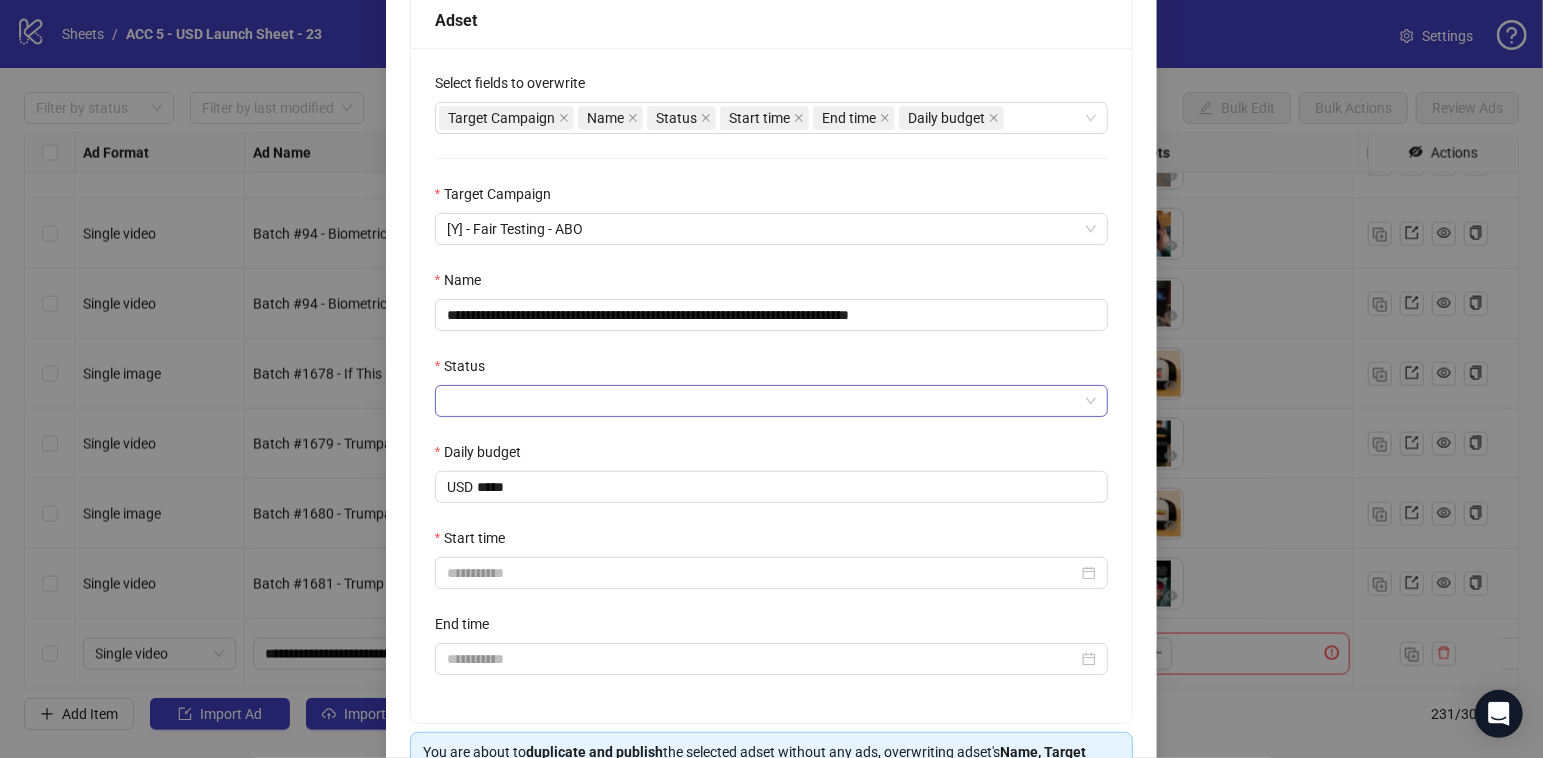 click on "Status" at bounding box center [763, 401] 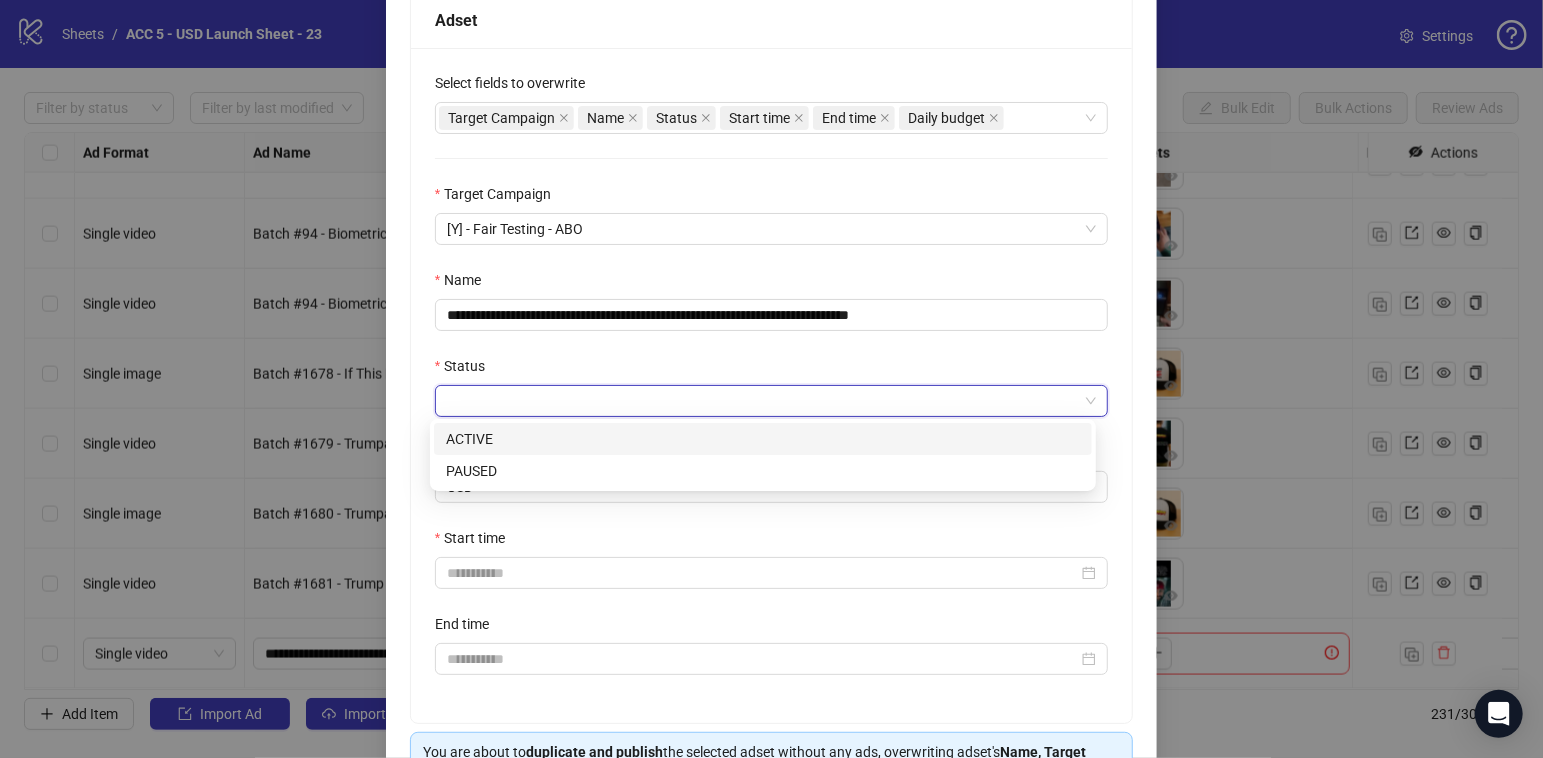 click on "ACTIVE" at bounding box center (763, 439) 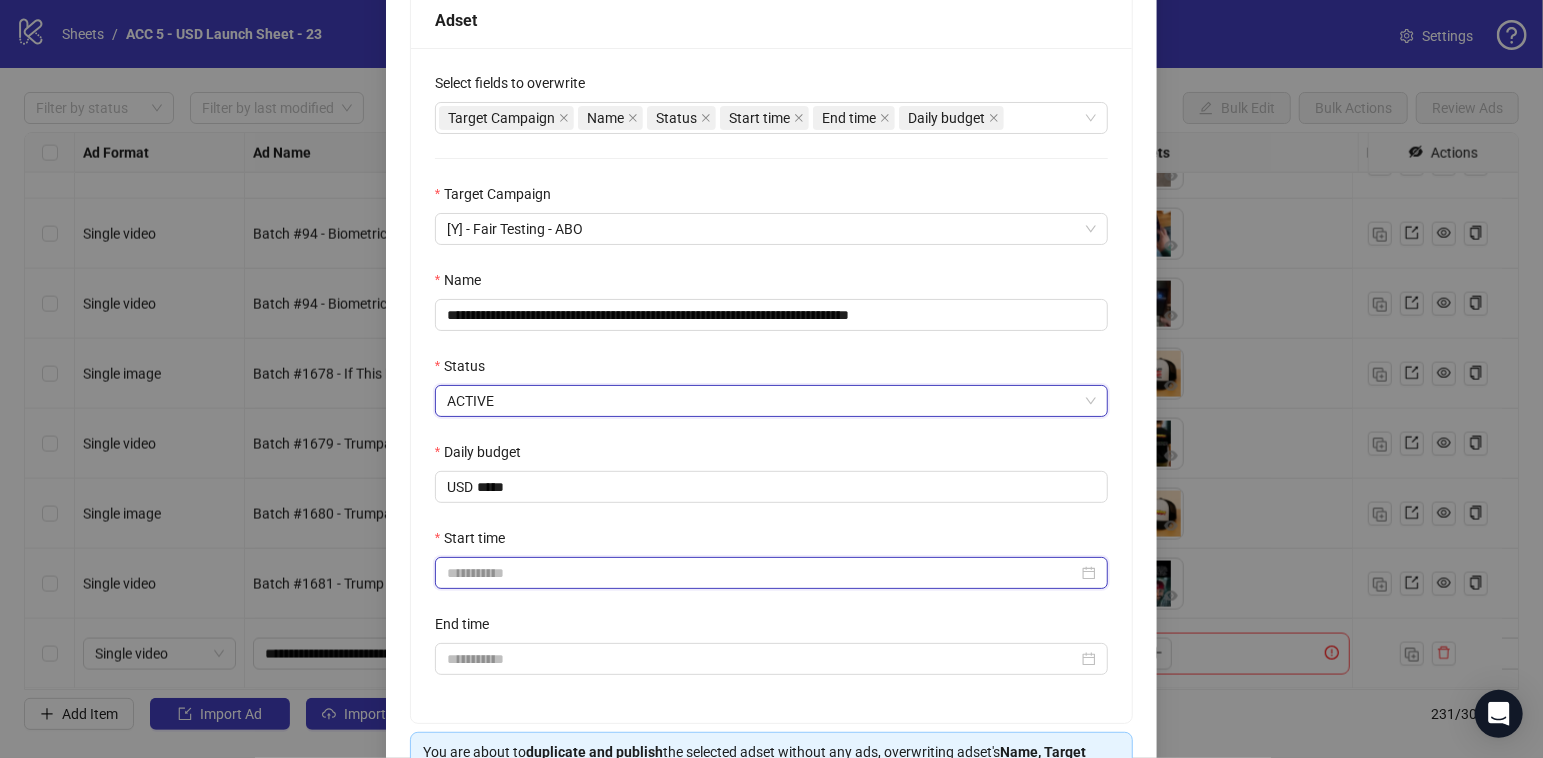 click on "Start time" at bounding box center [763, 573] 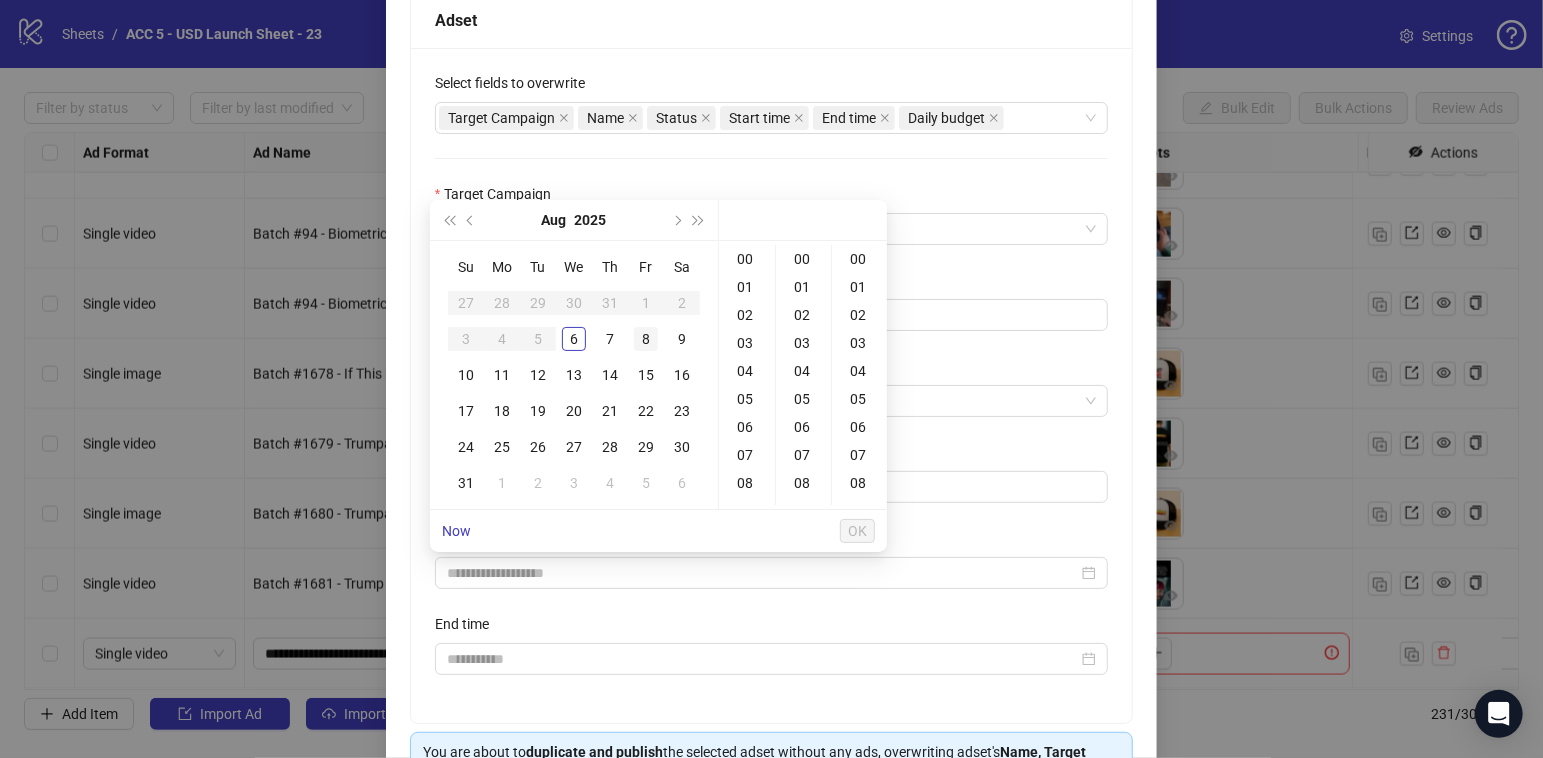click on "7" at bounding box center (610, 339) 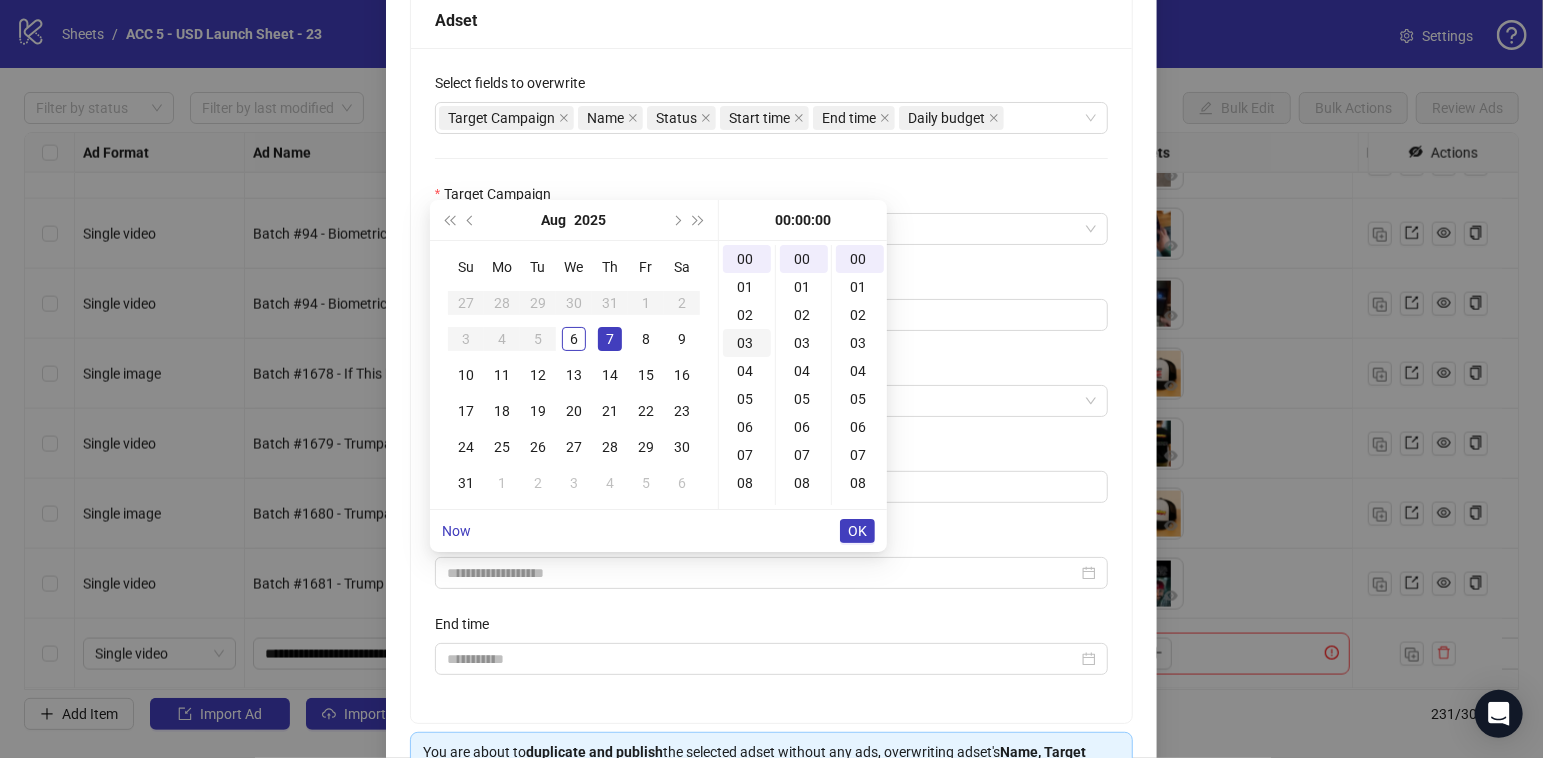 click on "03" at bounding box center [747, 343] 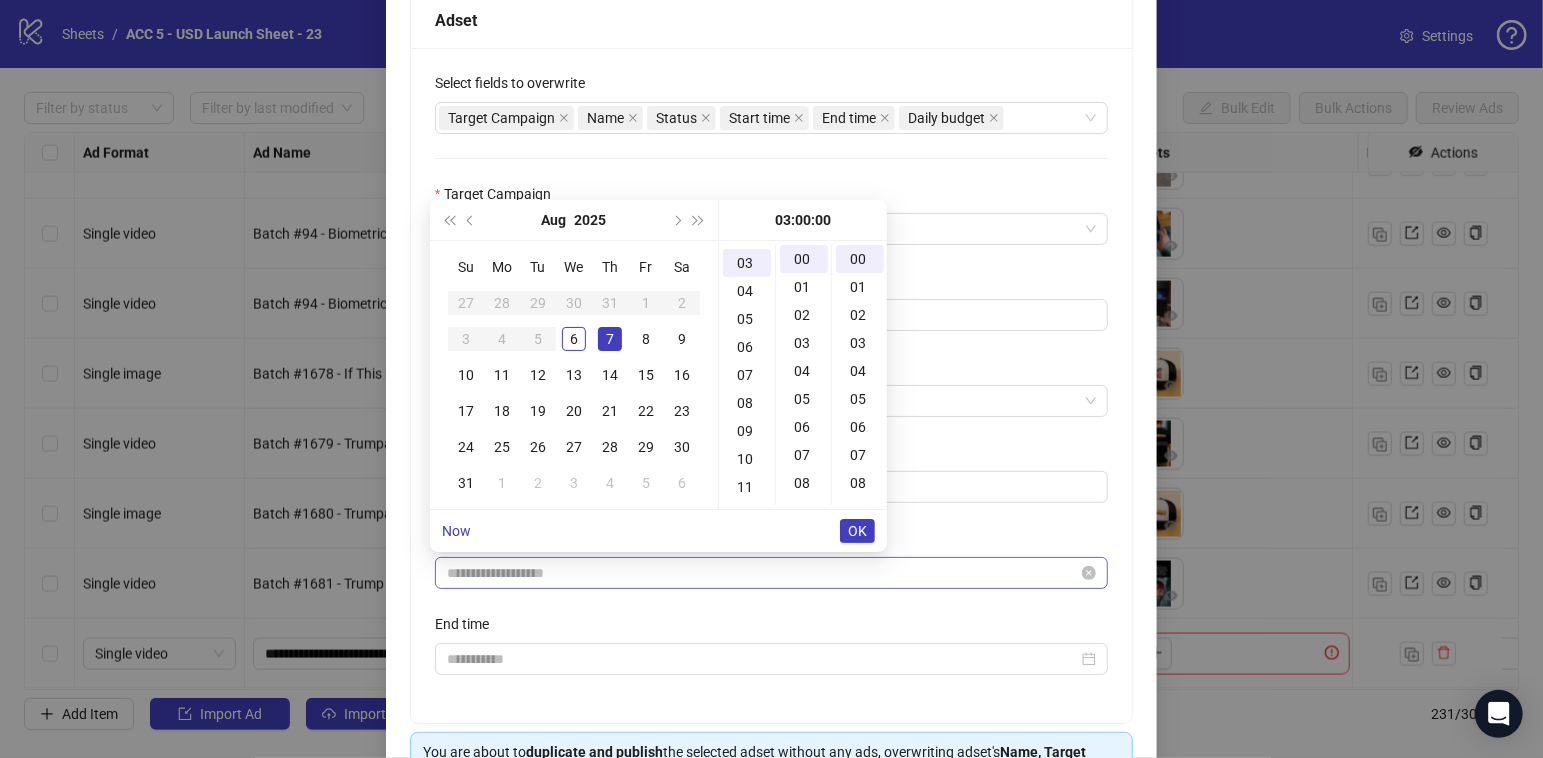 type on "**********" 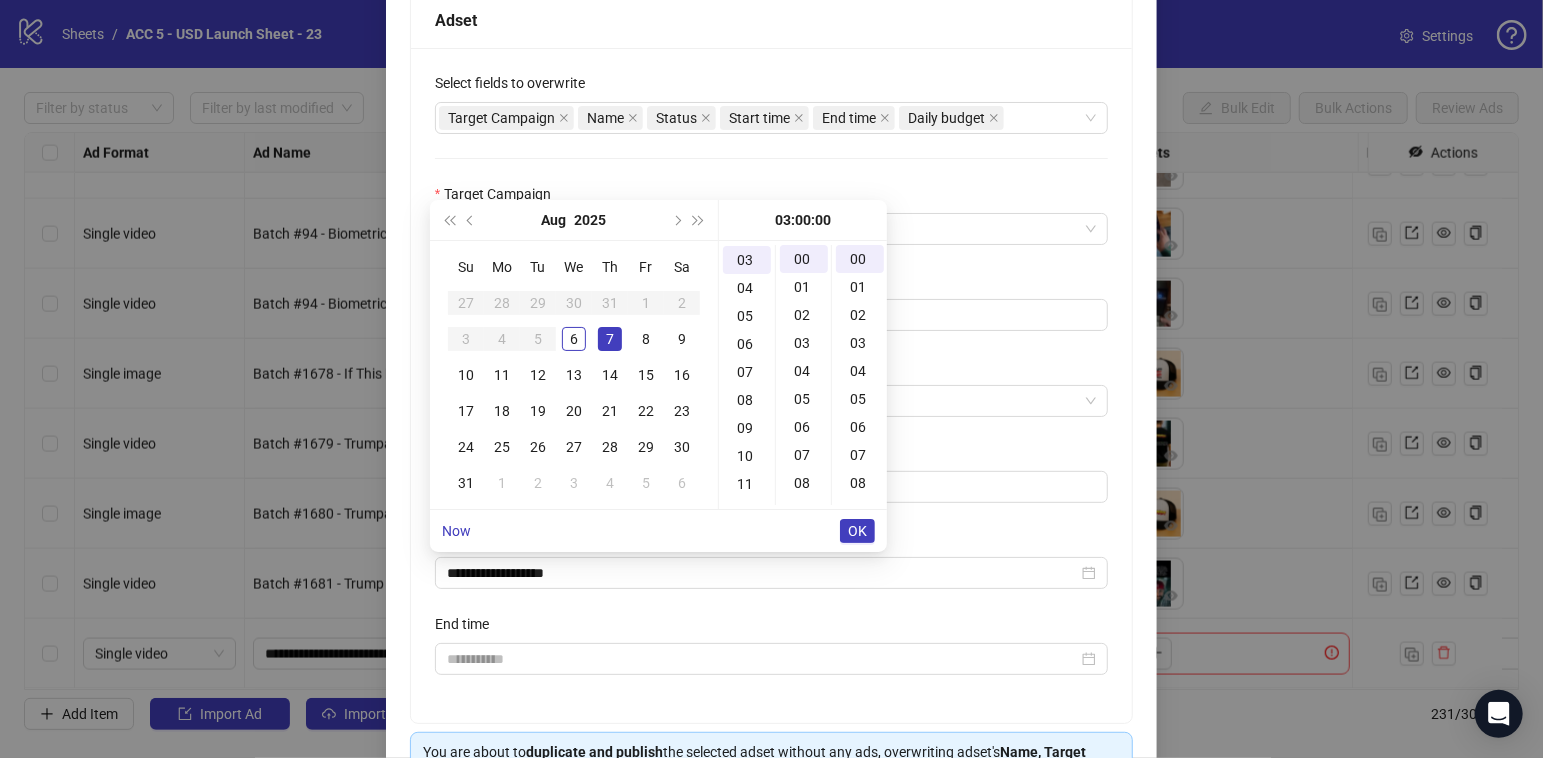 click on "OK" at bounding box center (857, 531) 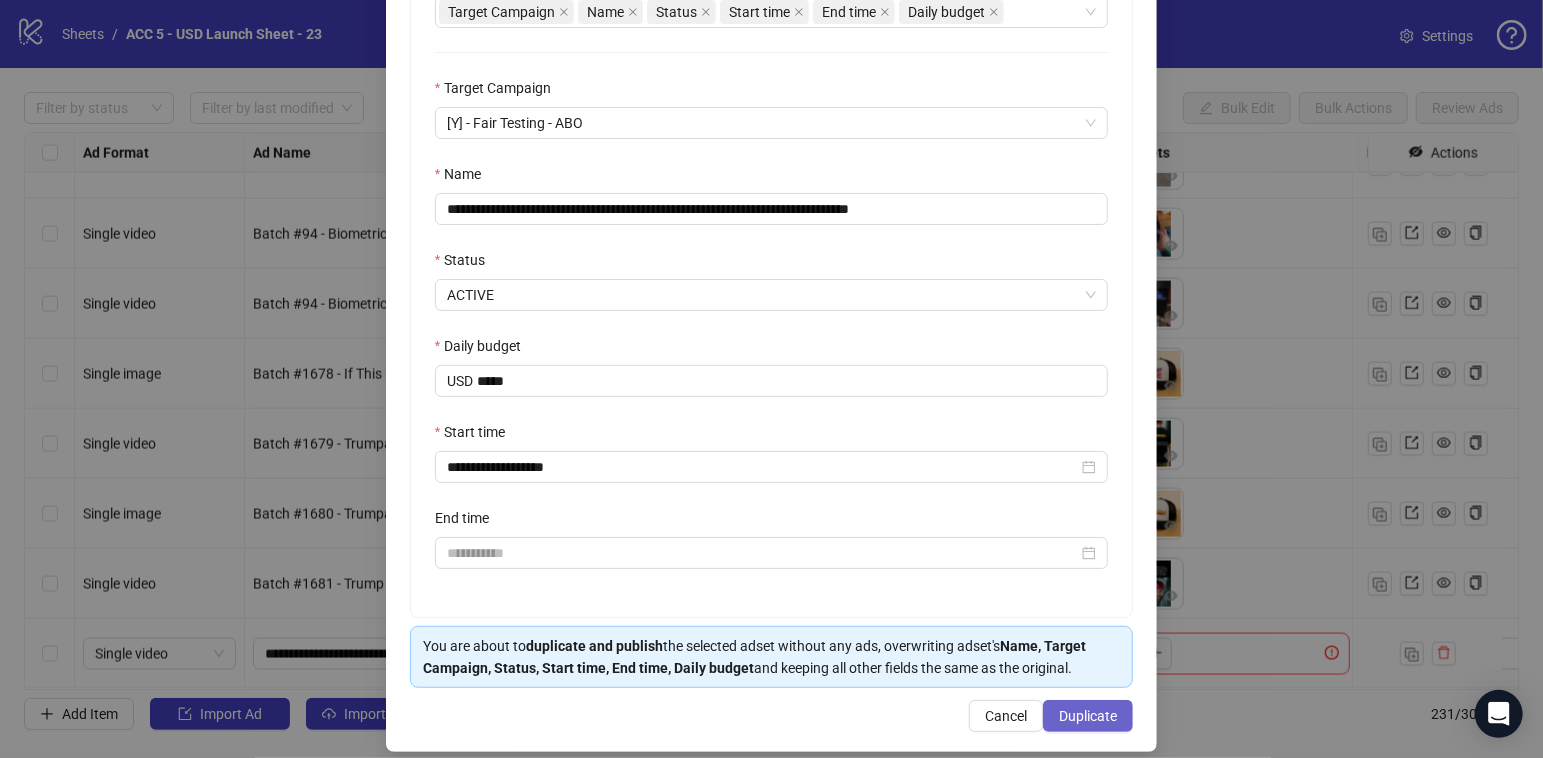scroll, scrollTop: 459, scrollLeft: 0, axis: vertical 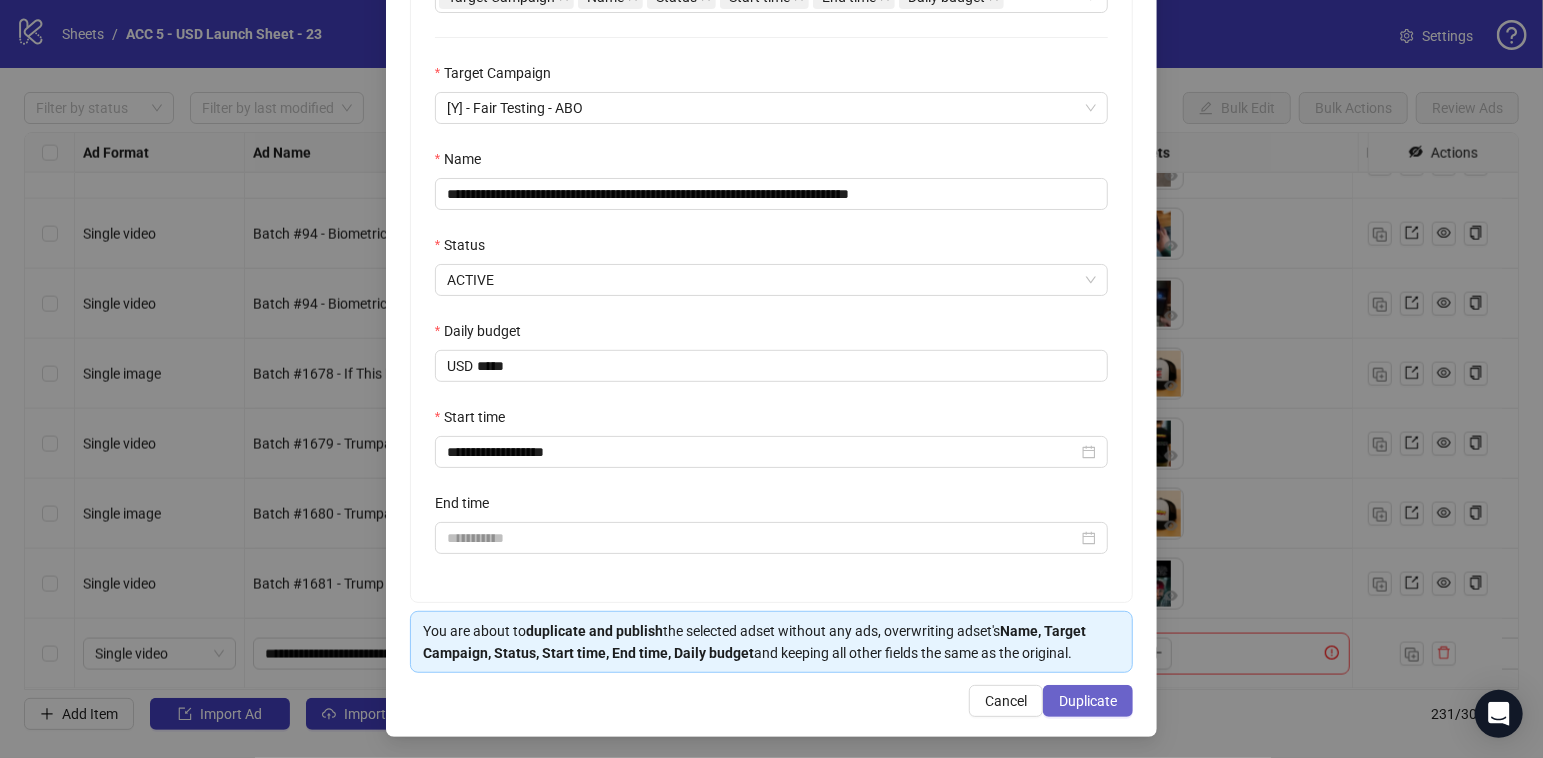 click on "Duplicate" at bounding box center [1088, 701] 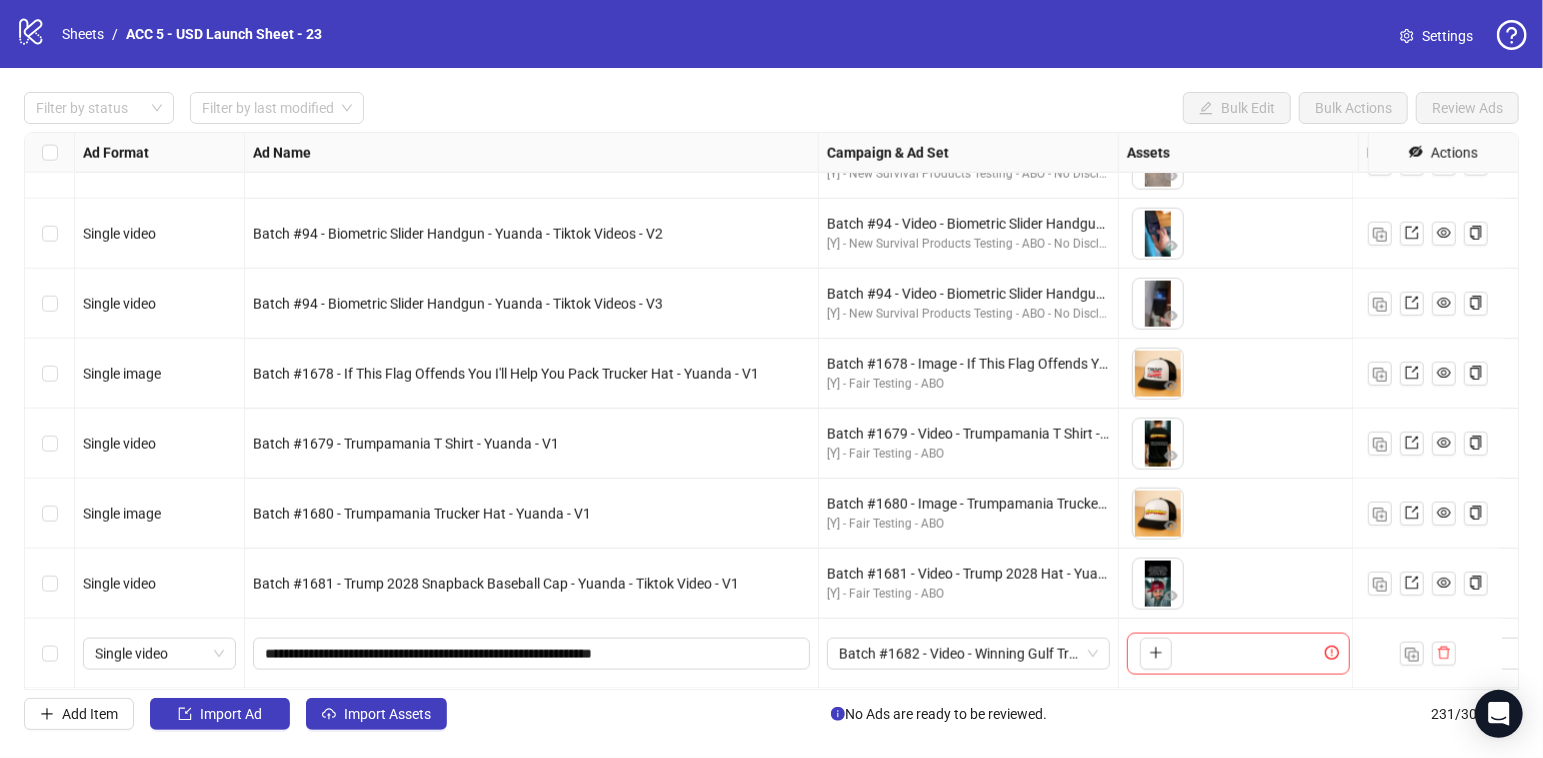 click on "1 texts" at bounding box center [1509, 584] 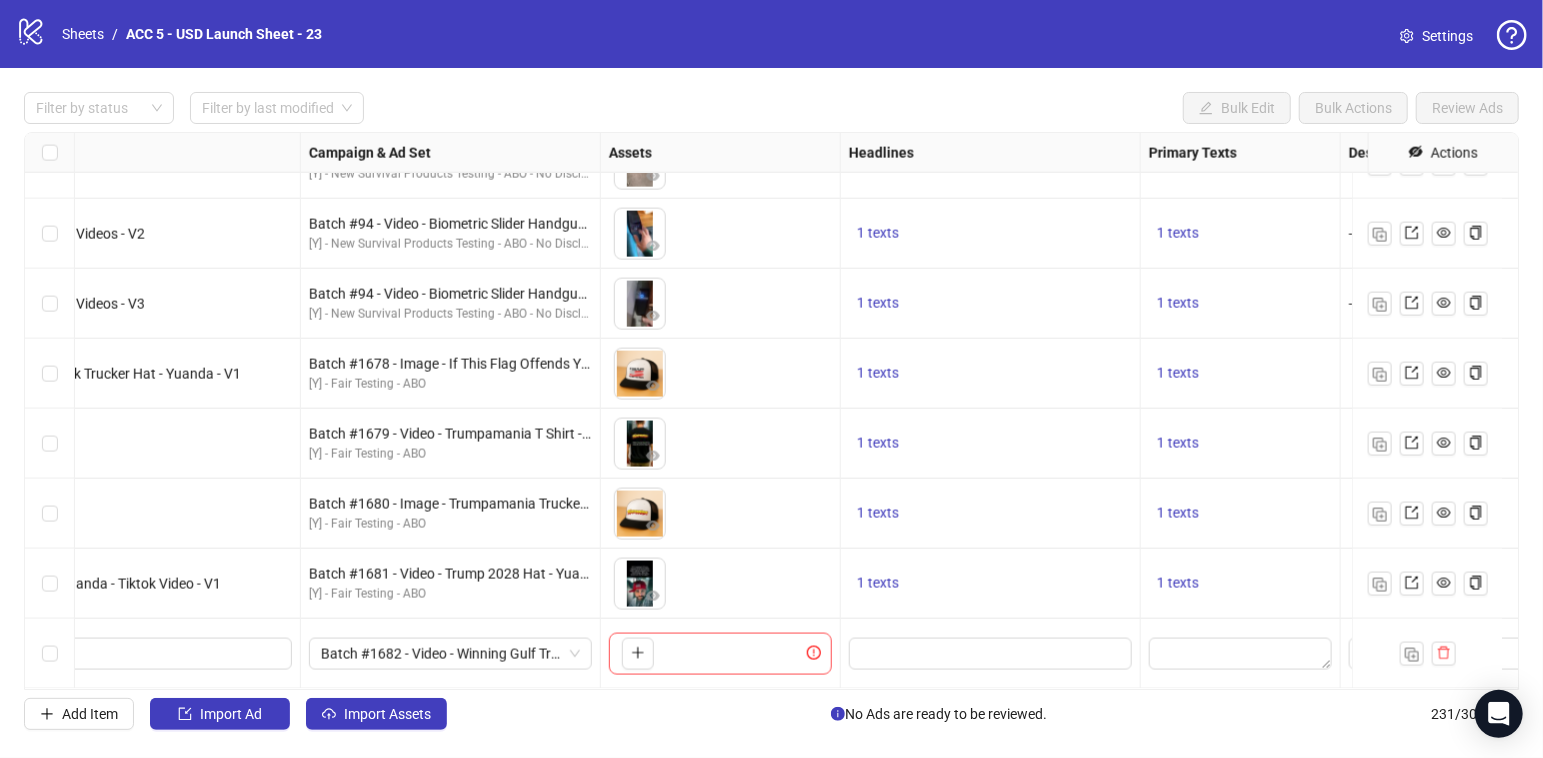 click at bounding box center (991, 654) 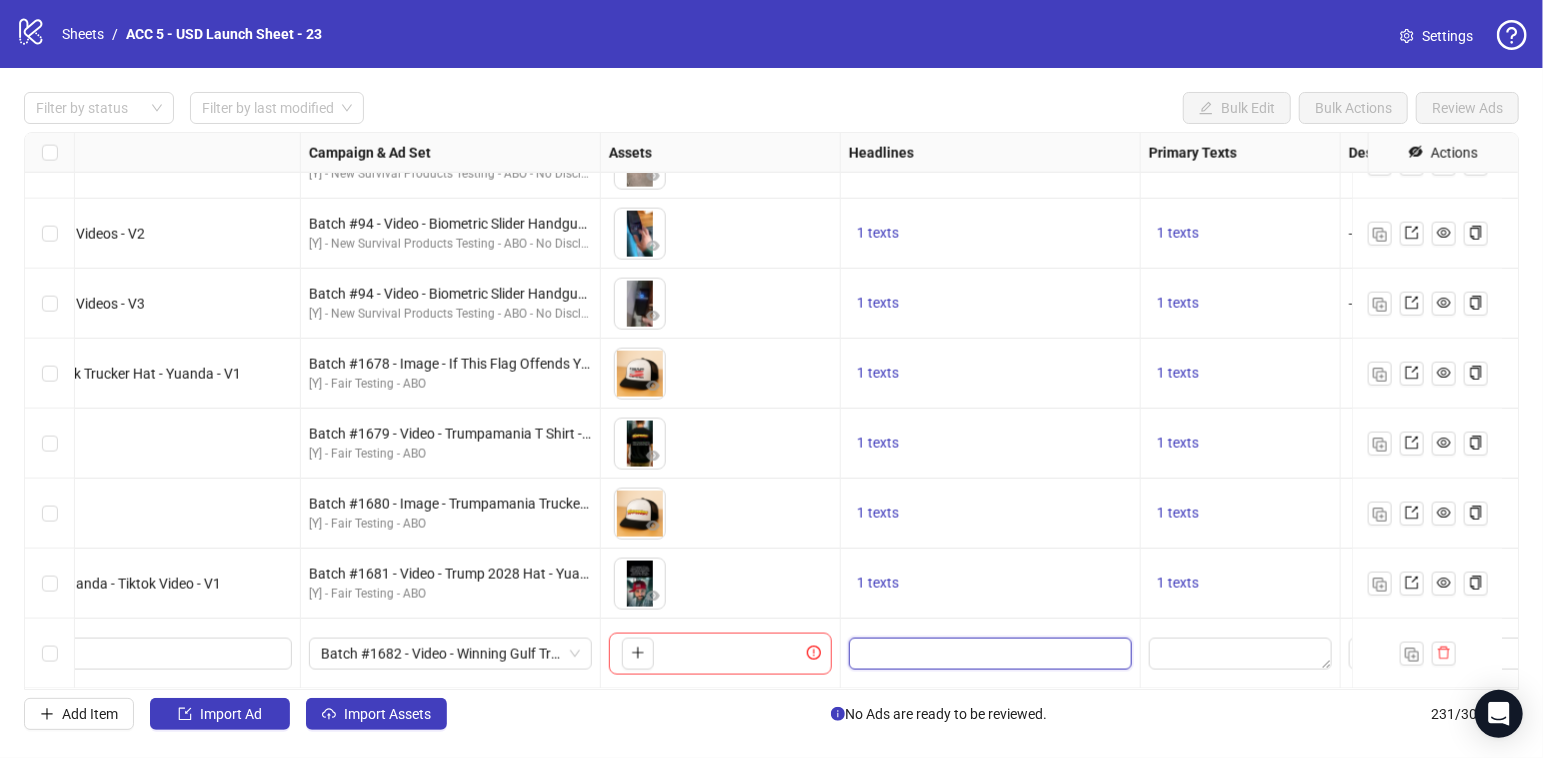 click at bounding box center (988, 654) 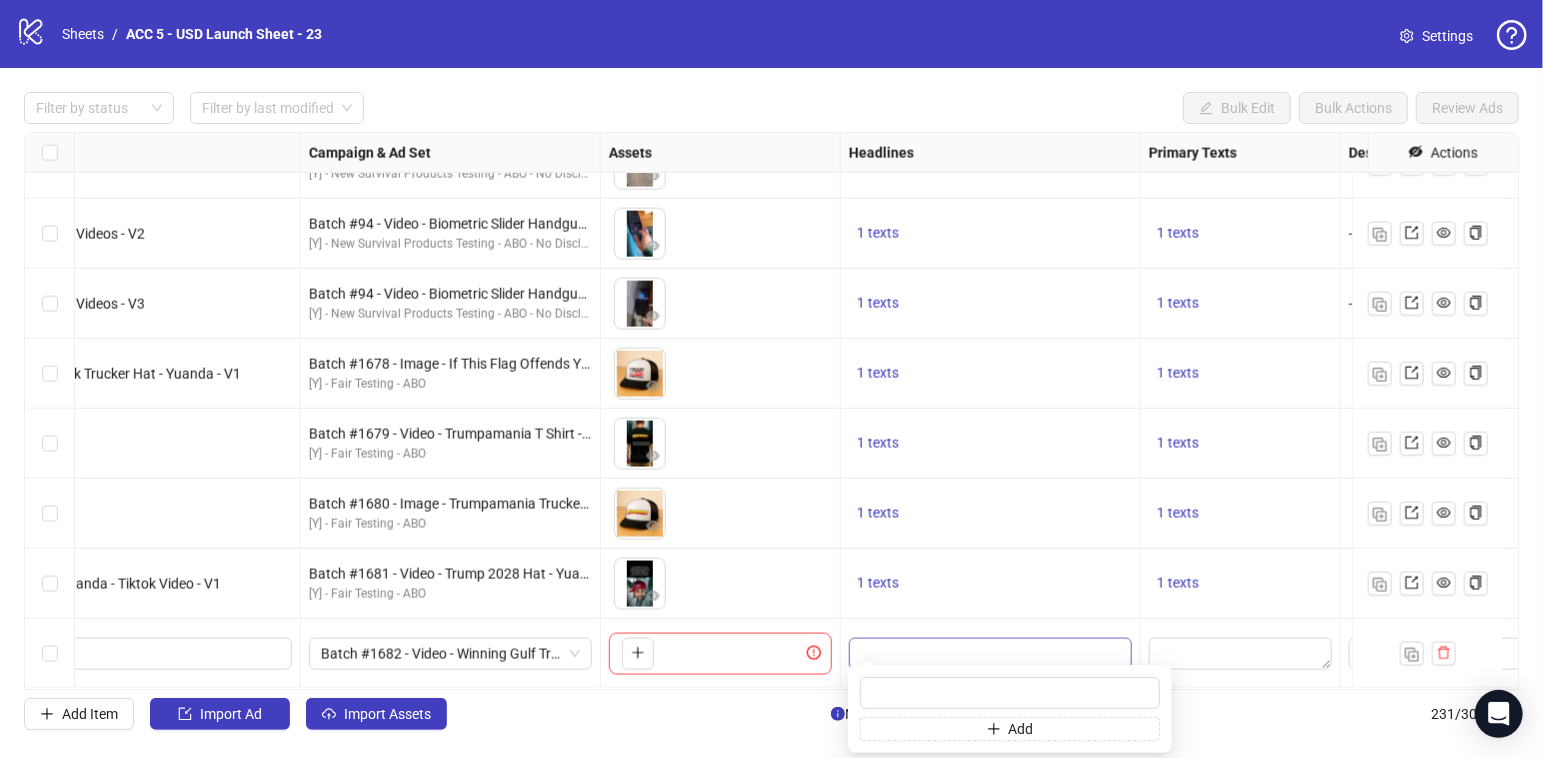 type on "**********" 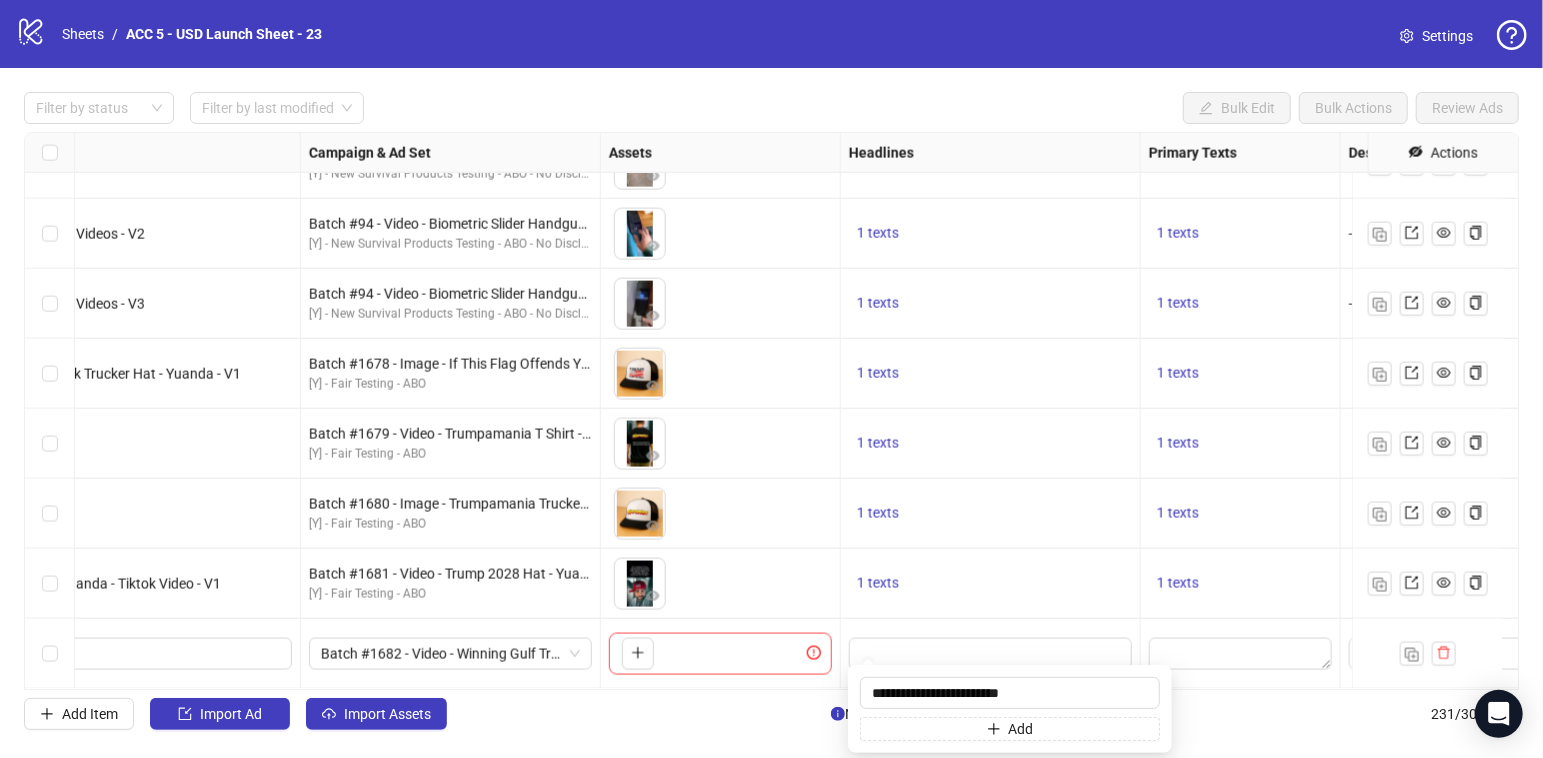 click on "1 texts" at bounding box center (990, 514) 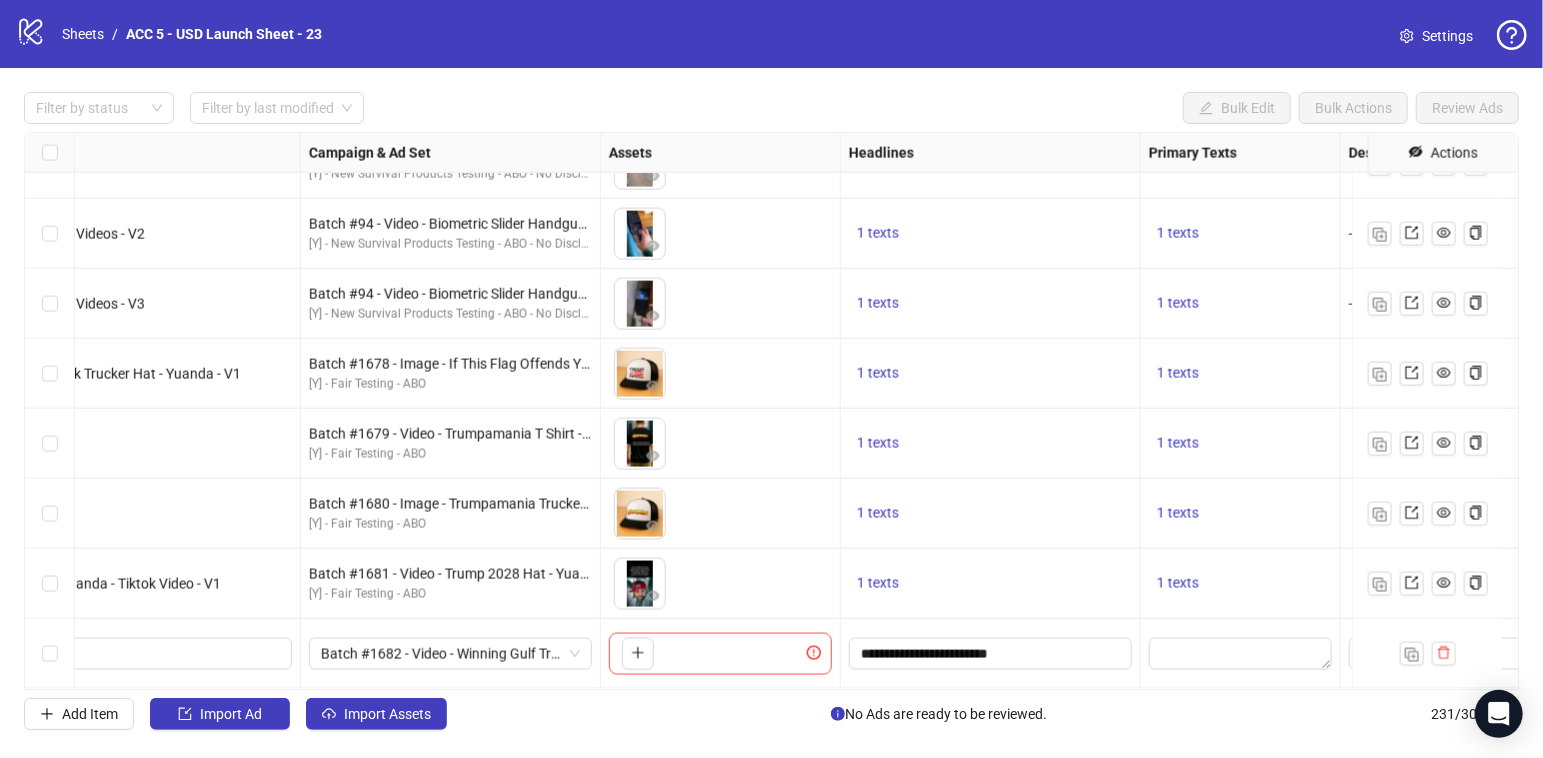 click on "Ad Format Ad Name Campaign & Ad Set Assets Headlines Primary Texts Descriptions Destination URL App Product Page ID Display URL Leadgen Form Product Set ID Call to Action Actions Single video Batch #1677 - American Warrior T Shirt - Yuanda - Tiktok Videos - V4 Batch #1677 - Video - American Warrior T Shirt - Yuanda - Tiktok Videos - August 3 [Y] - Fair Testing - ABO
To pick up a draggable item, press the space bar.
While dragging, use the arrow keys to move the item.
Press space again to drop the item in its new position, or press escape to cancel.
1 texts 1 texts 1 texts https://www.unitedpatriotco.com/products/american-warrior-t-shirt - Single video Batch #94 - Biometric Slider Handgun - Yuanda - Tiktok Videos - V1 Batch #94 - Video - Biometric Slider Handgun - Yuanda - Tiktok Videos - August 6 [Y] - New Survival Products Testing - ABO - No Disclaimer 1 texts 1 texts - https://www.unitedpatriotco.com/products/biometric-slider-handgun - Single video 1 texts 1 texts - - Single video 1 texts -" at bounding box center [771, 411] 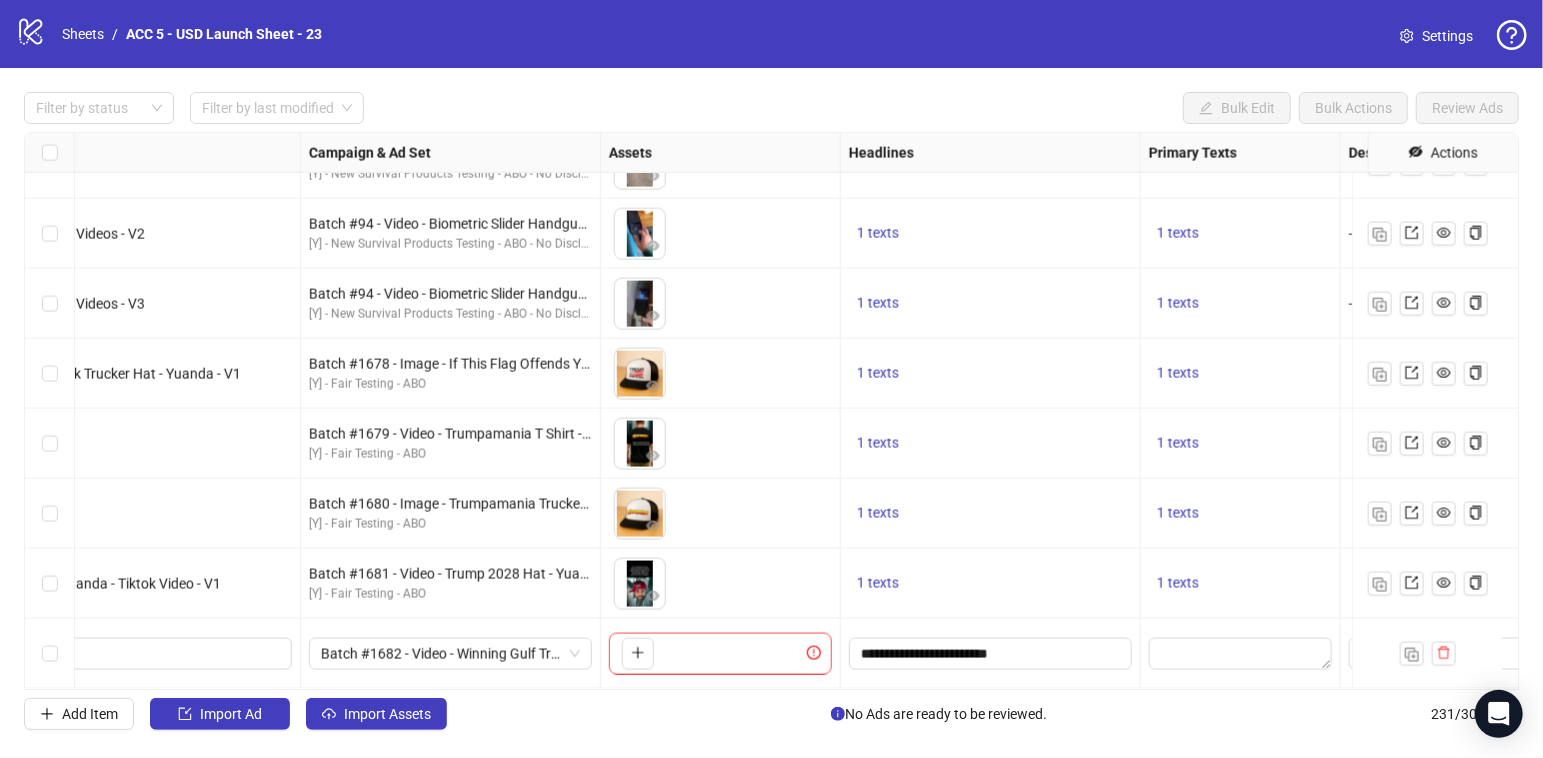 scroll, scrollTop: 15670, scrollLeft: 824, axis: both 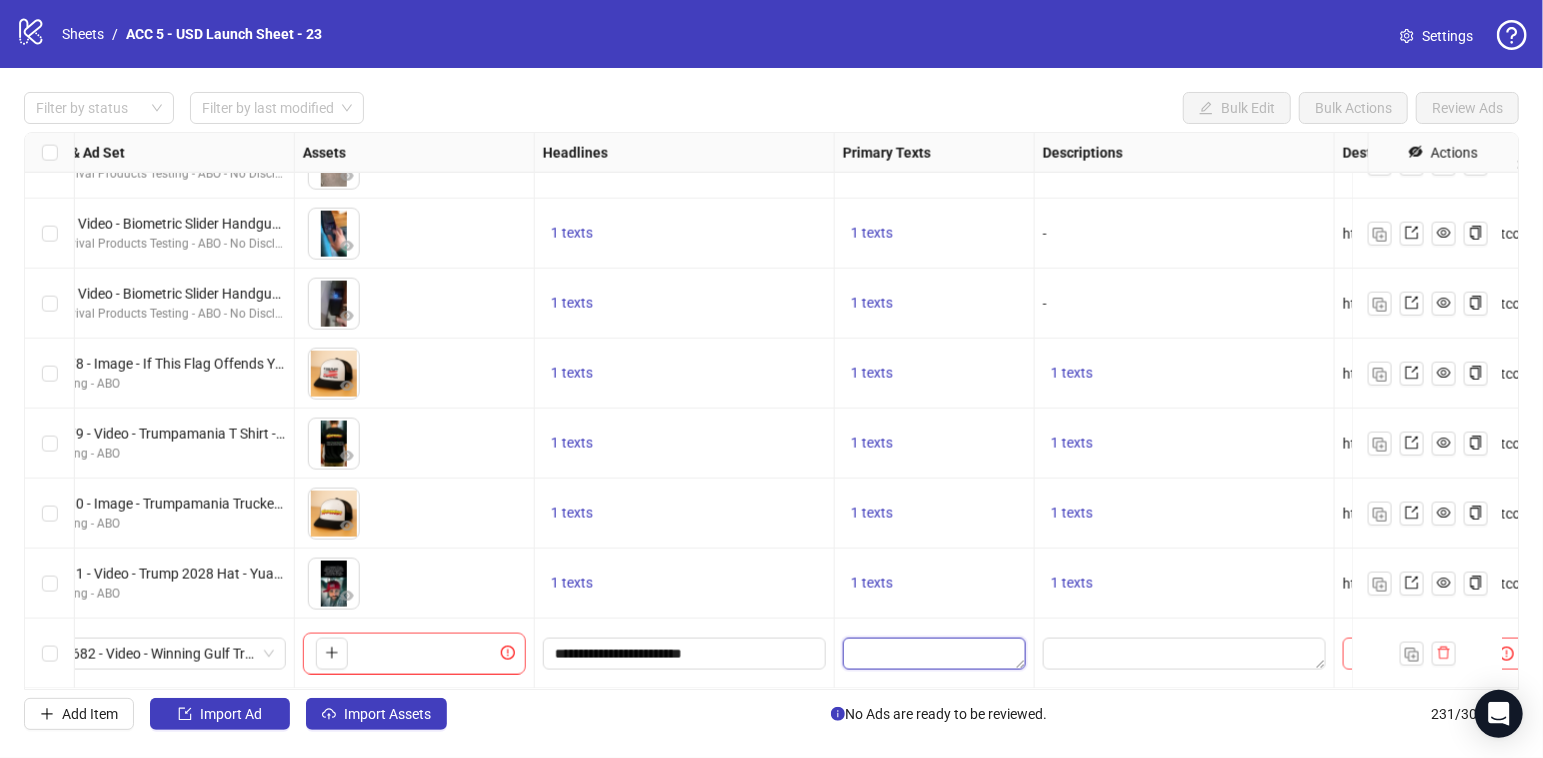 click at bounding box center [934, 654] 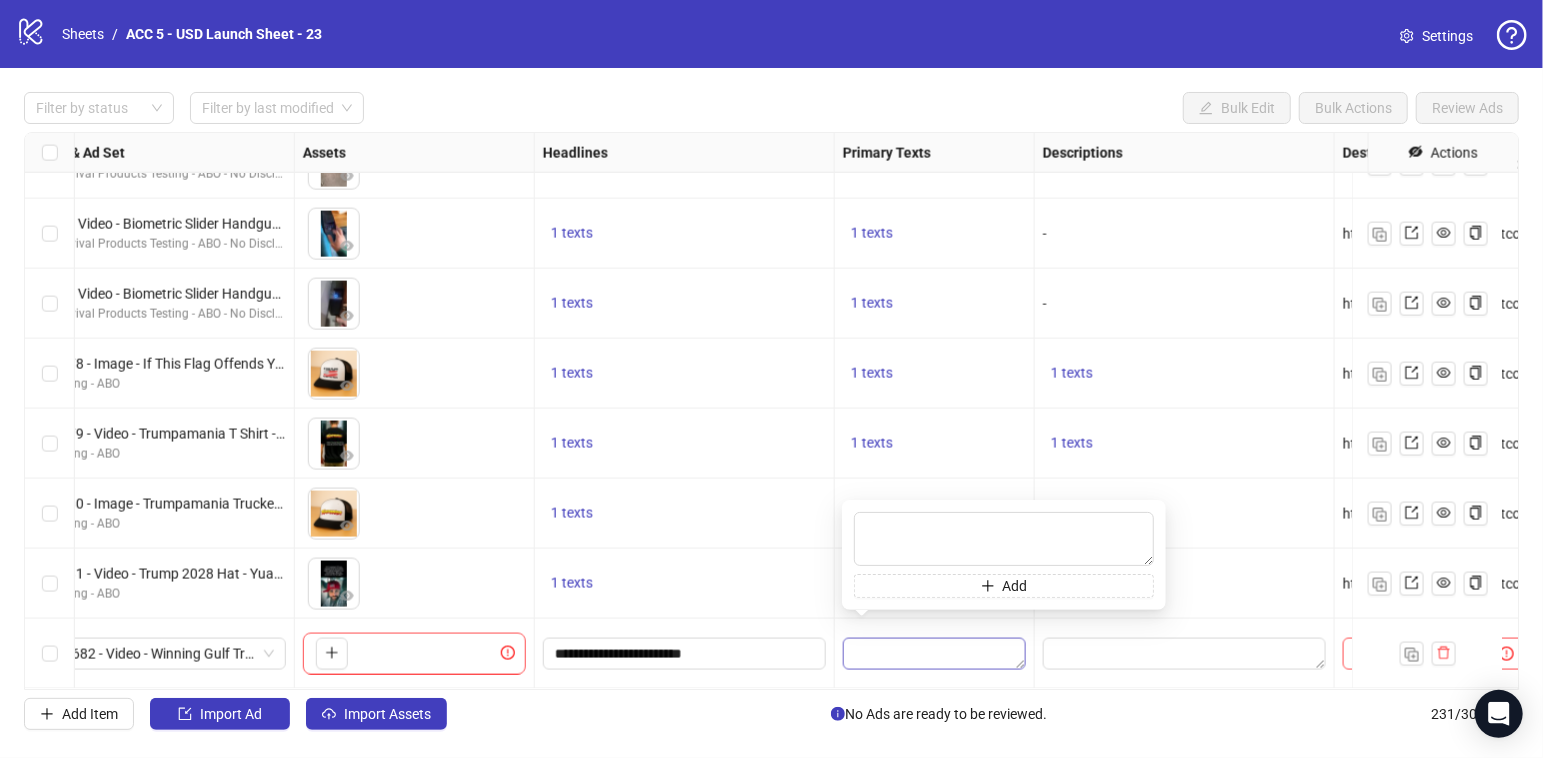 type on "**********" 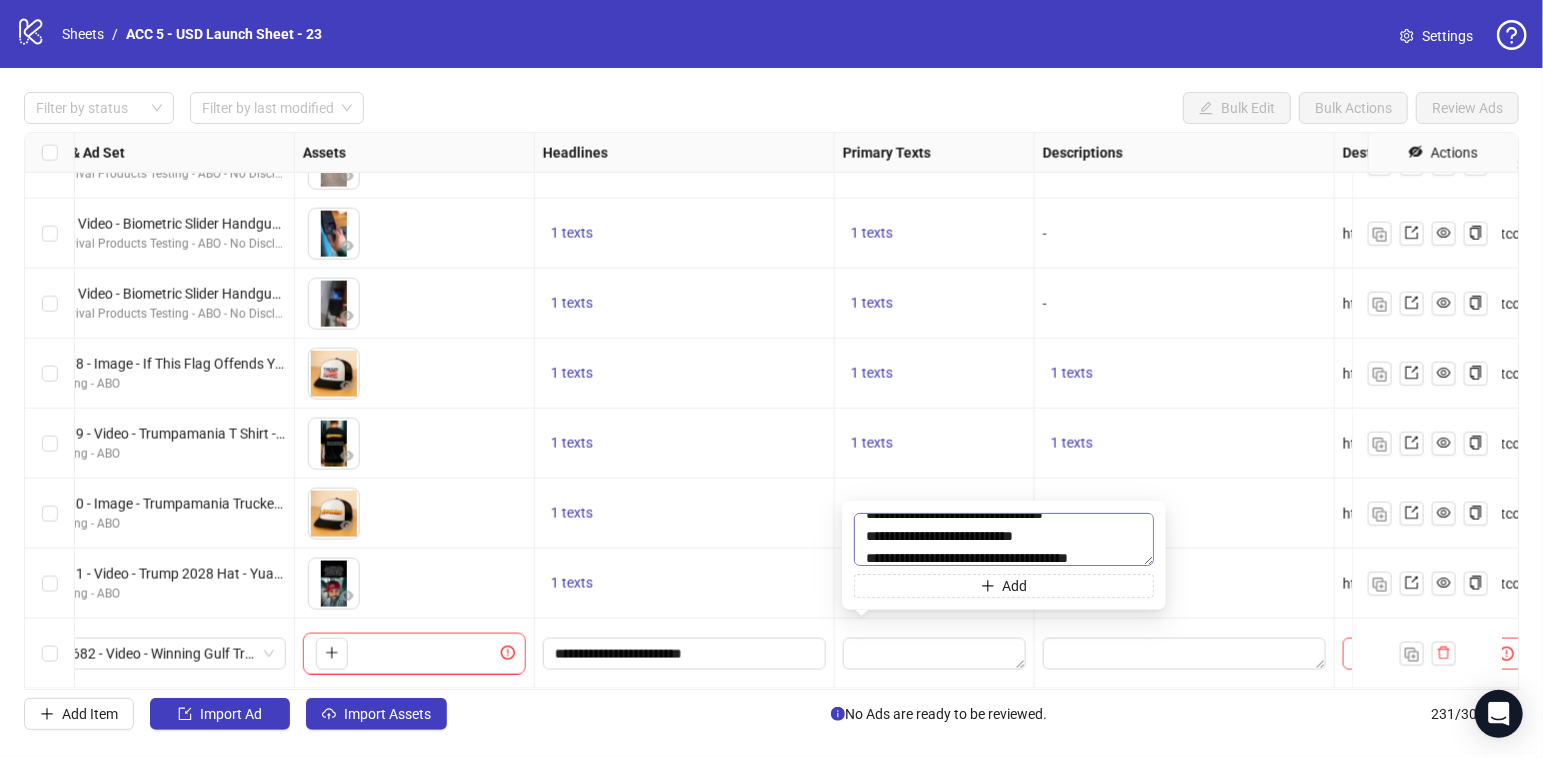 scroll, scrollTop: 106, scrollLeft: 0, axis: vertical 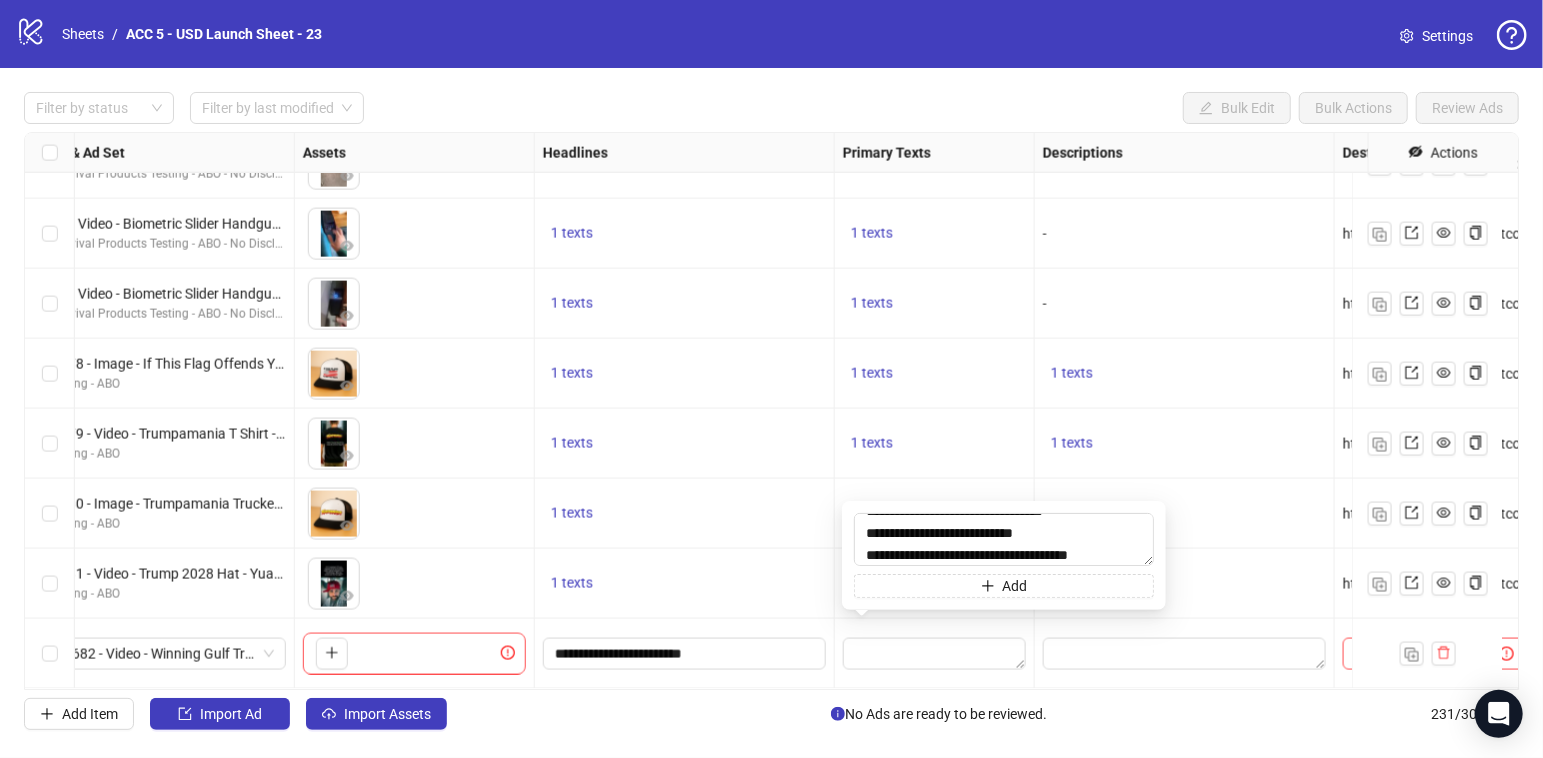 click on "1 texts" at bounding box center (935, 444) 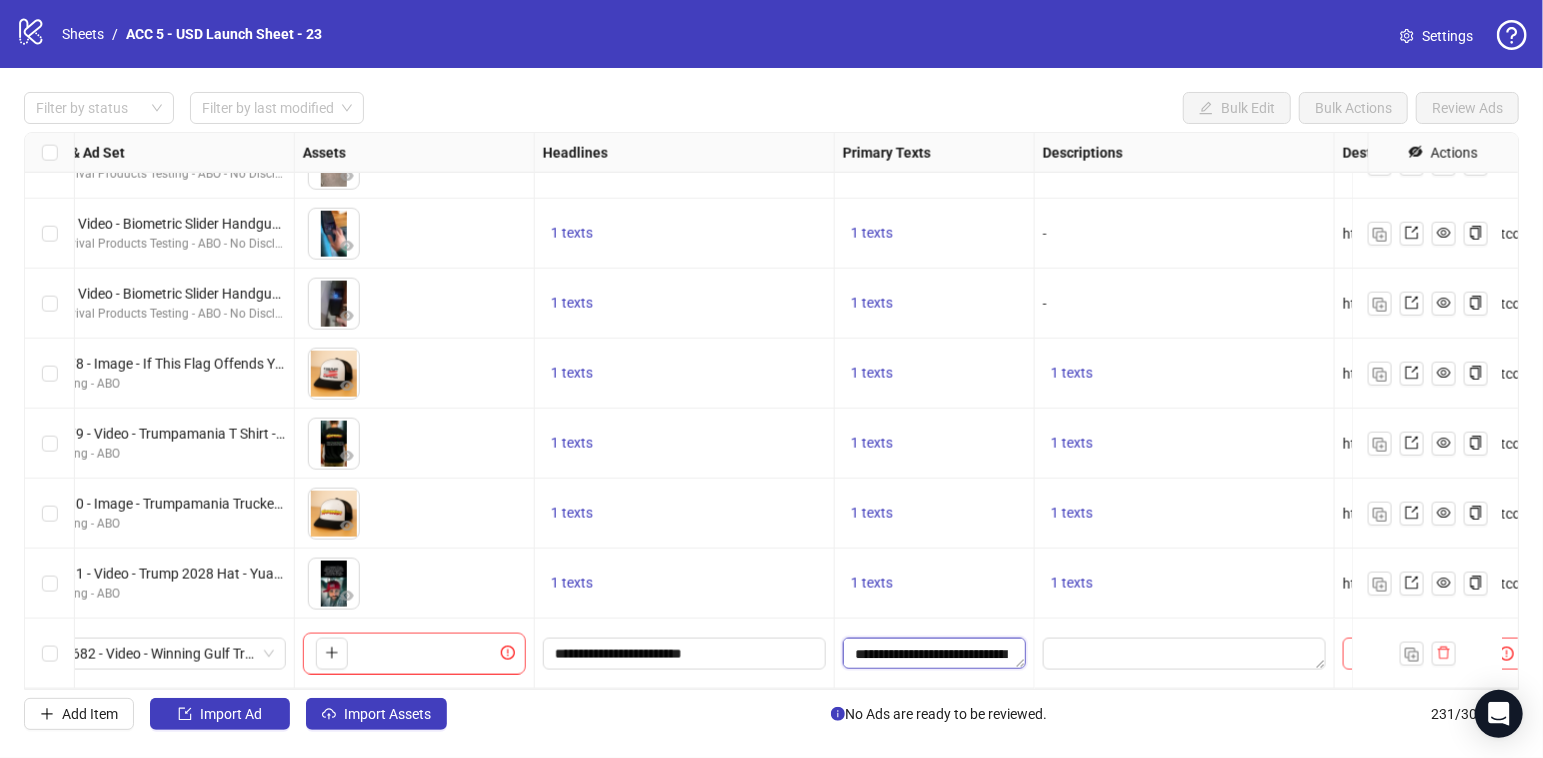 click on "**********" at bounding box center [934, 654] 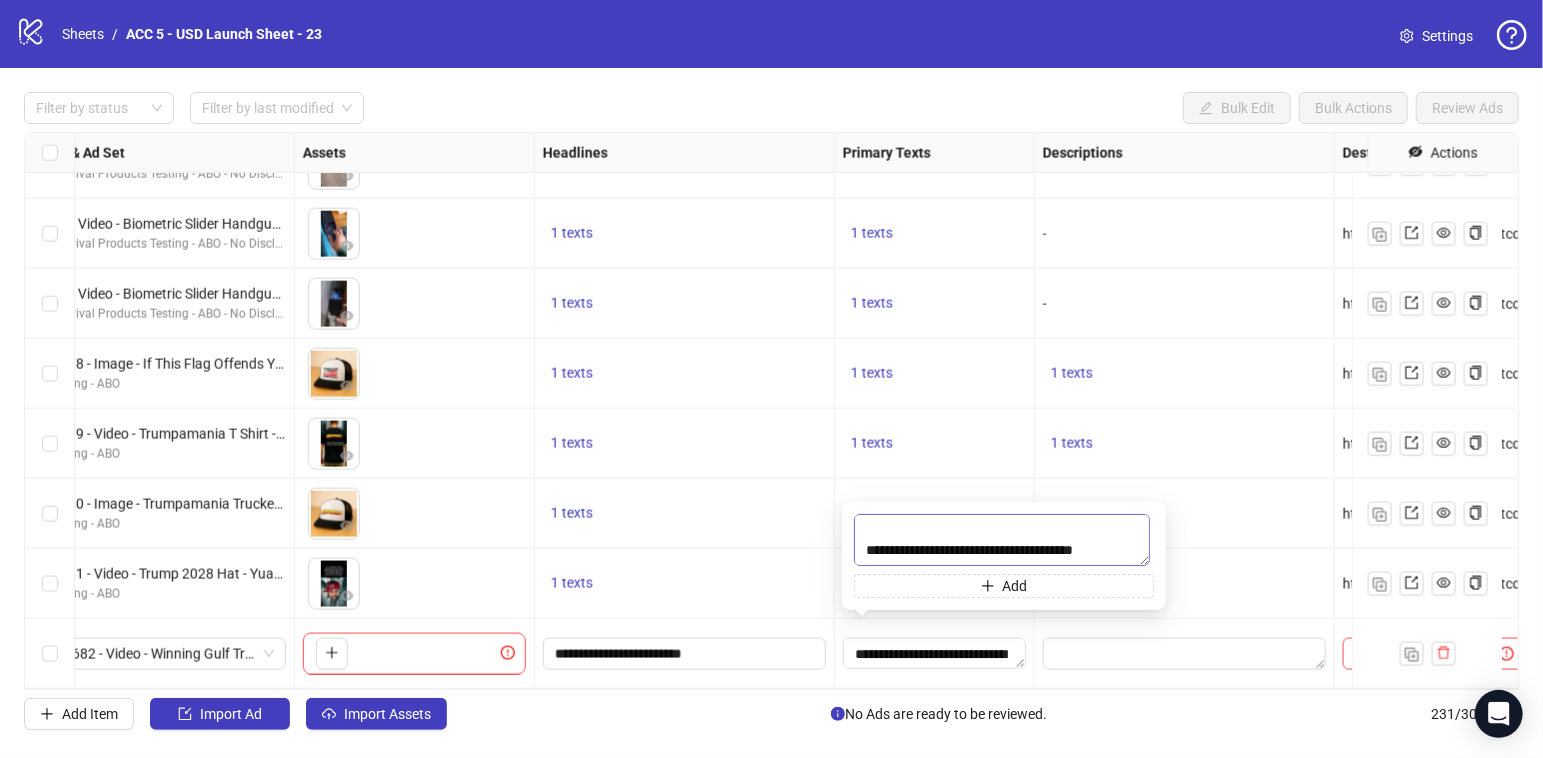 scroll, scrollTop: 241, scrollLeft: 0, axis: vertical 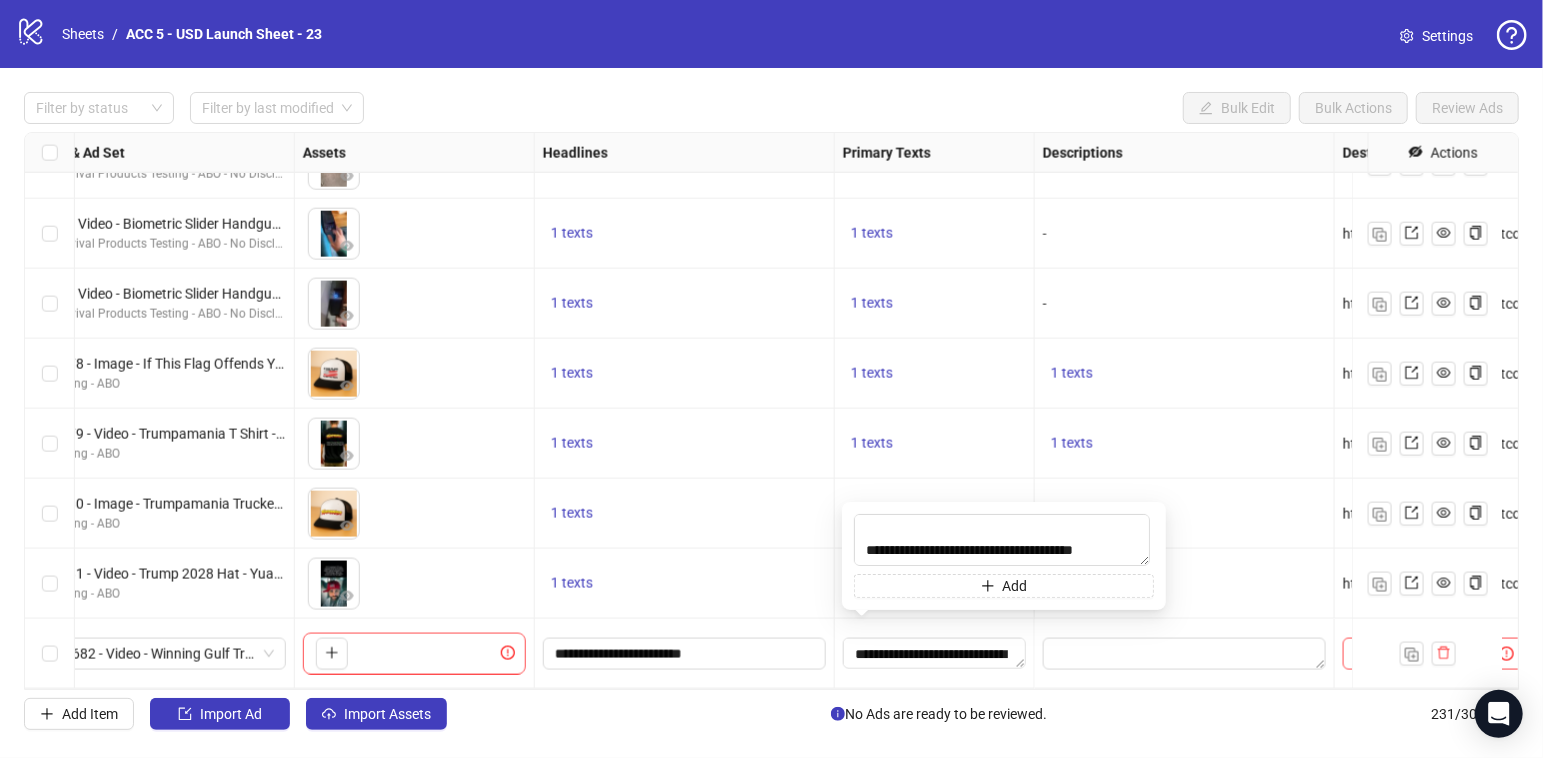 click on "1 texts" at bounding box center (934, 304) 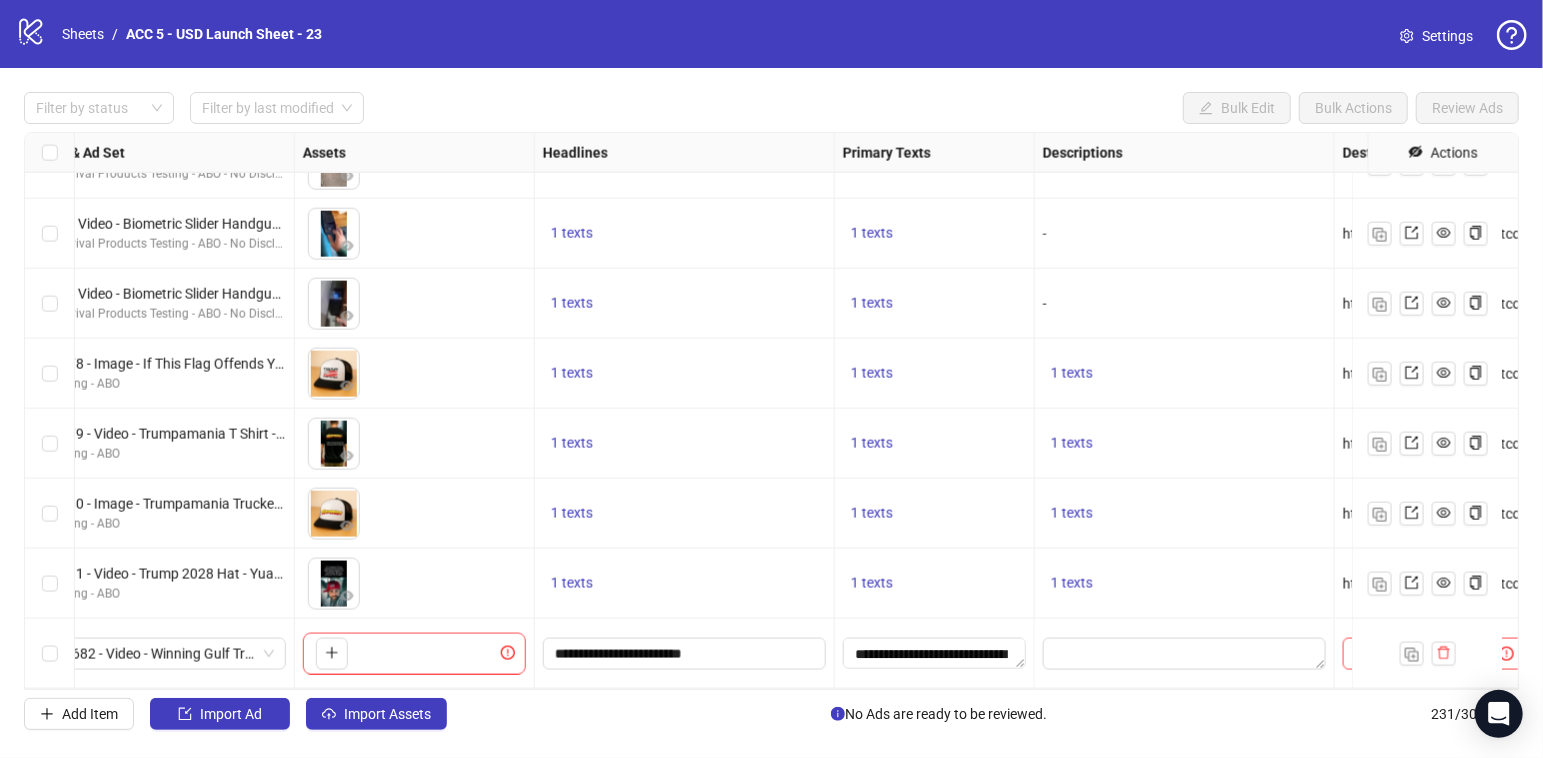 click on "1 texts" at bounding box center (935, 374) 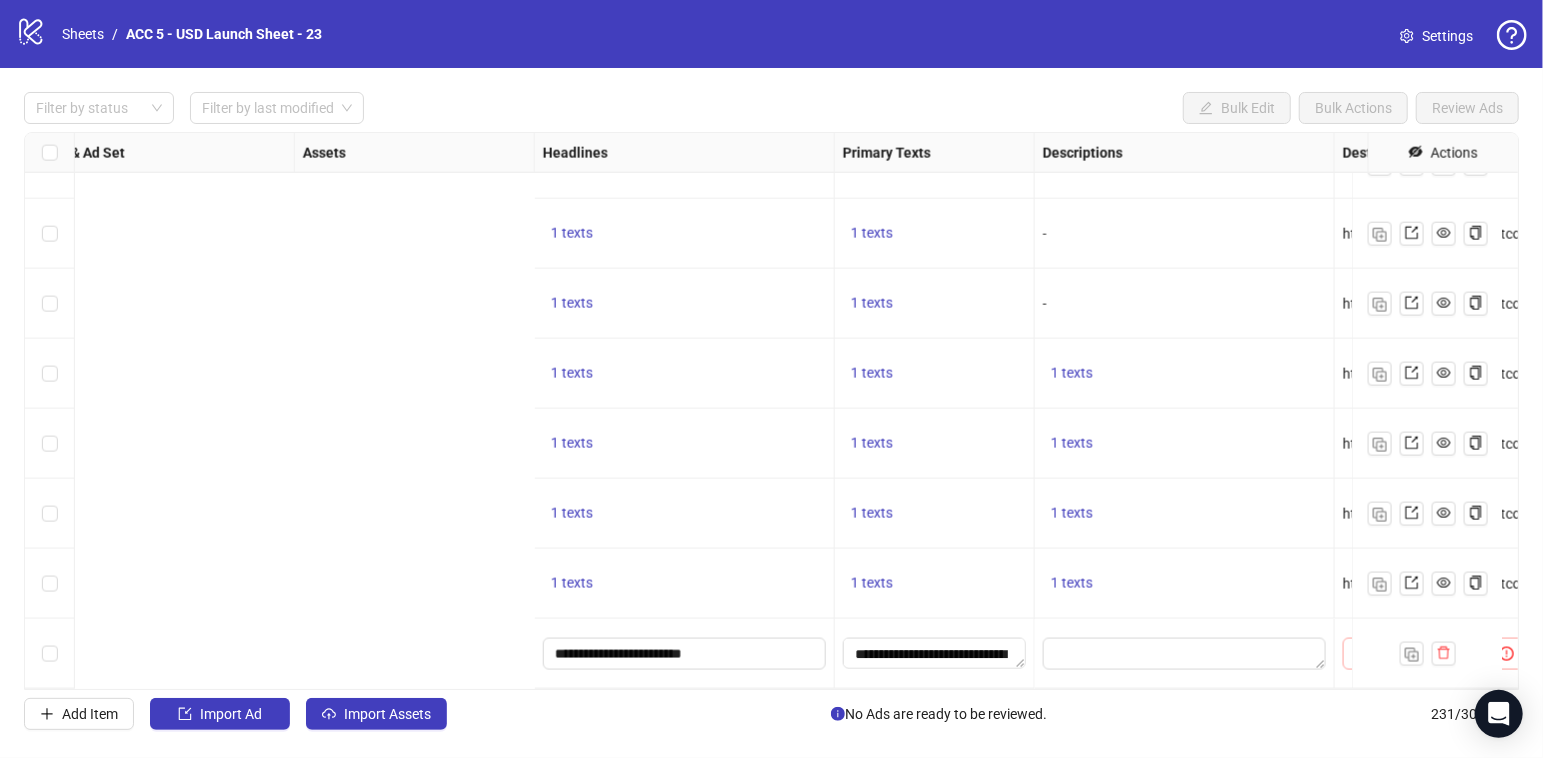 click at bounding box center (1434, 654) 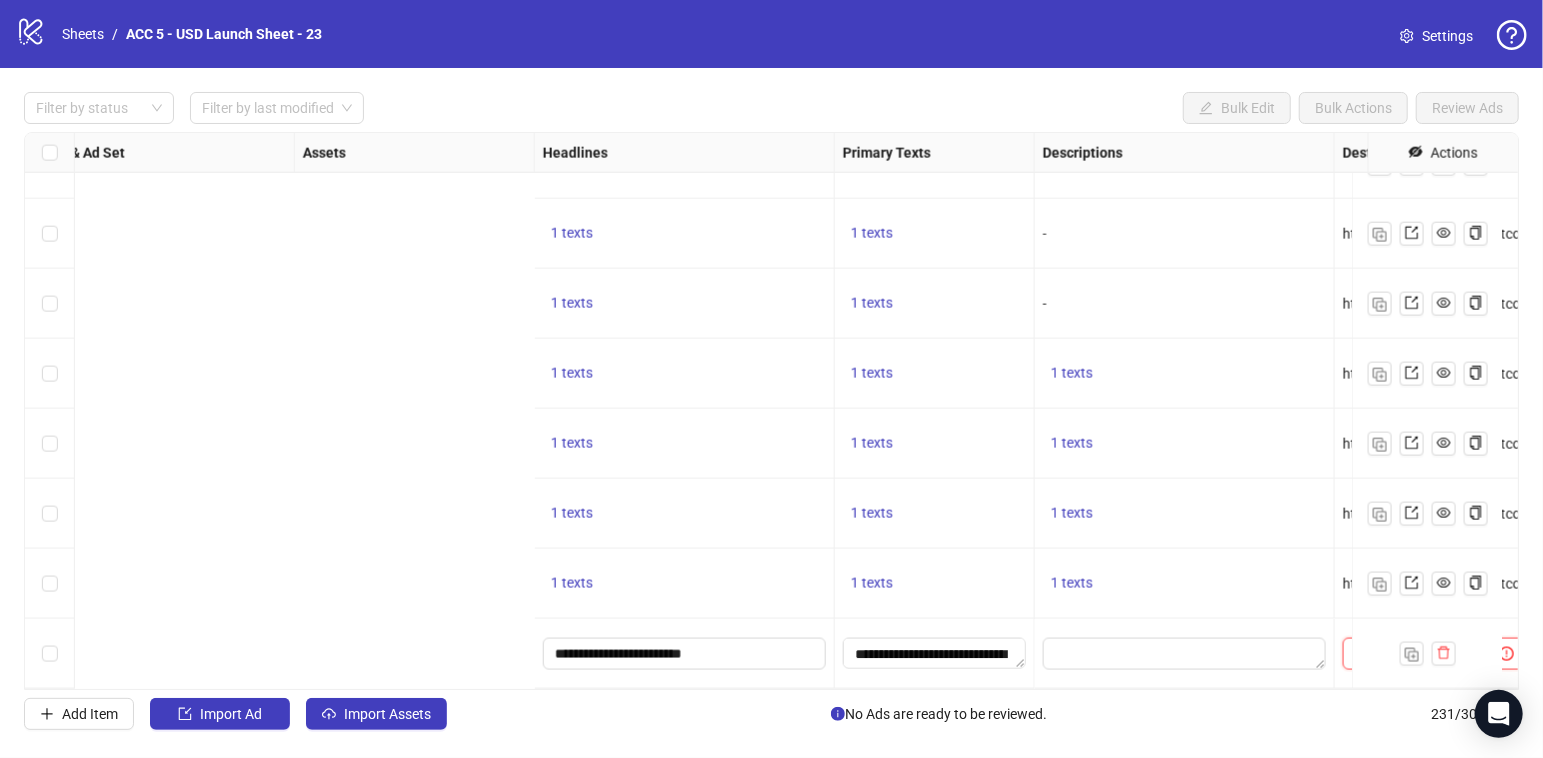 click at bounding box center [1413, 654] 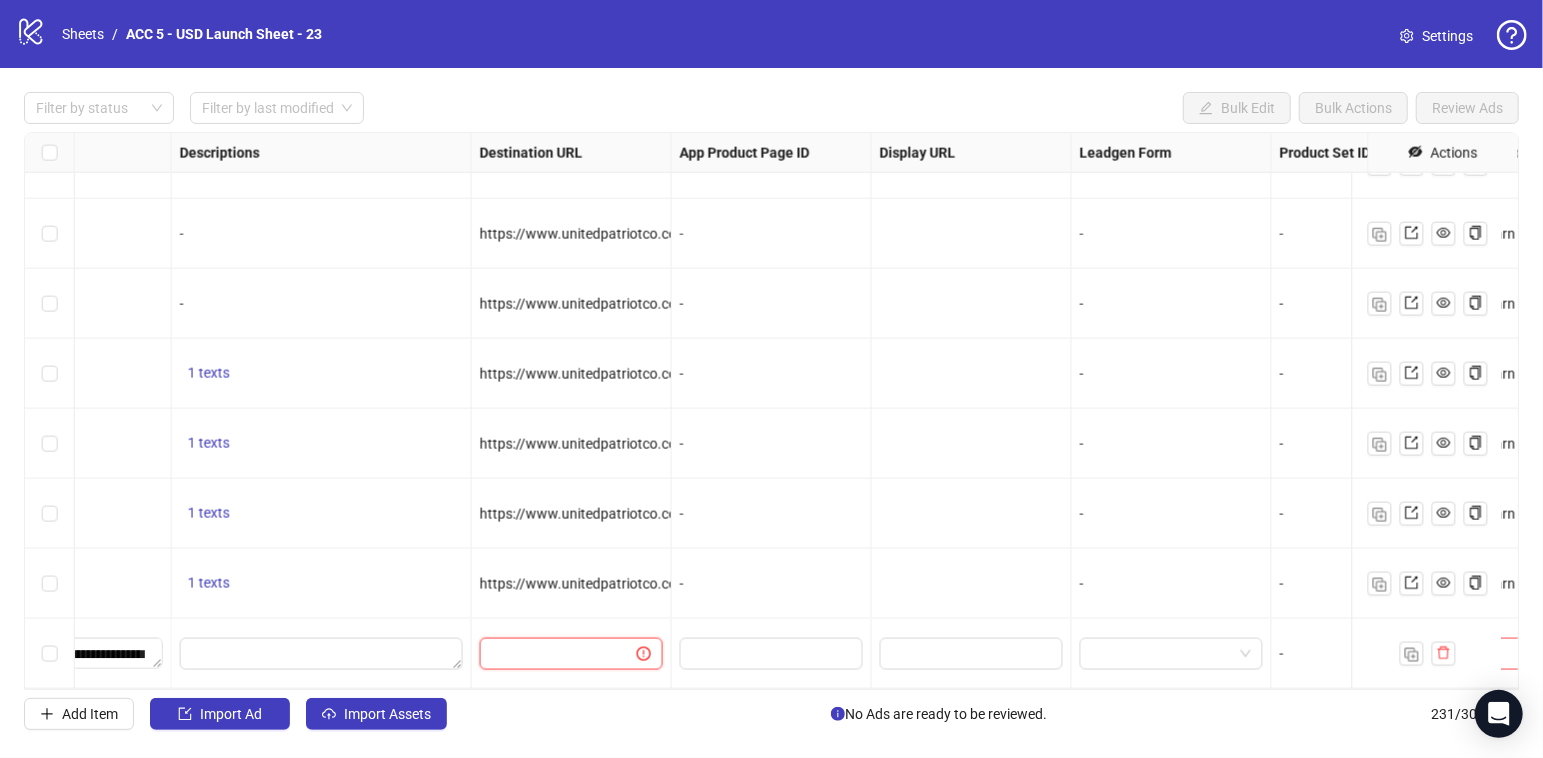 paste on "**********" 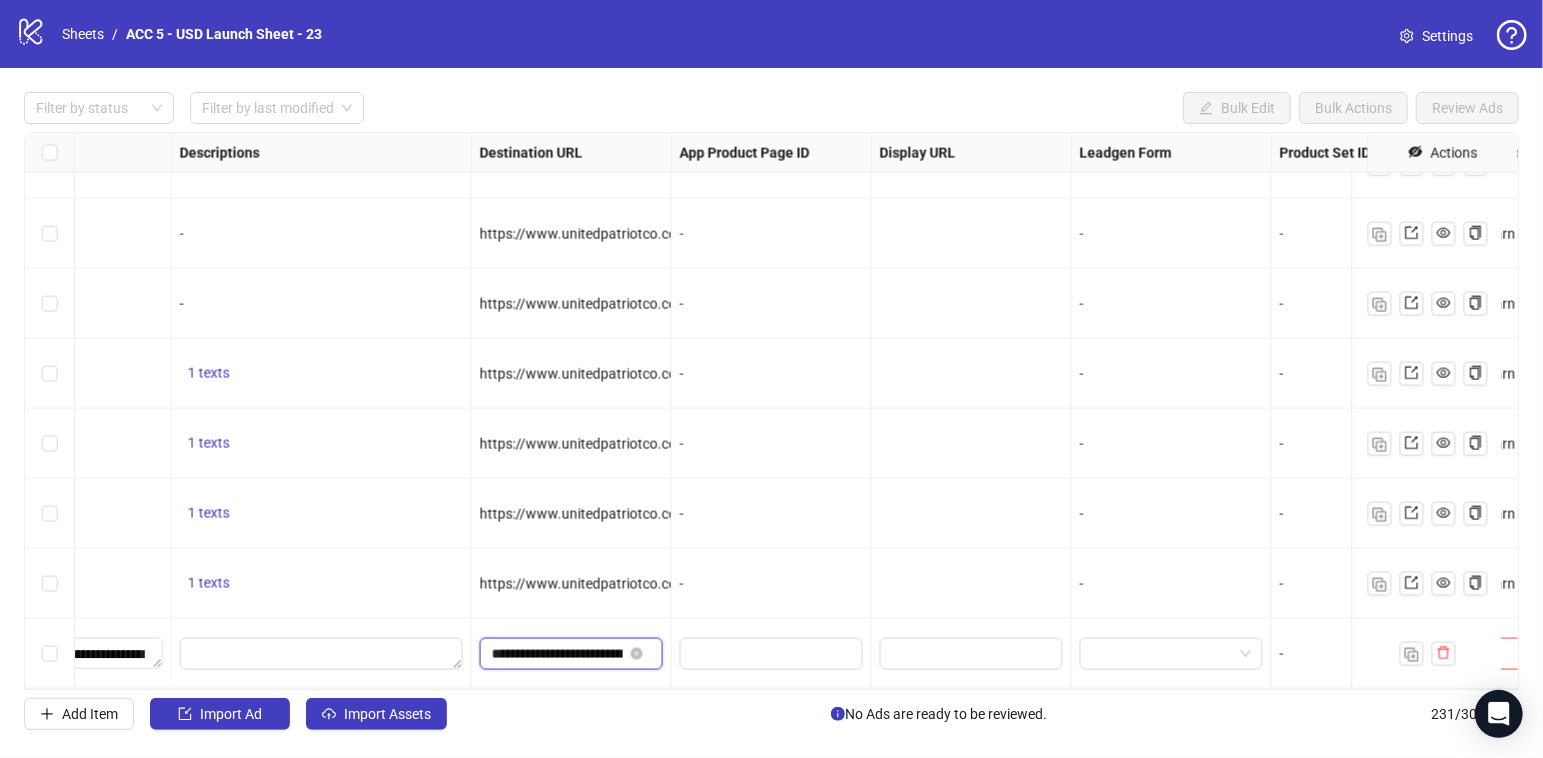 scroll, scrollTop: 0, scrollLeft: 376, axis: horizontal 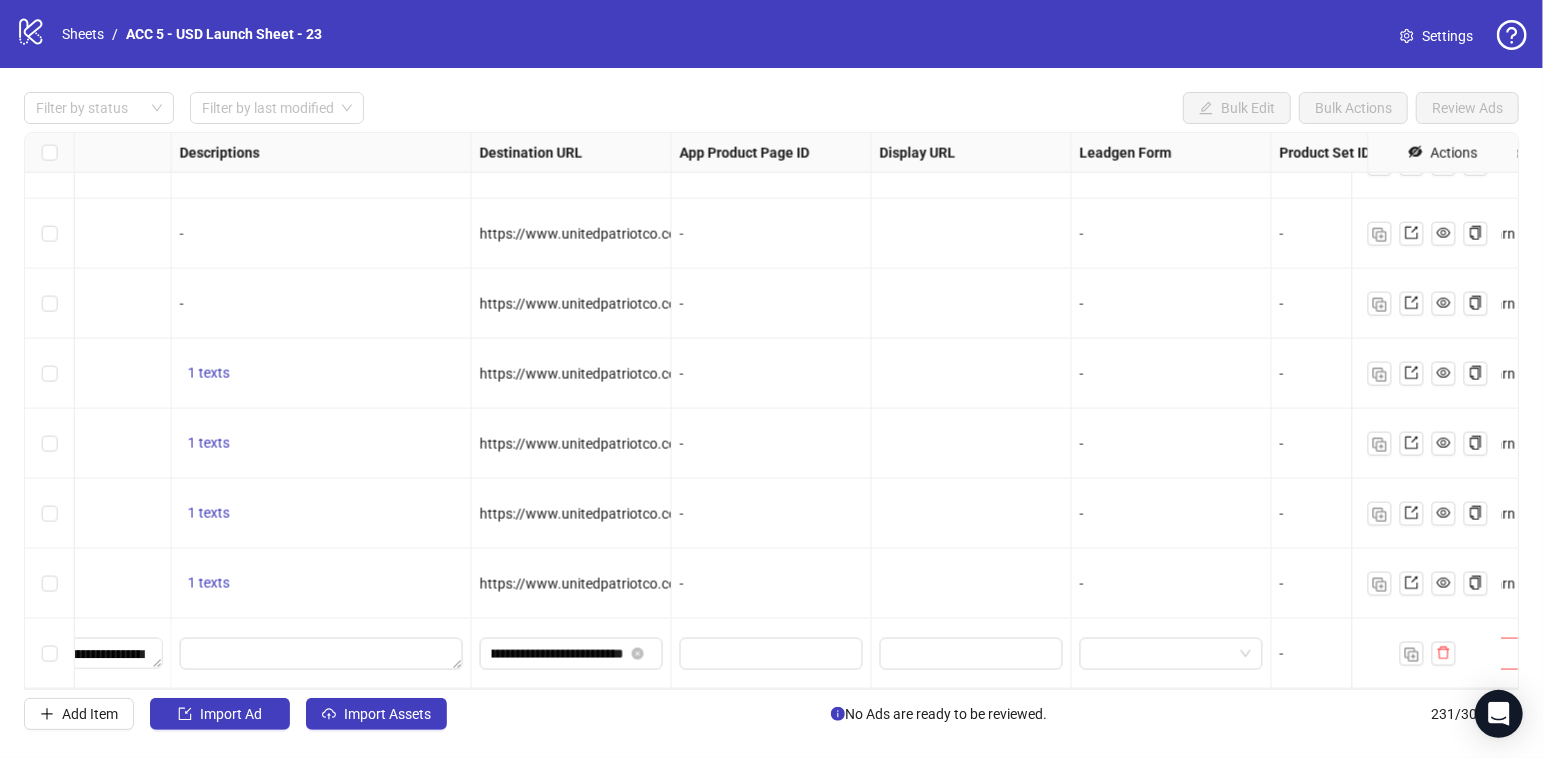click at bounding box center (972, 584) 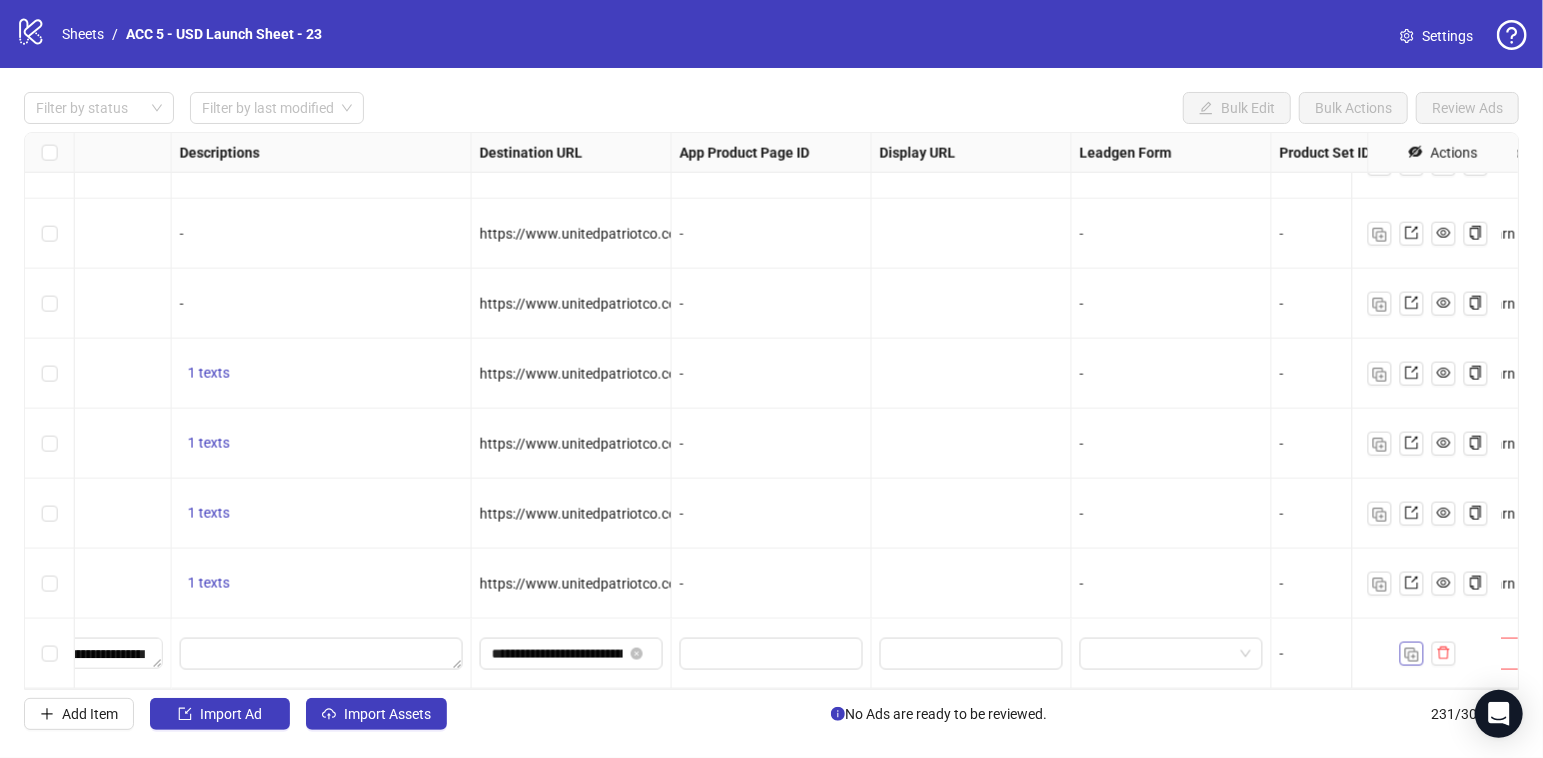 click at bounding box center (1412, 655) 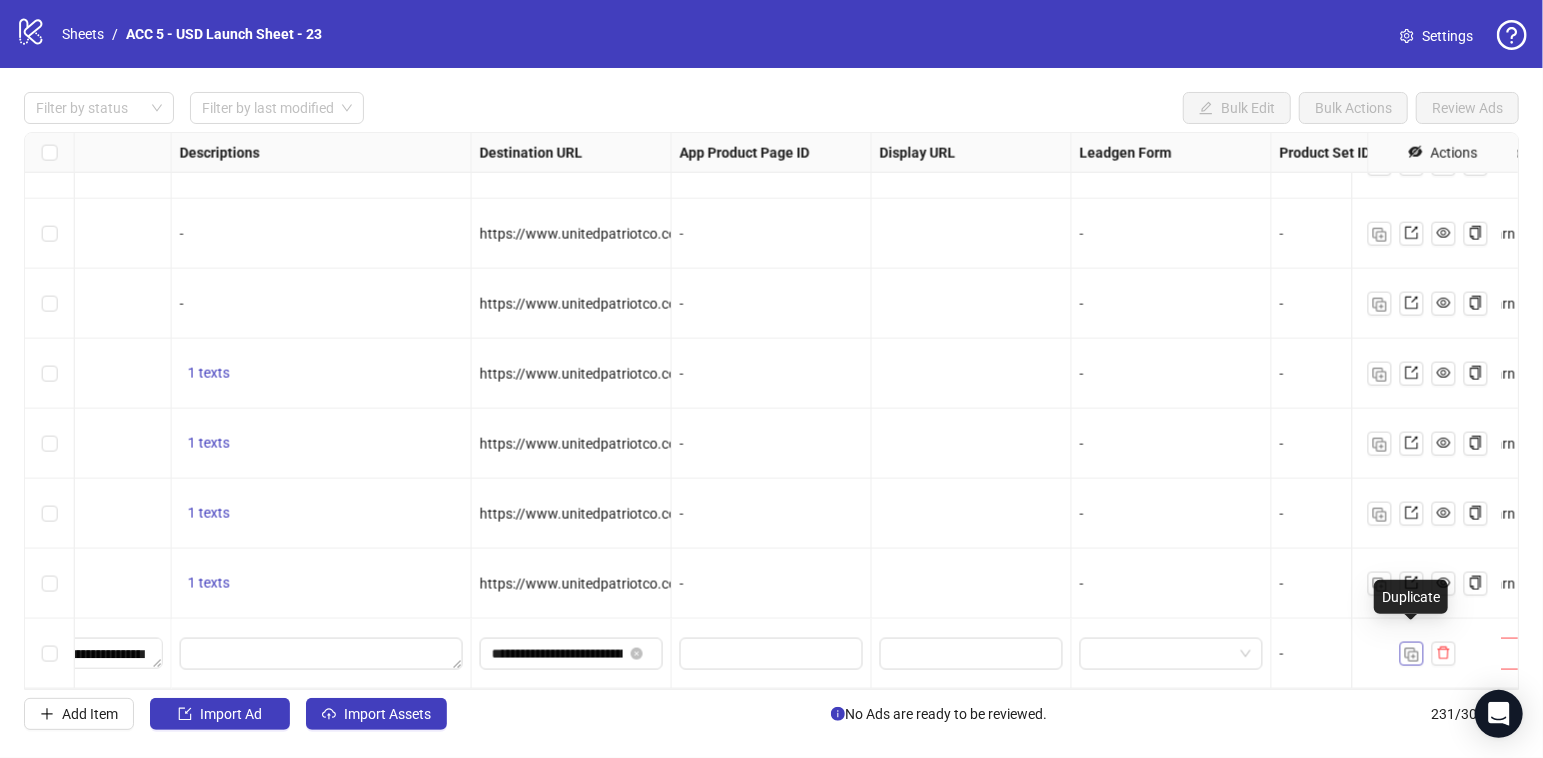 click at bounding box center [1412, 655] 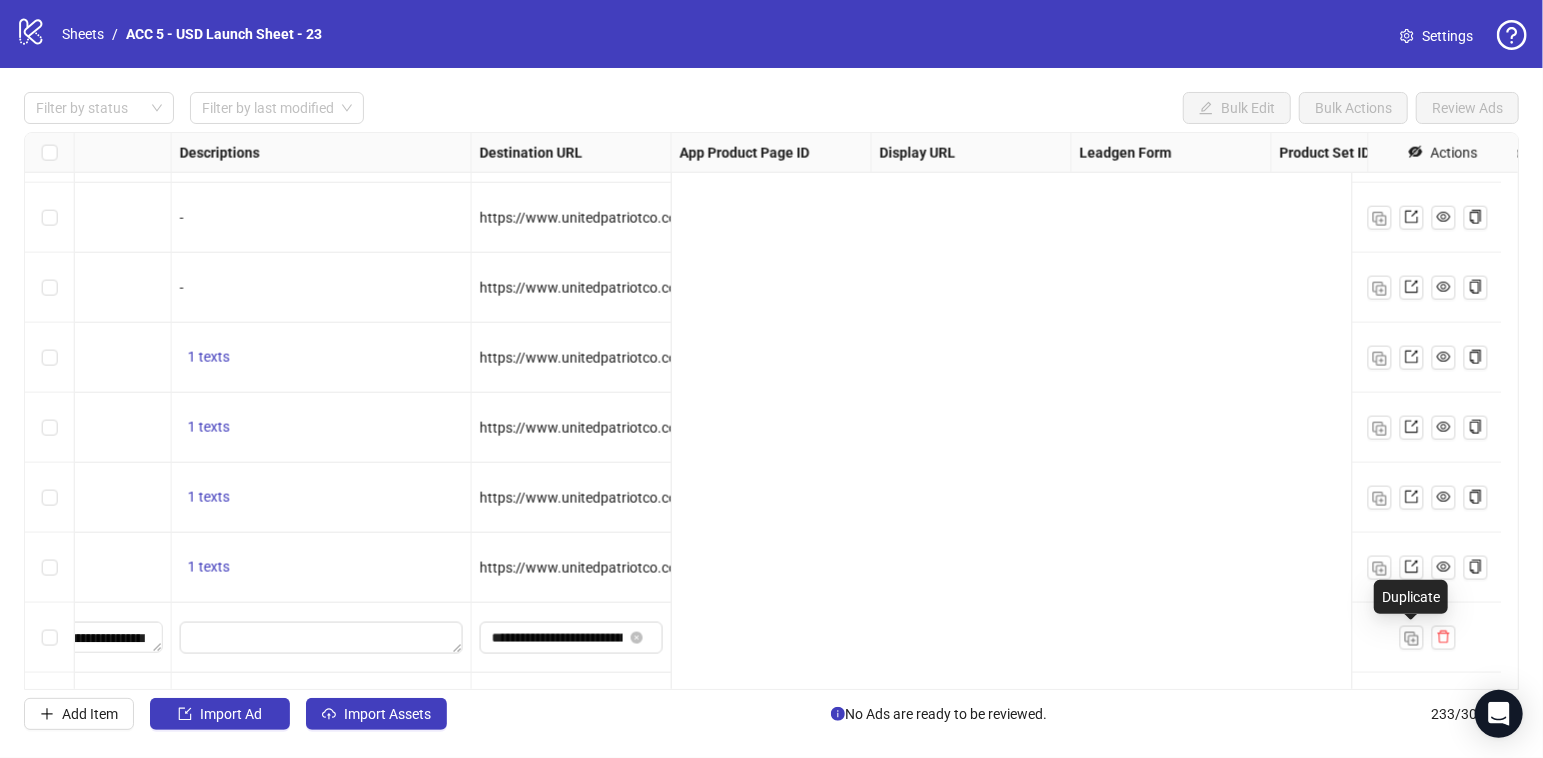scroll, scrollTop: 15670, scrollLeft: 363, axis: both 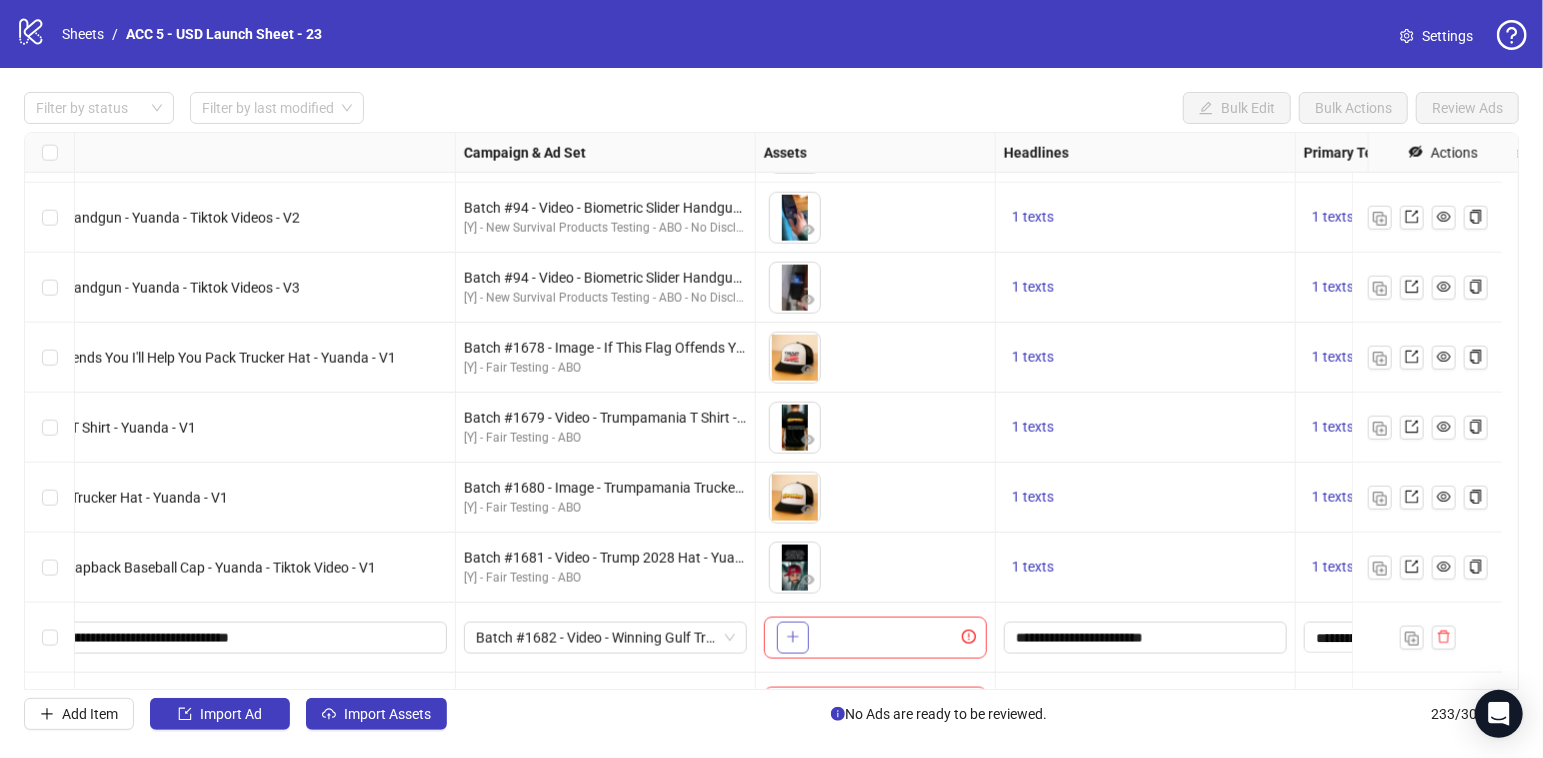 click on "Ad Format Ad Name Campaign & Ad Set Assets Headlines Primary Texts Descriptions Destination URL App Product Page ID Display URL Leadgen Form Product Set ID Call to Action Actions Single video Batch #1677 - American Warrior T Shirt - Yuanda - Tiktok Videos - V4 Batch #1677 - Video - American Warrior T Shirt - Yuanda - Tiktok Videos - August 3 [Y] - Fair Testing - ABO
To pick up a draggable item, press the space bar.
While dragging, use the arrow keys to move the item.
Press space again to drop the item in its new position, or press escape to cancel.
1 texts 1 texts Single video Batch #94 - Biometric Slider Handgun - Yuanda - Tiktok Videos - V1 Batch #94 - Video - Biometric Slider Handgun - Yuanda - Tiktok Videos - August 6 [Y] - New Survival Products Testing - ABO - No Disclaimer 1 texts 1 texts Single video Batch #94 - Biometric Slider Handgun - Yuanda - Tiktok Videos - V2 Batch #94 - Video - Biometric Slider Handgun - Yuanda - Tiktok Videos - August 6 [Y] - New Survival Products Testing - ABO - No Disclaimer 1 texts 1 texts Single video Batch #94 - Biometric Slider Handgun - Yuanda - Tiktok Videos - V3 Batch #94 - Video - Biometric Slider Handgun - Yuanda - Tiktok Videos - August 6 1 texts" at bounding box center (771, 411) 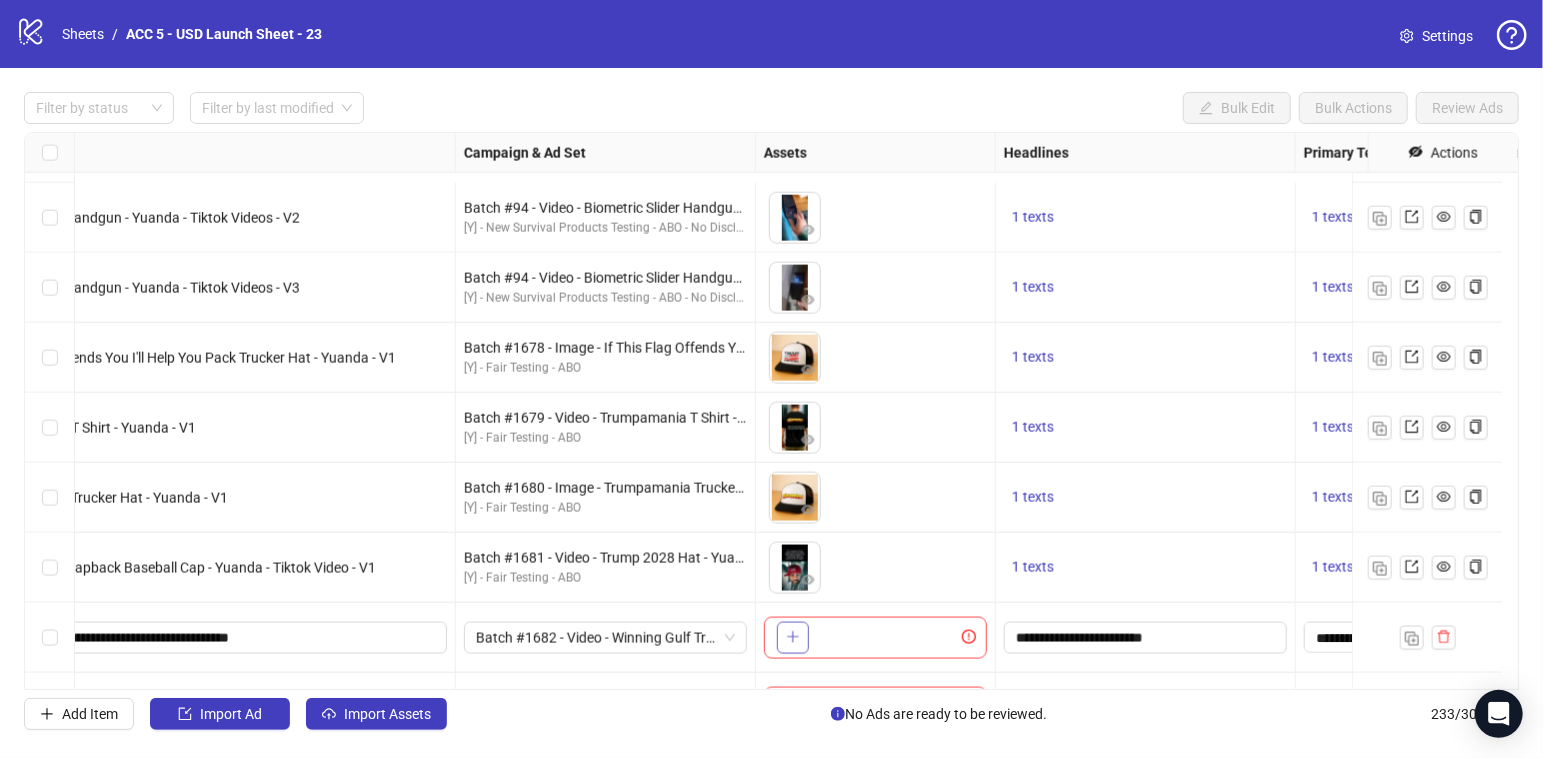 scroll, scrollTop: 15810, scrollLeft: 0, axis: vertical 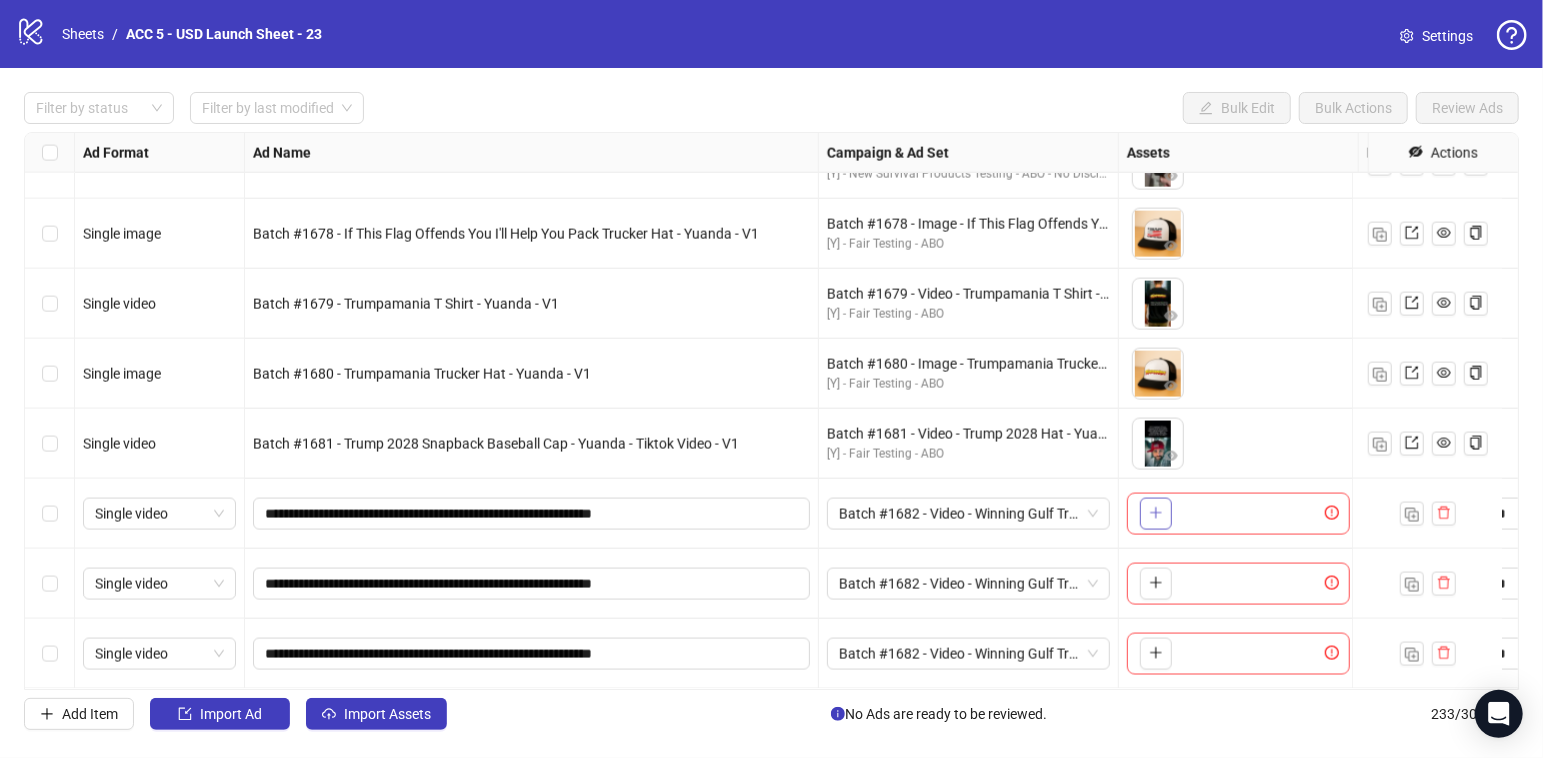 click 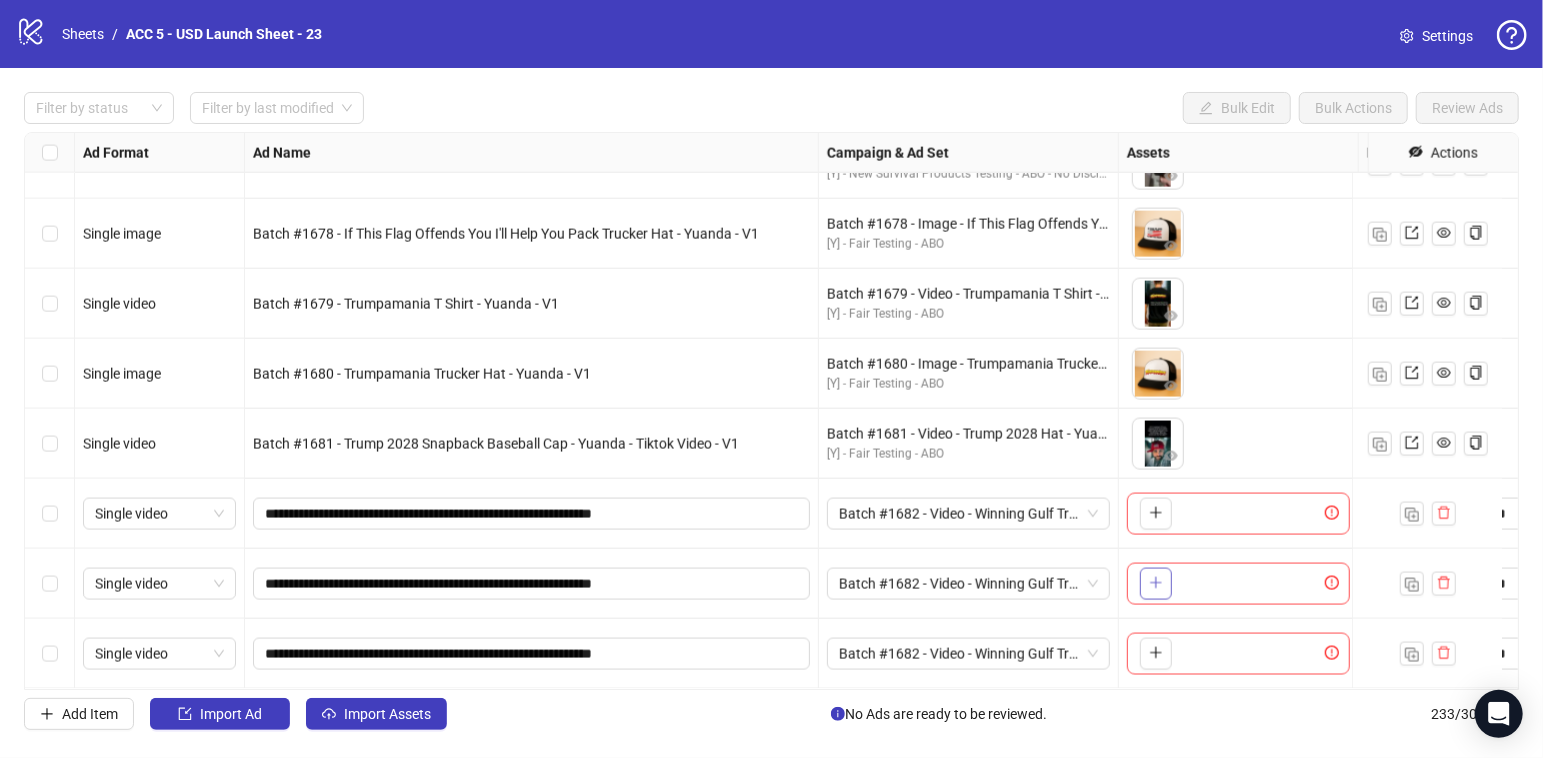 click at bounding box center [1156, 584] 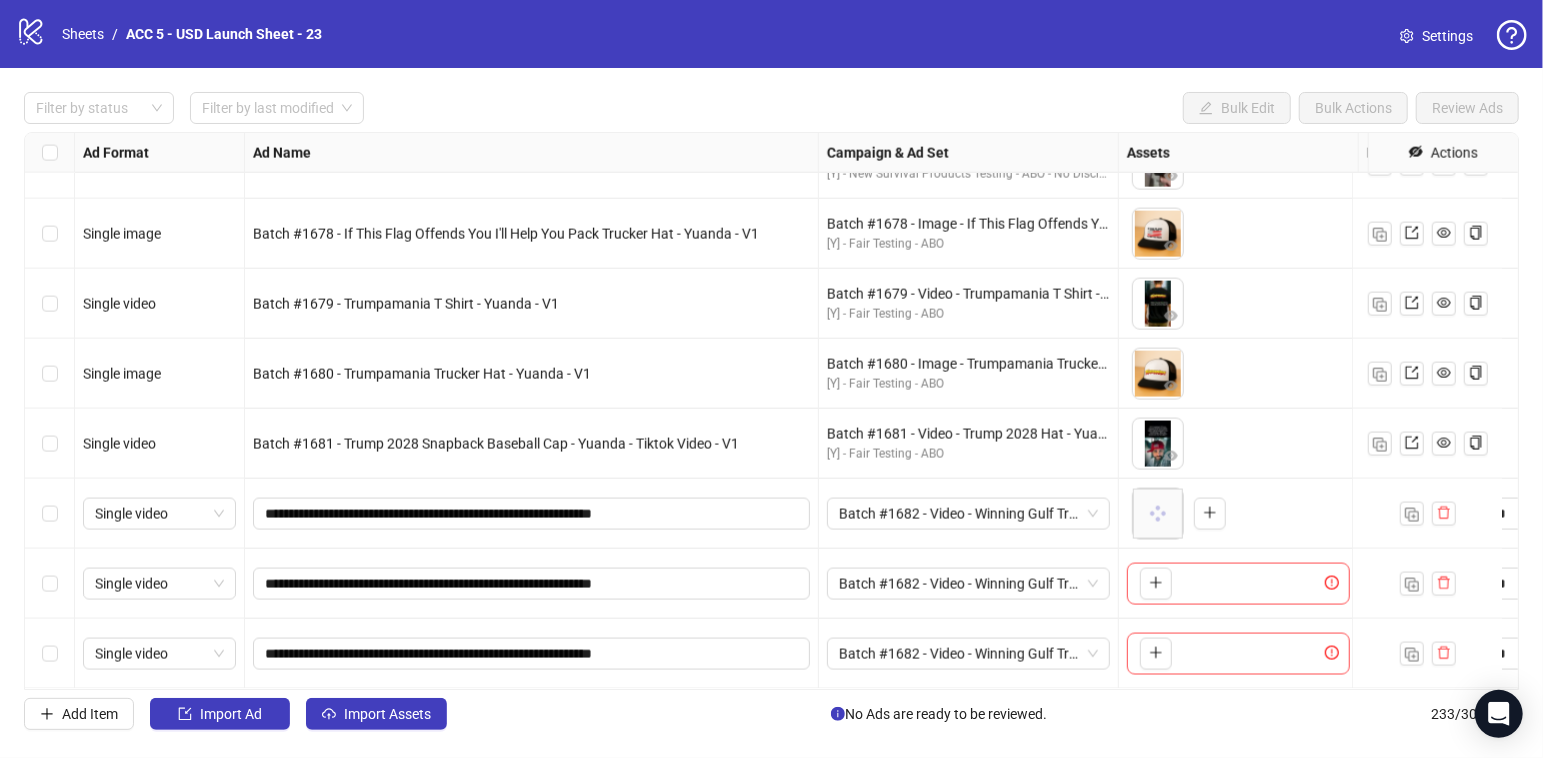 click on "To pick up a draggable item, press the space bar.
While dragging, use the arrow keys to move the item.
Press space again to drop the item in its new position, or press escape to cancel." at bounding box center (1152, 654) 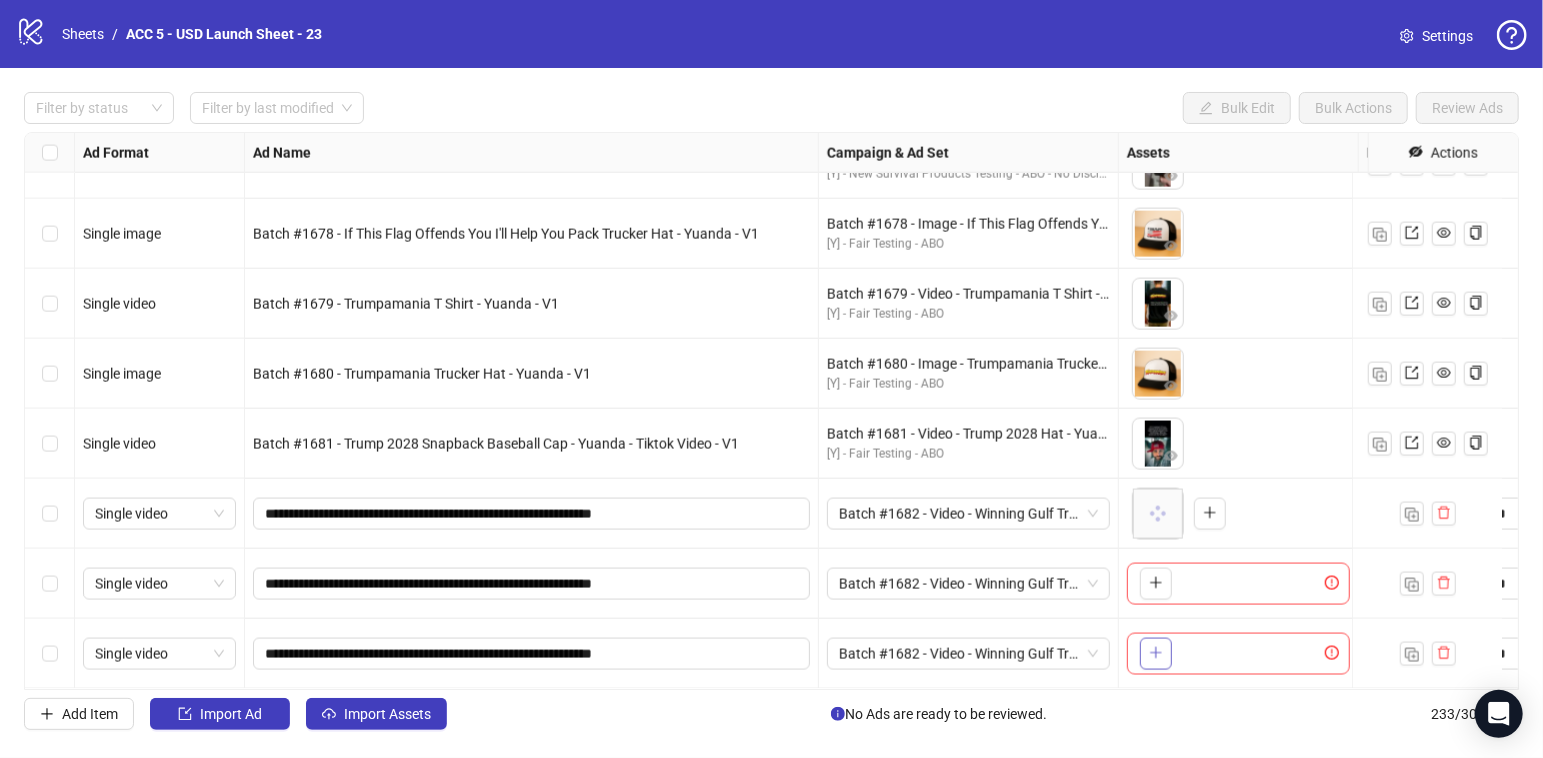 click at bounding box center (1156, 654) 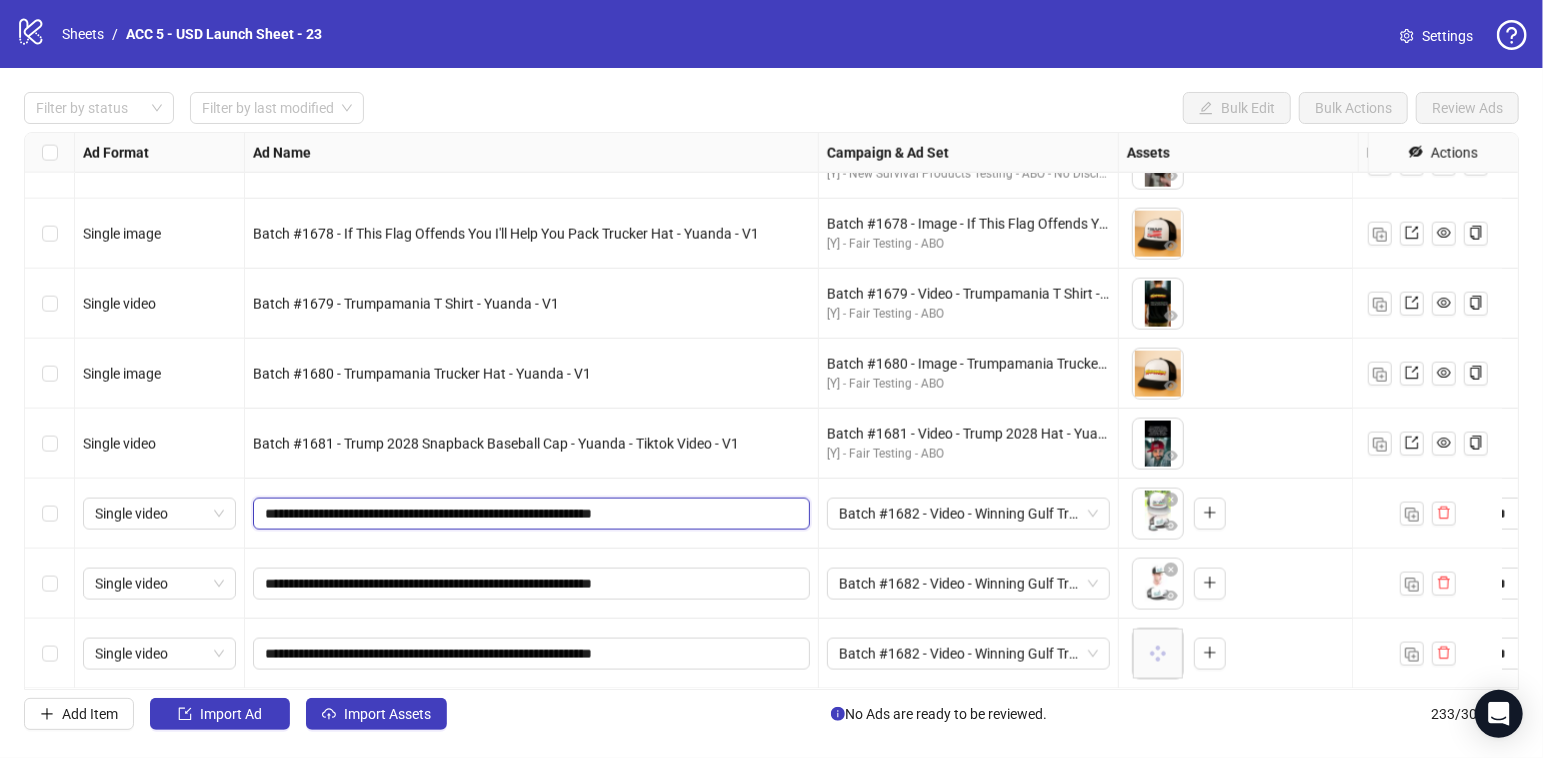 click on "**********" at bounding box center [529, 514] 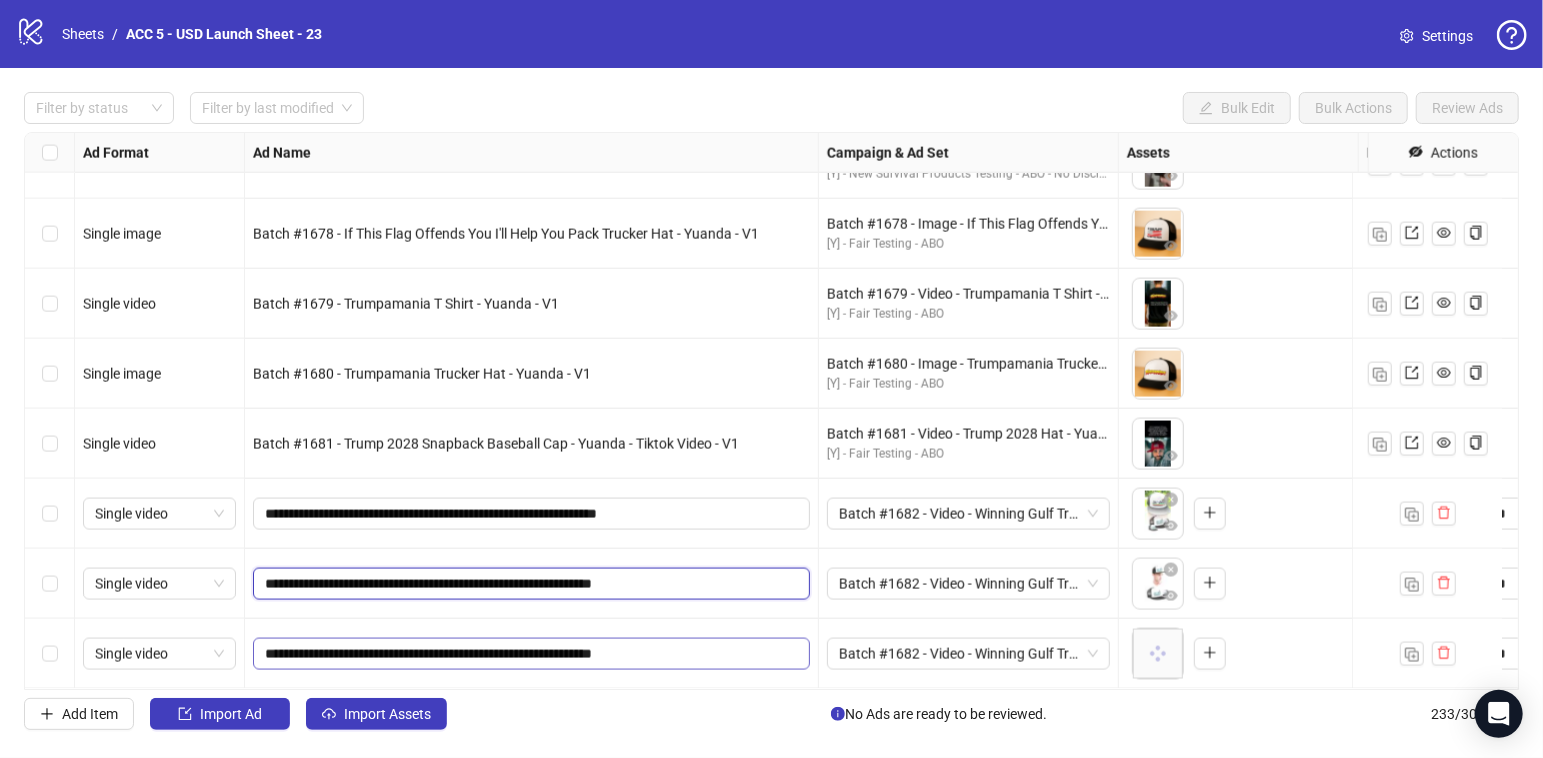 click on "**********" at bounding box center (529, 584) 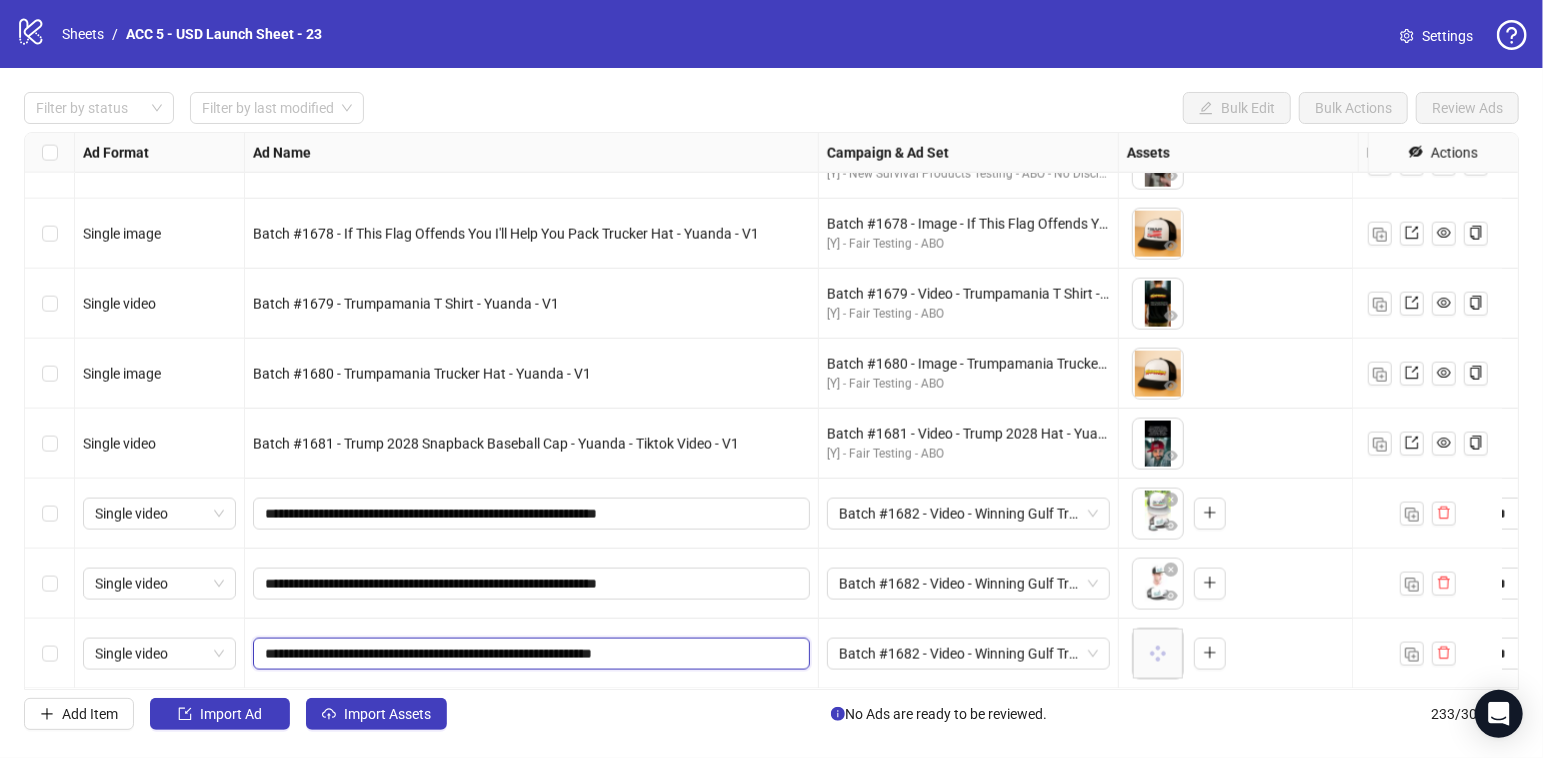 click on "**********" at bounding box center [529, 654] 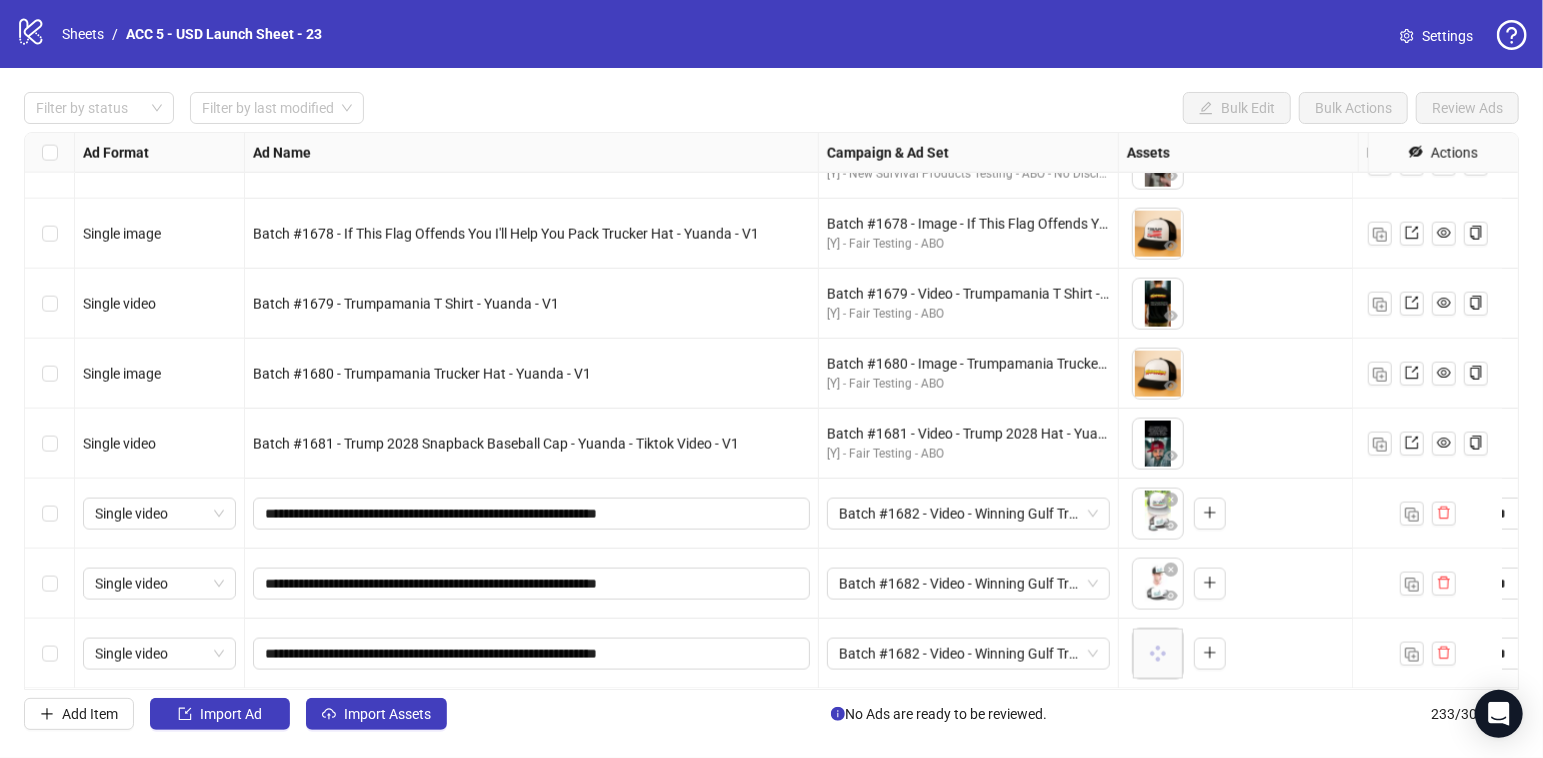 click on "**********" at bounding box center [532, 654] 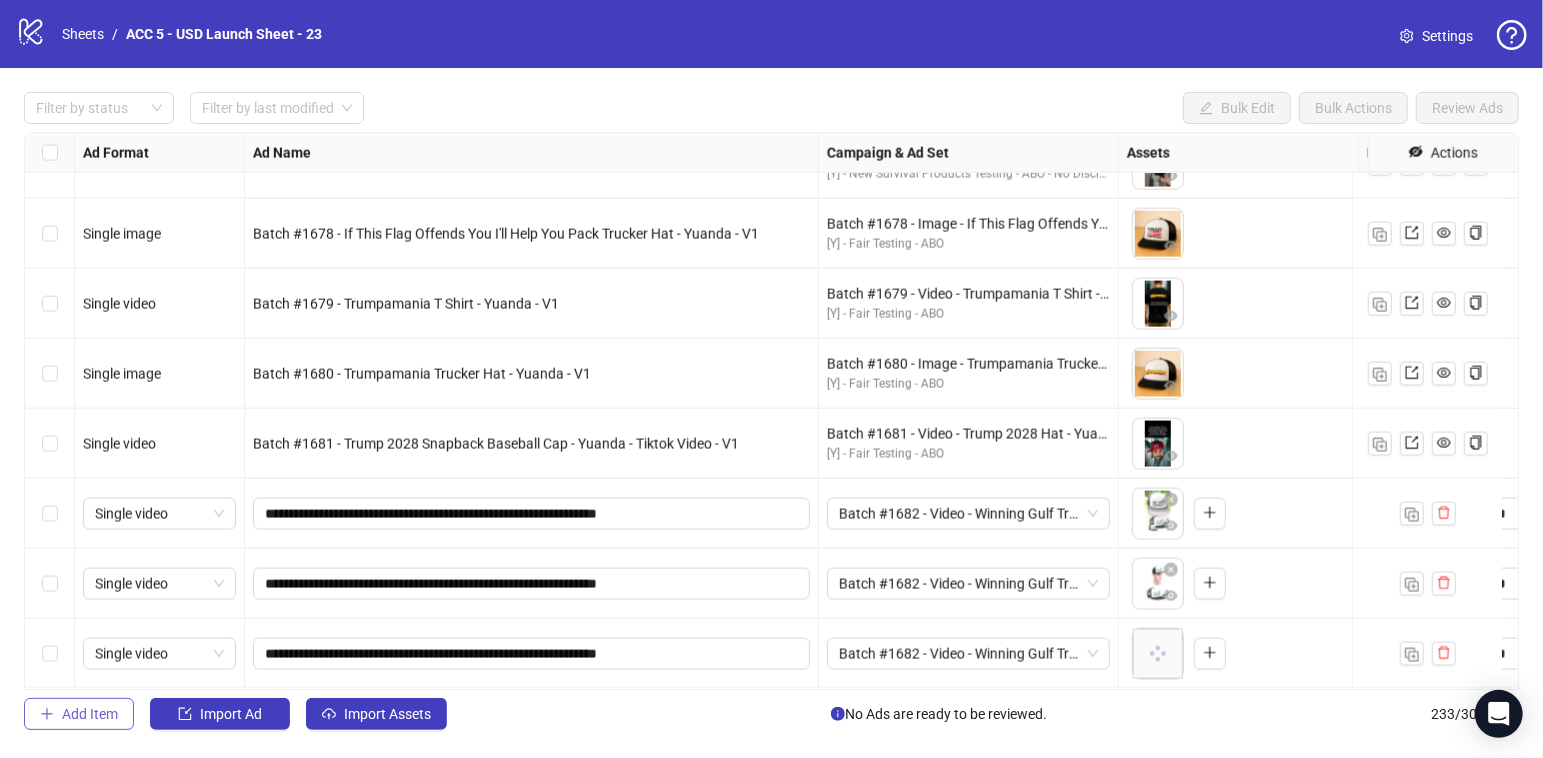 click on "Add Item" at bounding box center [90, 714] 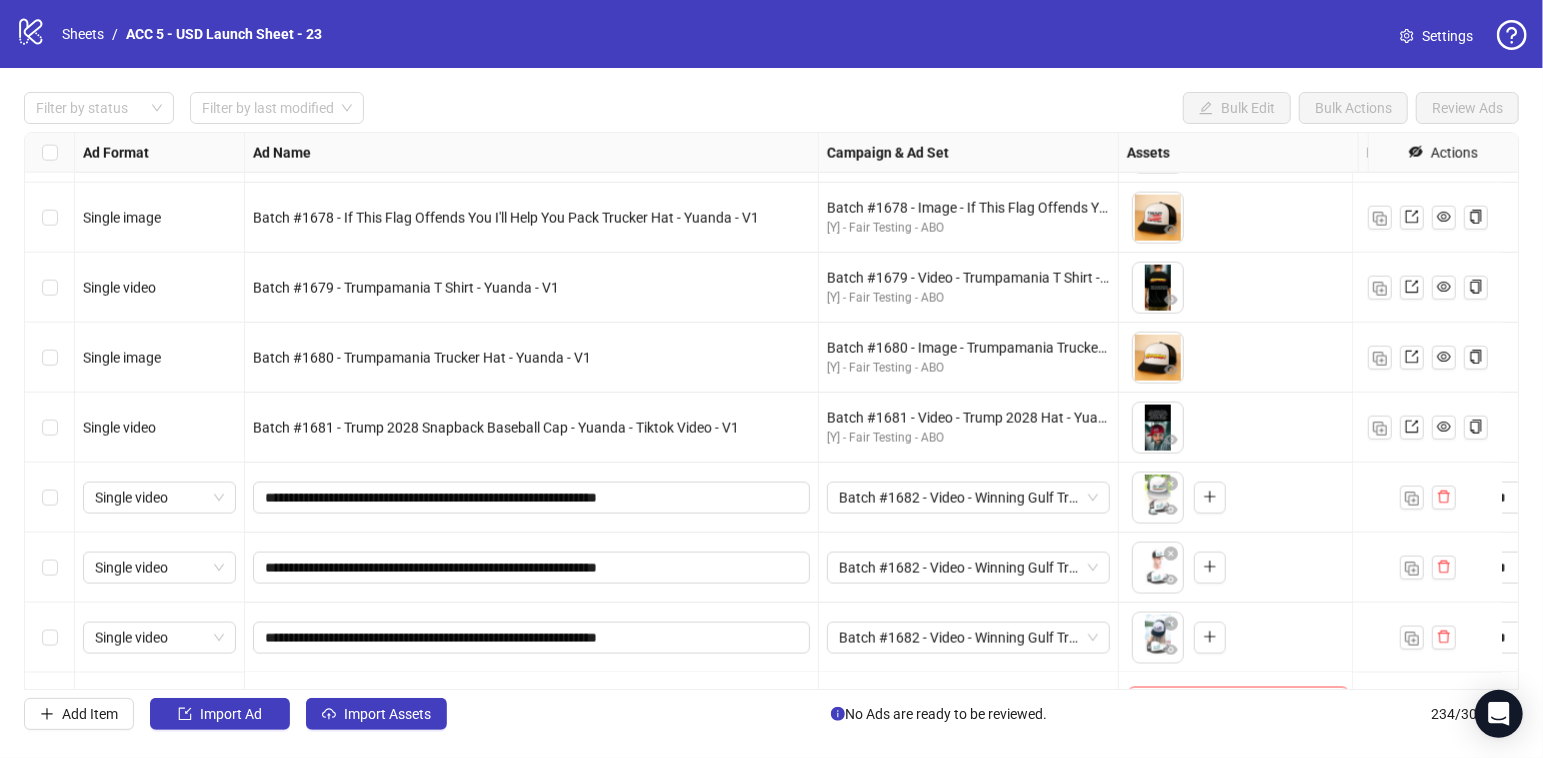 click at bounding box center [50, 568] 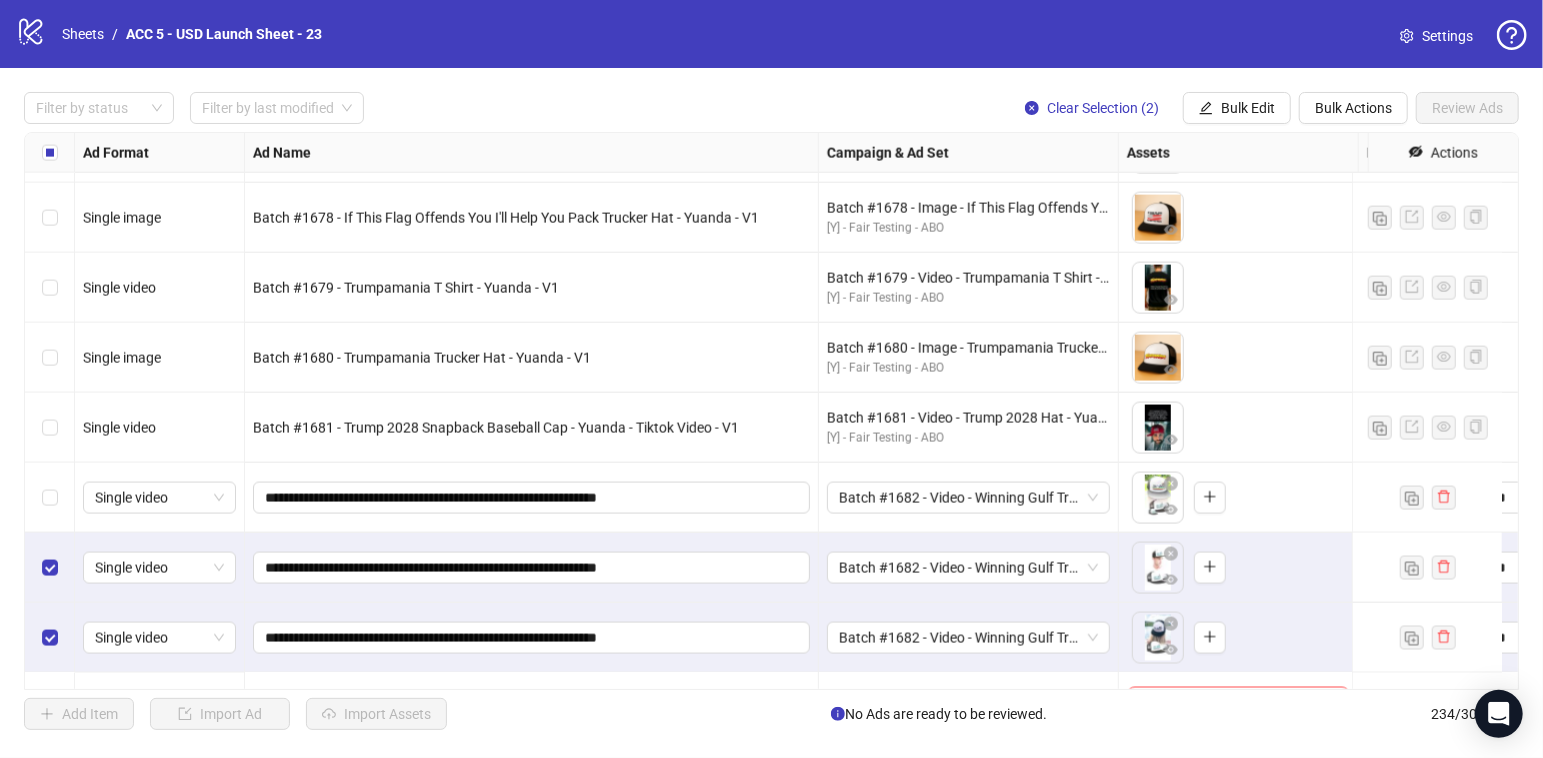 click at bounding box center (50, 498) 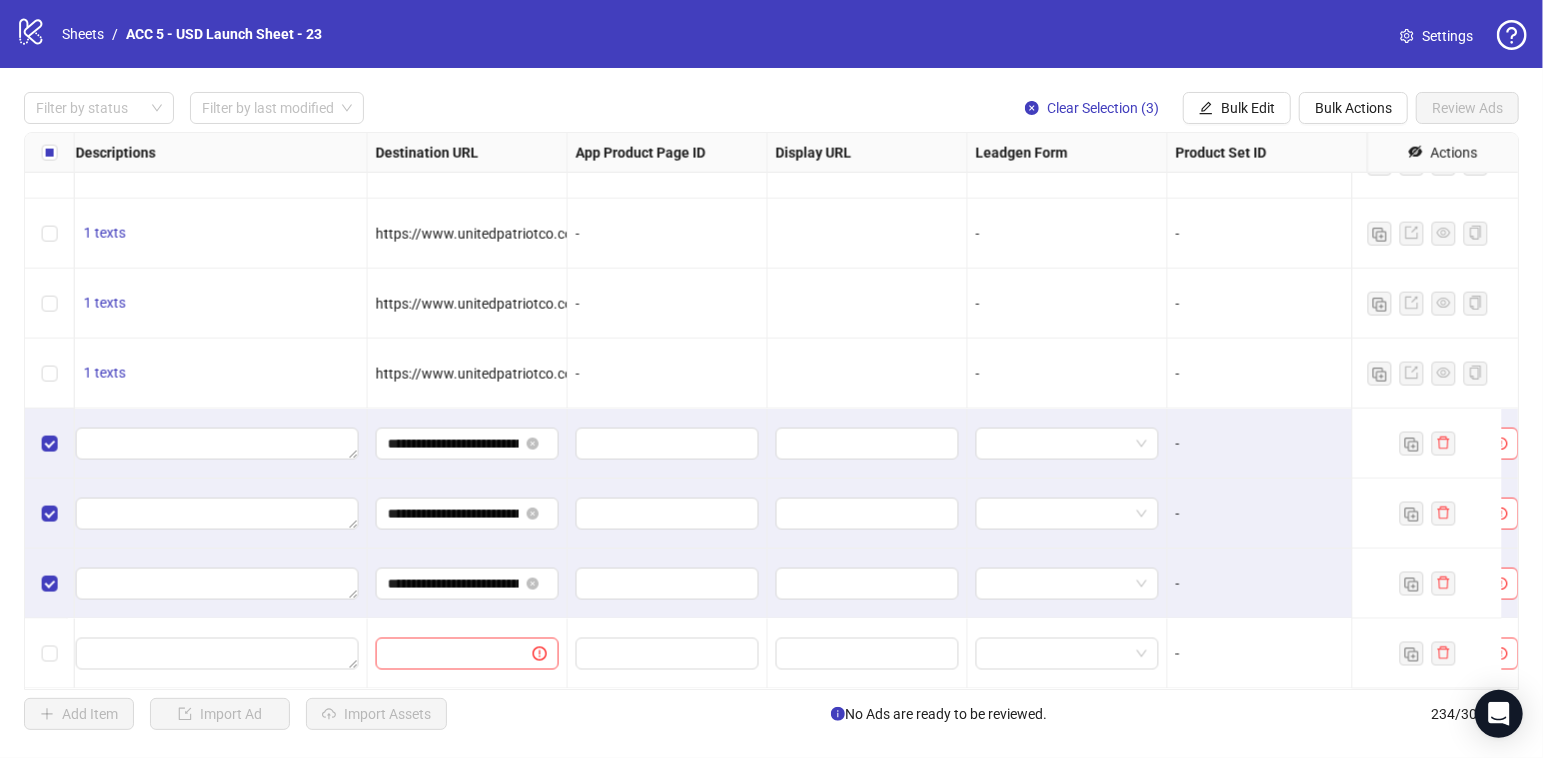 scroll, scrollTop: 15880, scrollLeft: 1966, axis: both 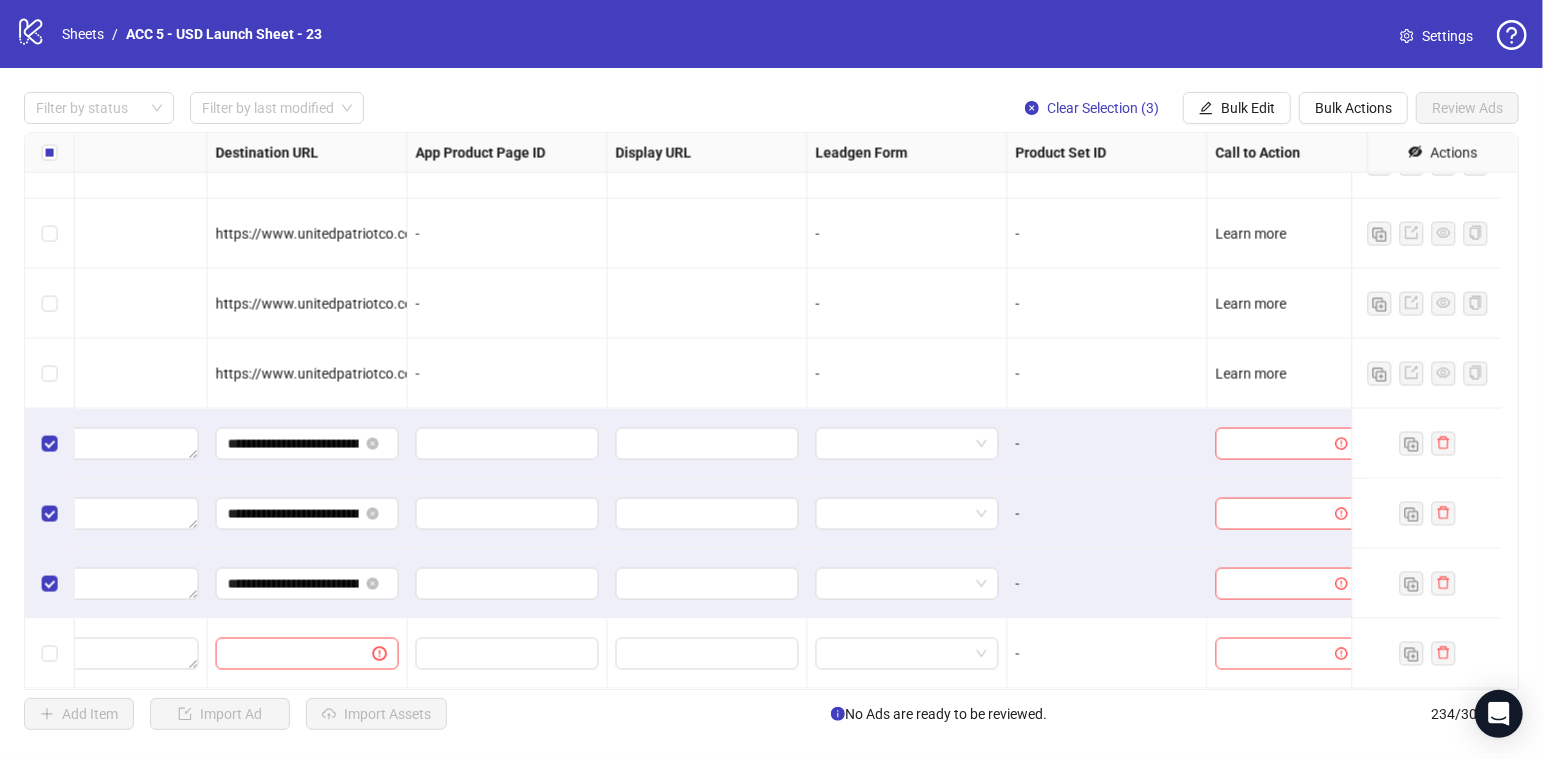 click on "**********" at bounding box center (771, 411) 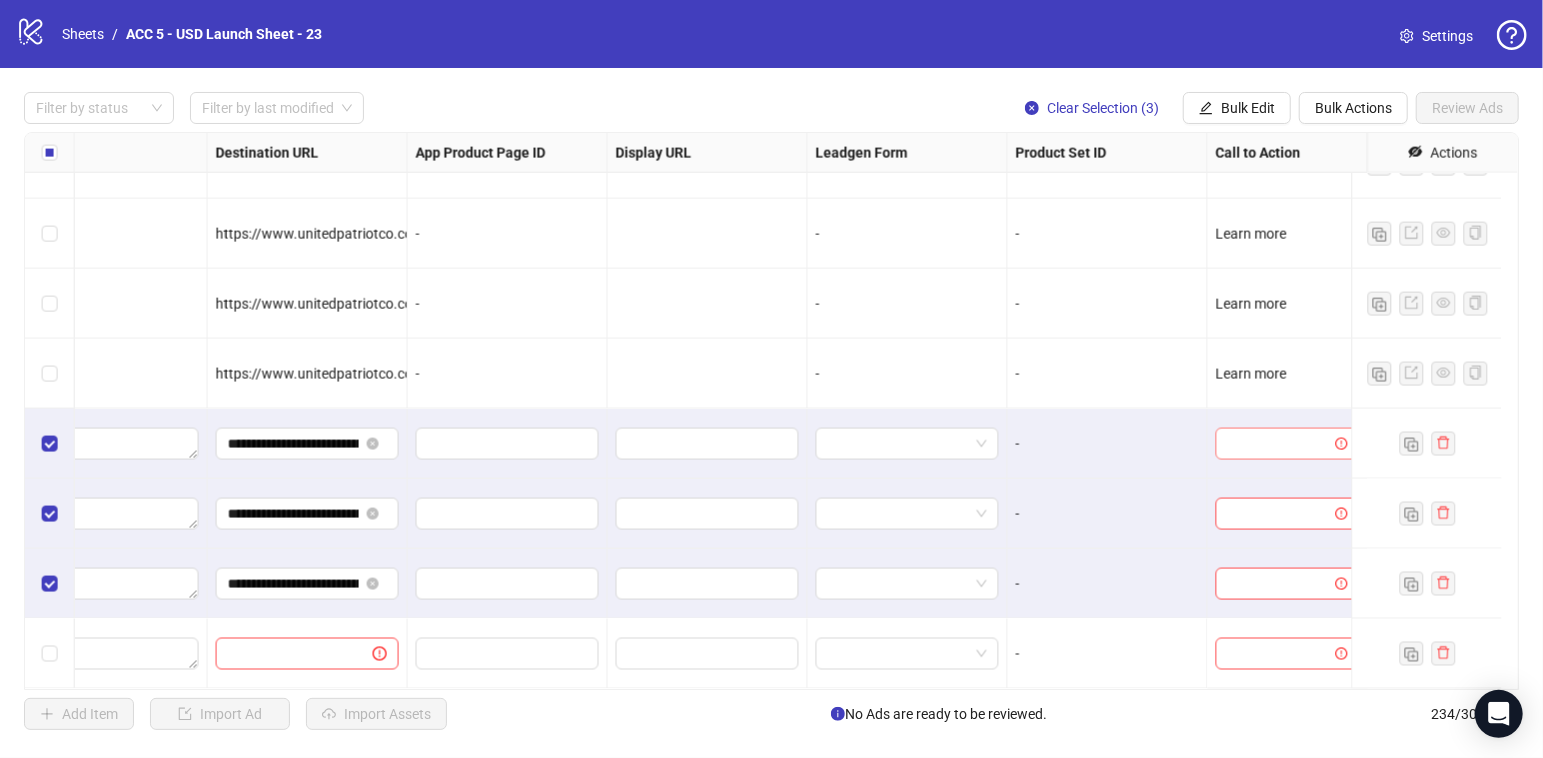 click at bounding box center (1278, 444) 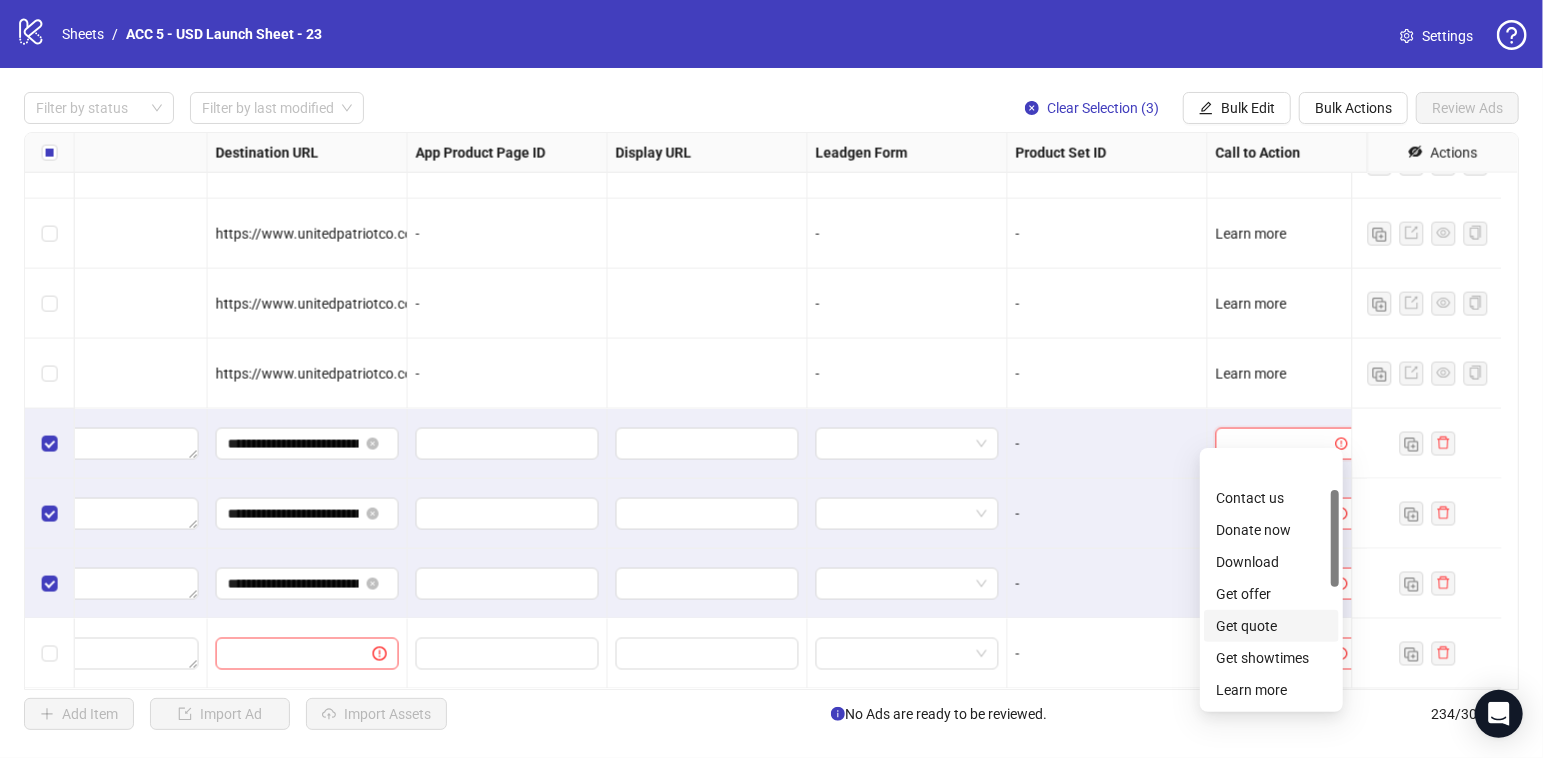 scroll, scrollTop: 104, scrollLeft: 0, axis: vertical 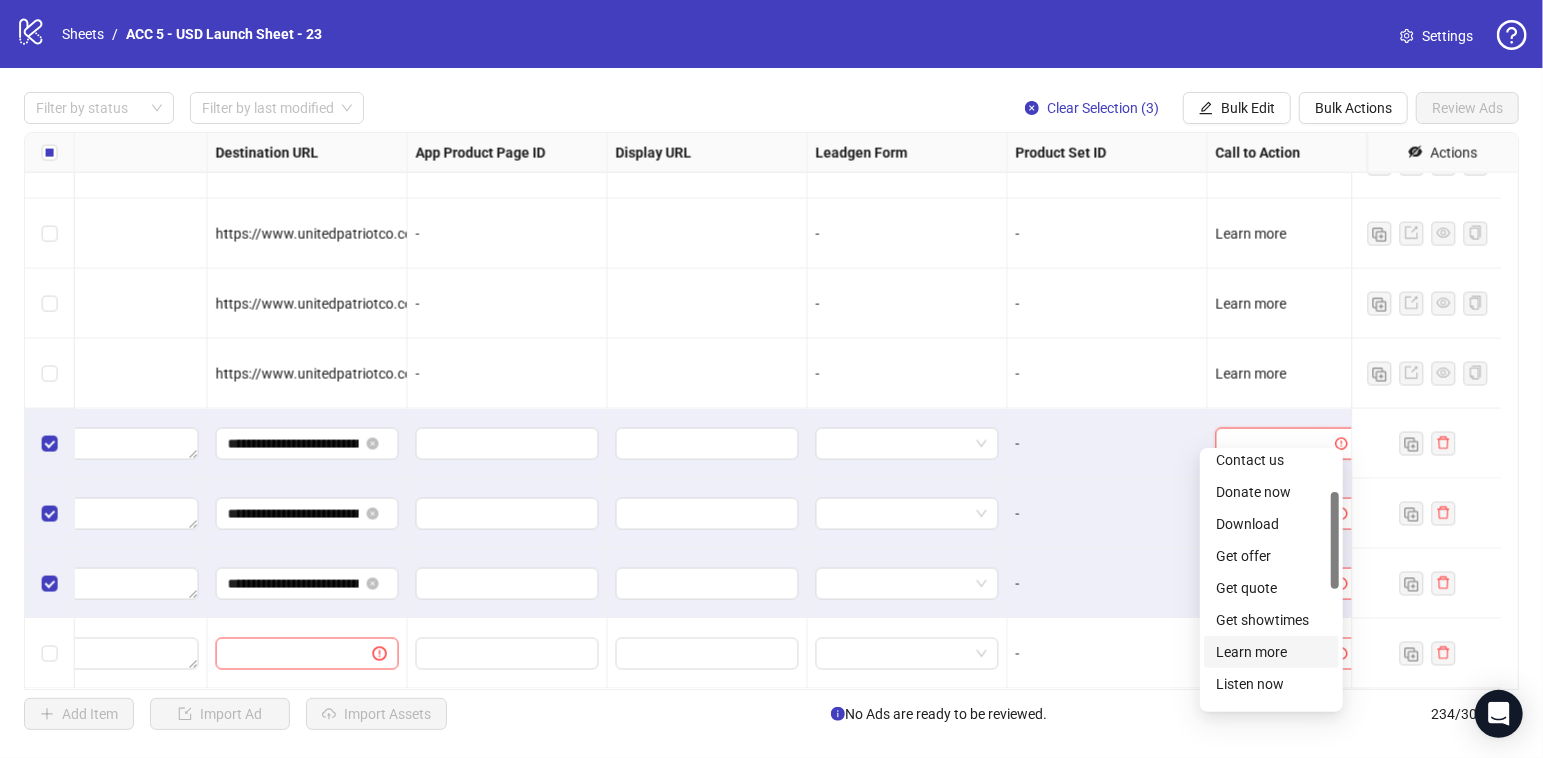 click on "Learn more" at bounding box center [1271, 652] 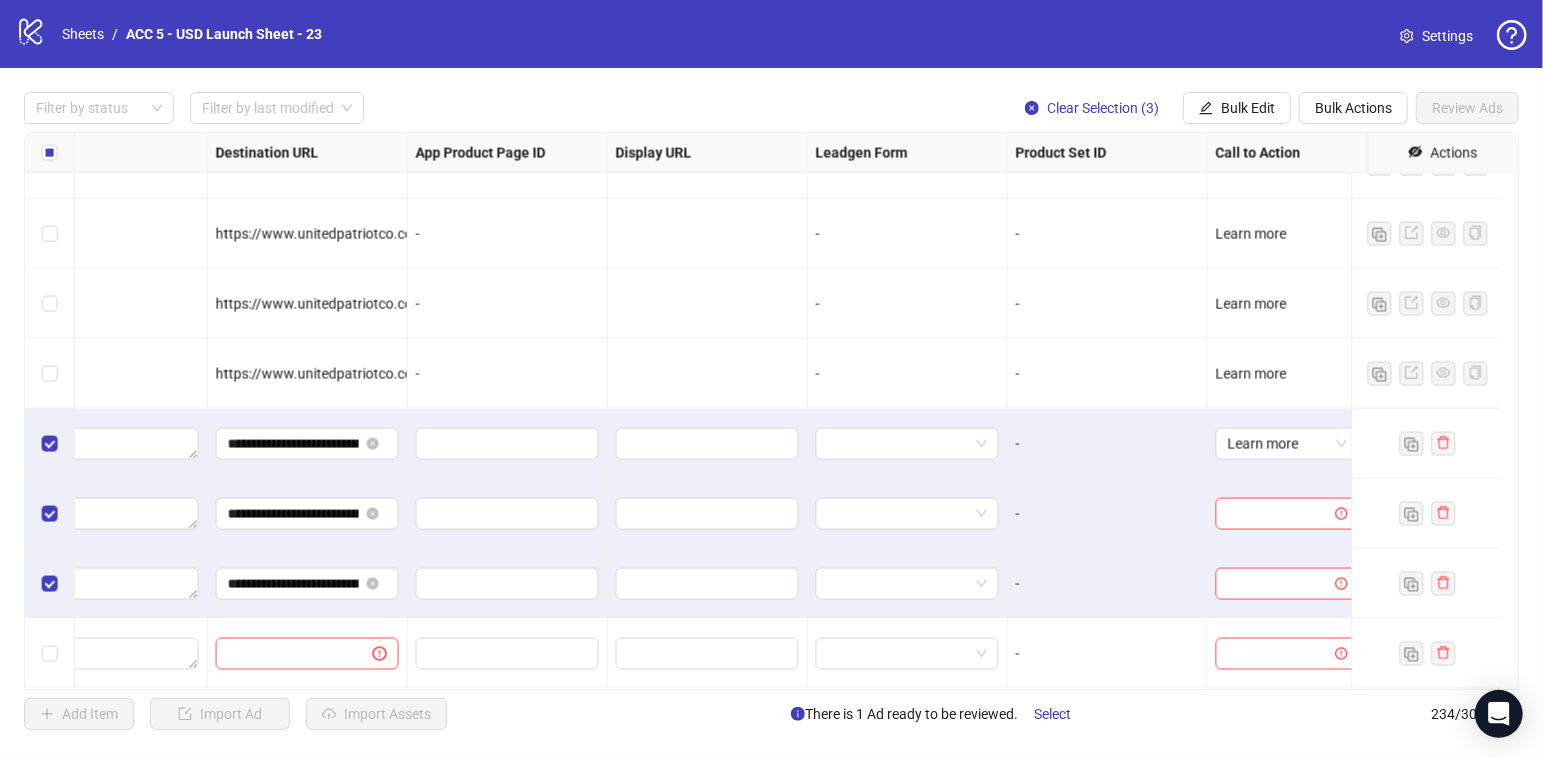 click at bounding box center (1278, 514) 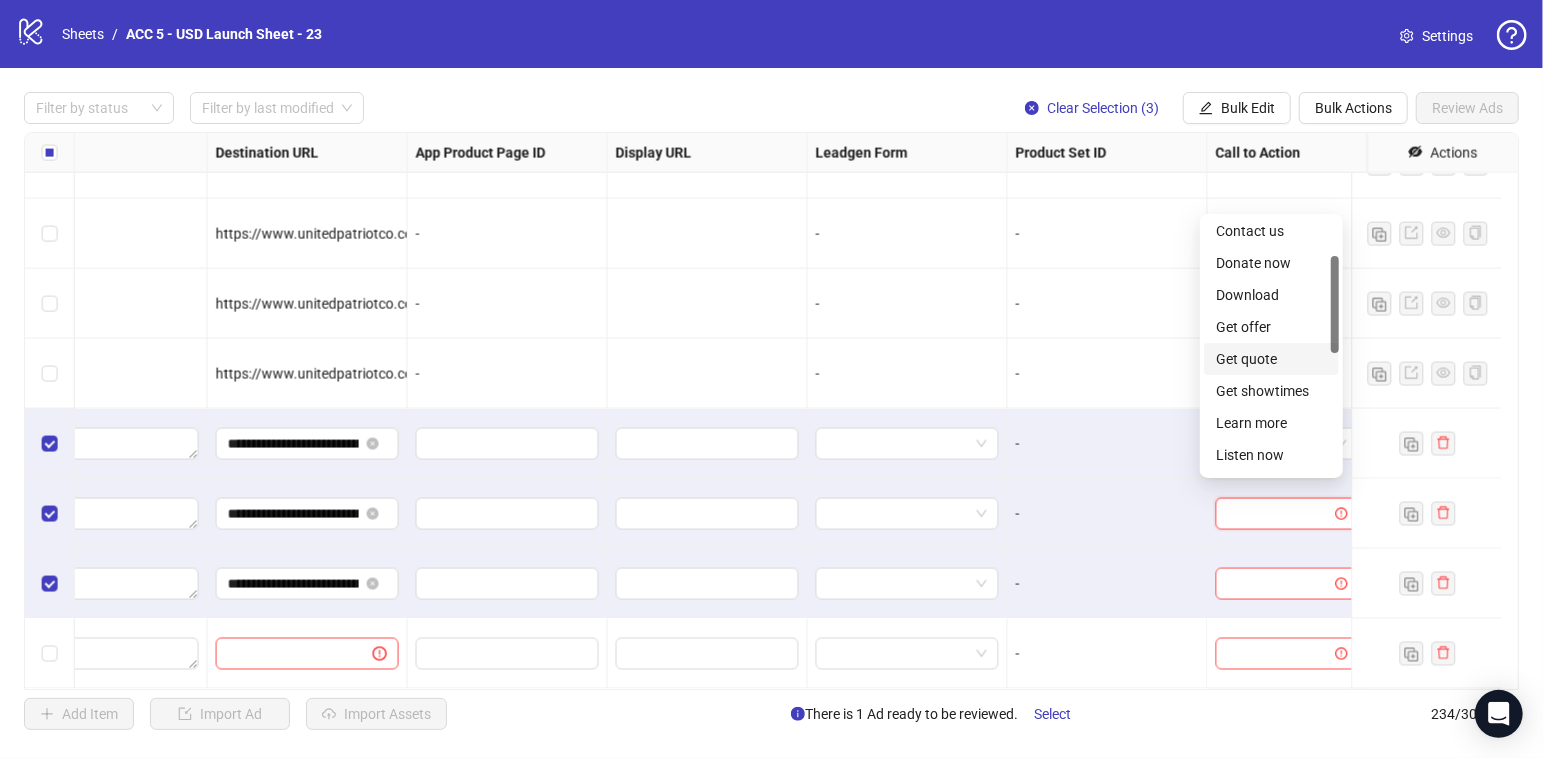 scroll, scrollTop: 99, scrollLeft: 0, axis: vertical 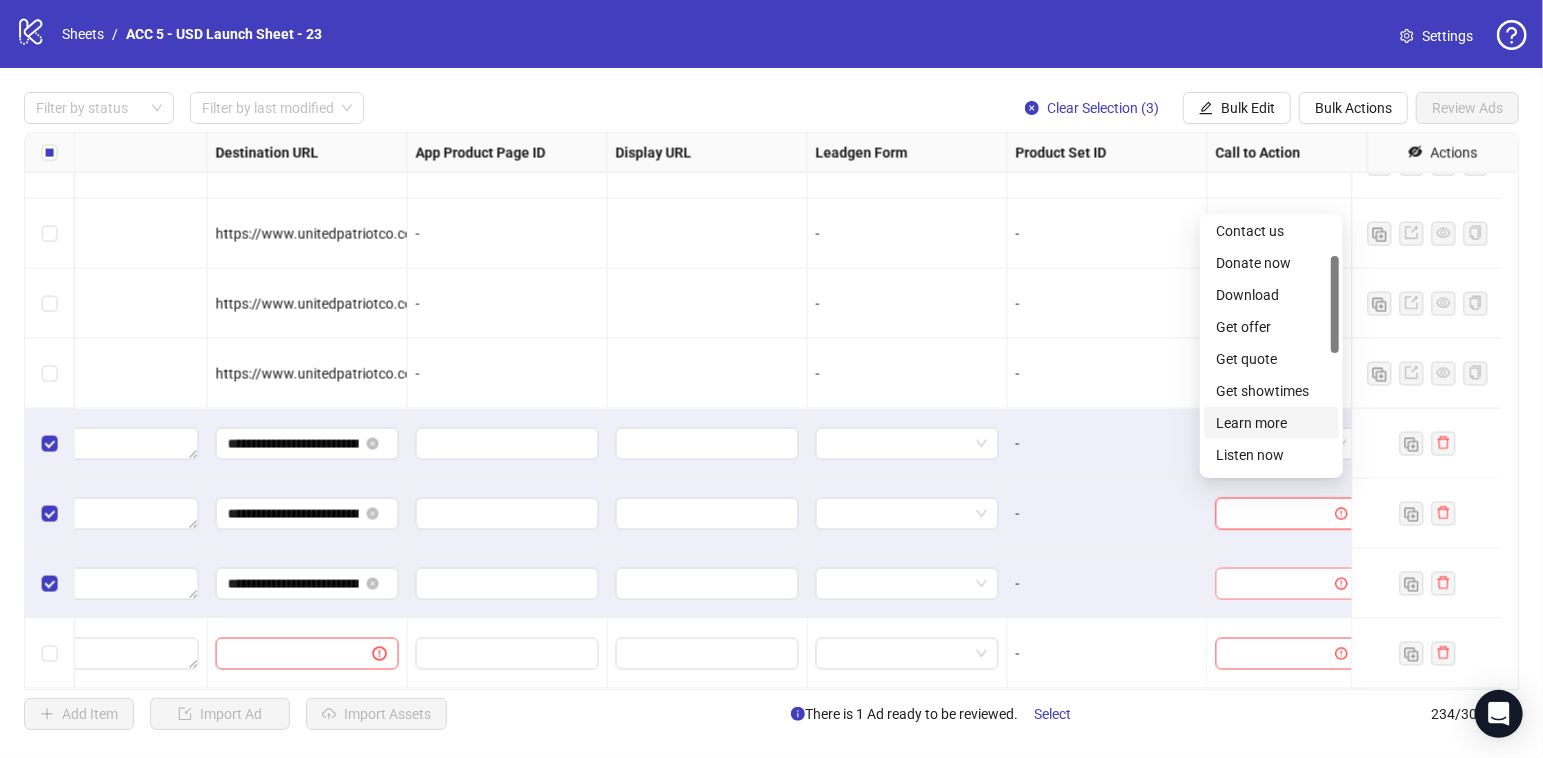 click on "Learn more" at bounding box center [1271, 423] 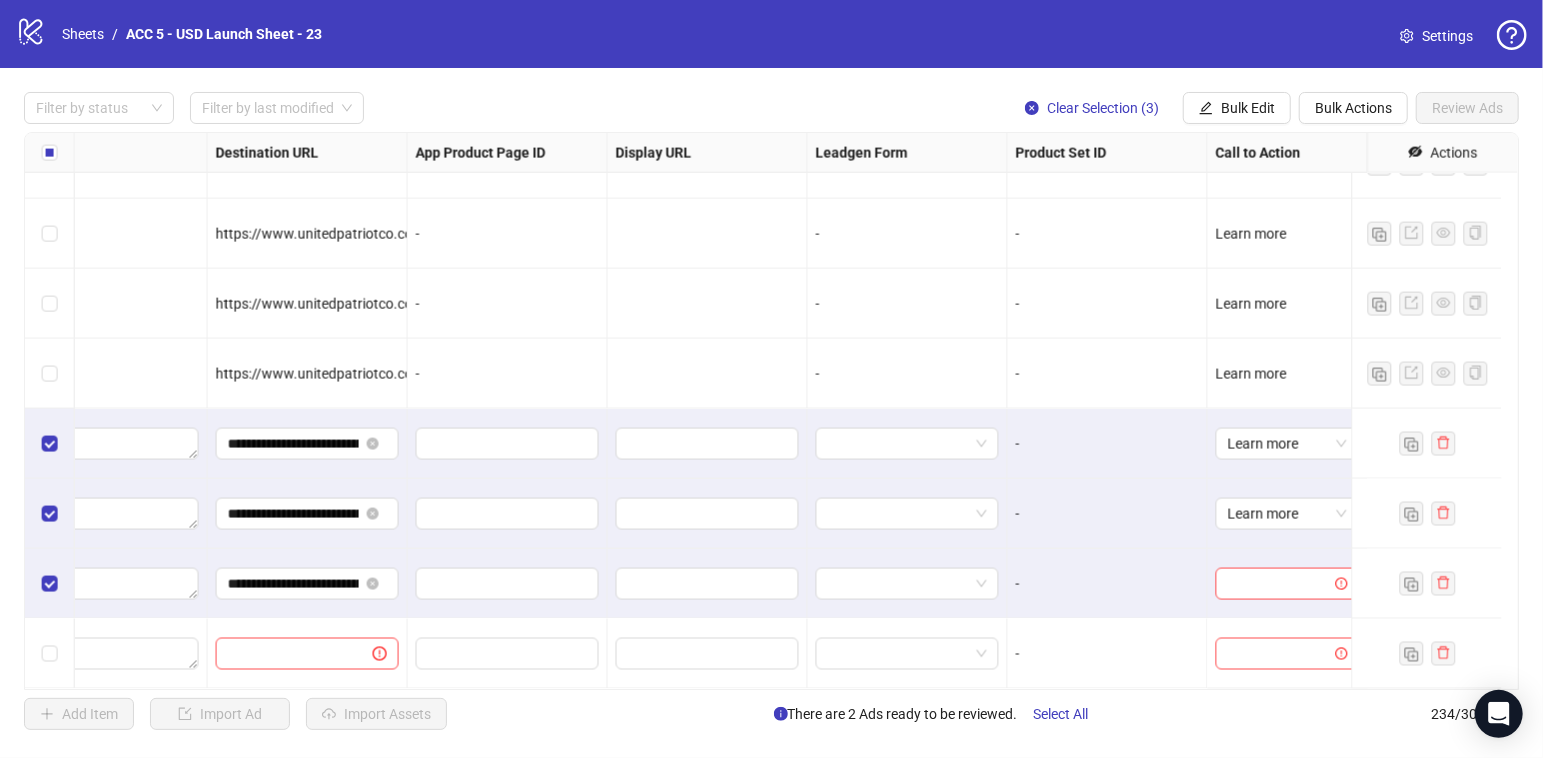 click at bounding box center (1278, 584) 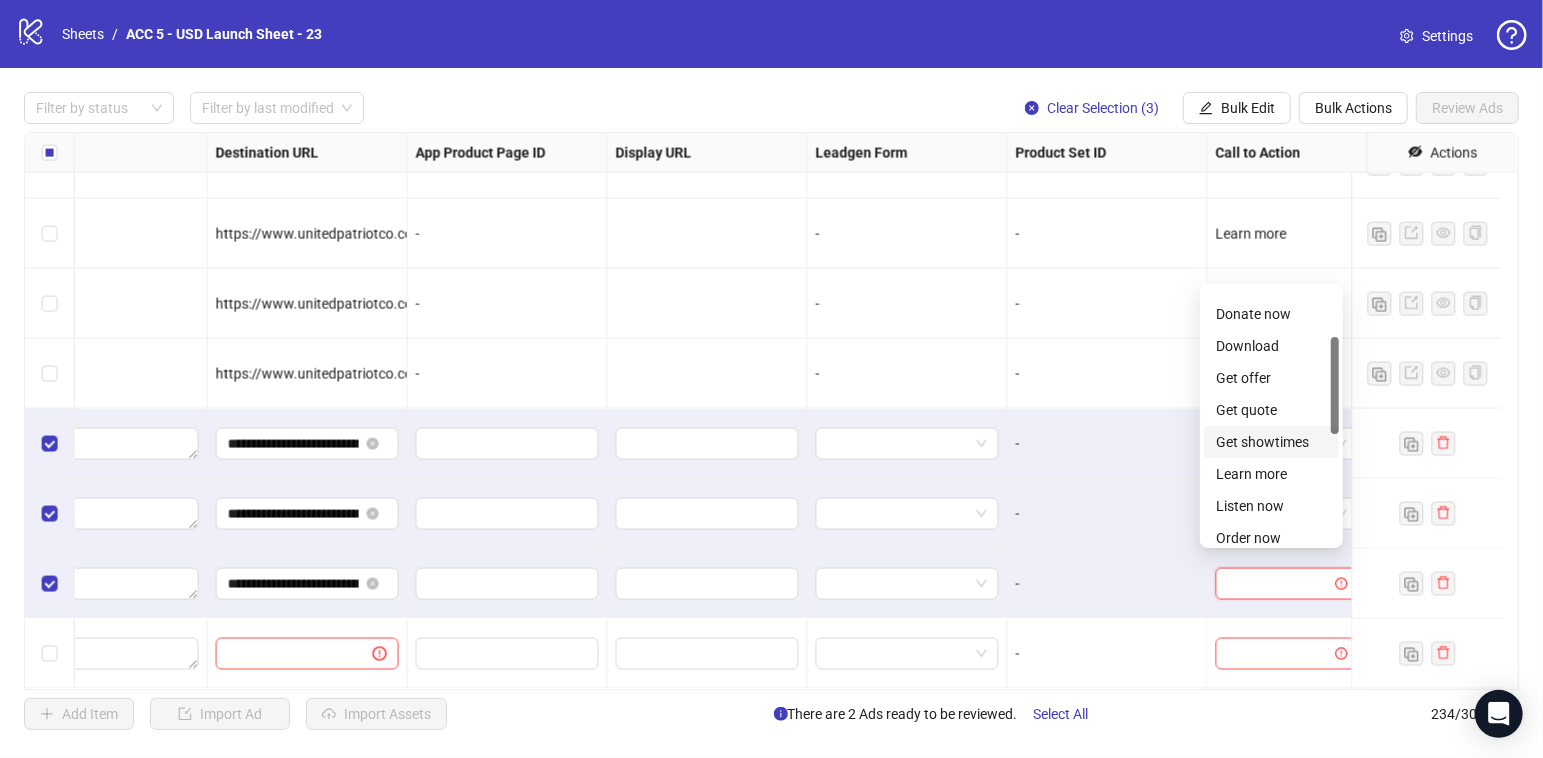 scroll, scrollTop: 128, scrollLeft: 0, axis: vertical 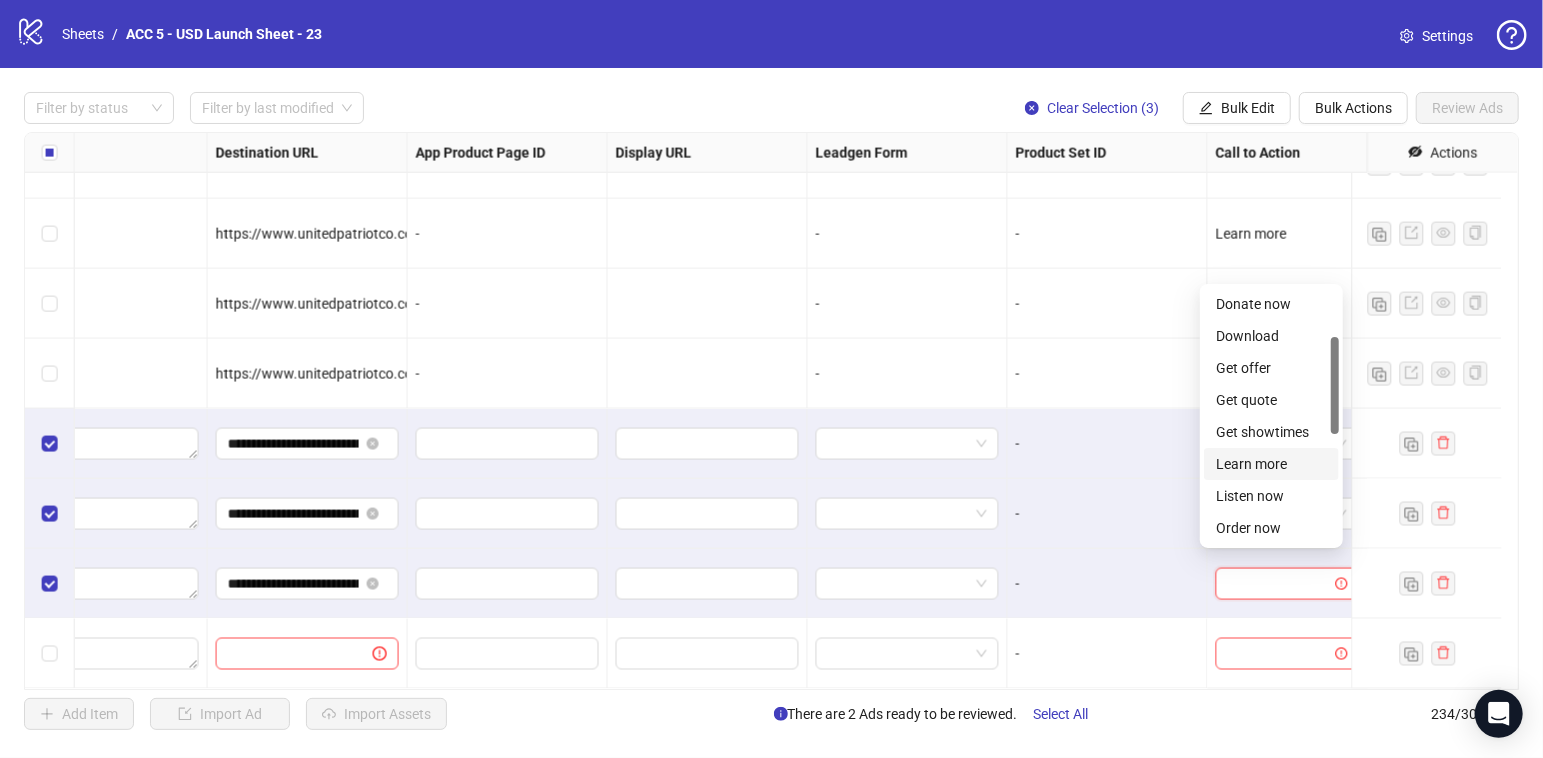 click on "Learn more" at bounding box center (1271, 464) 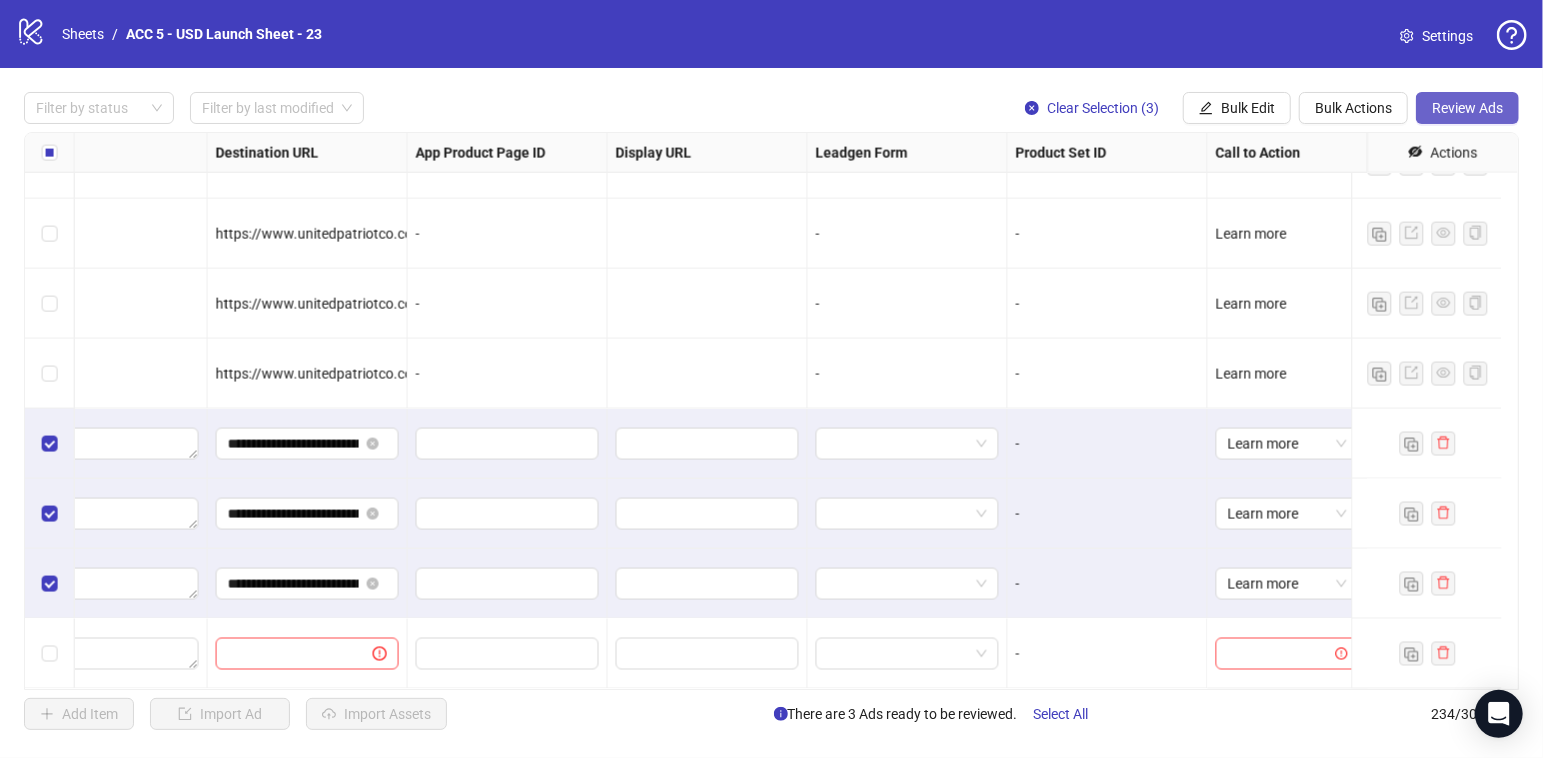 click on "Review Ads" at bounding box center [1467, 108] 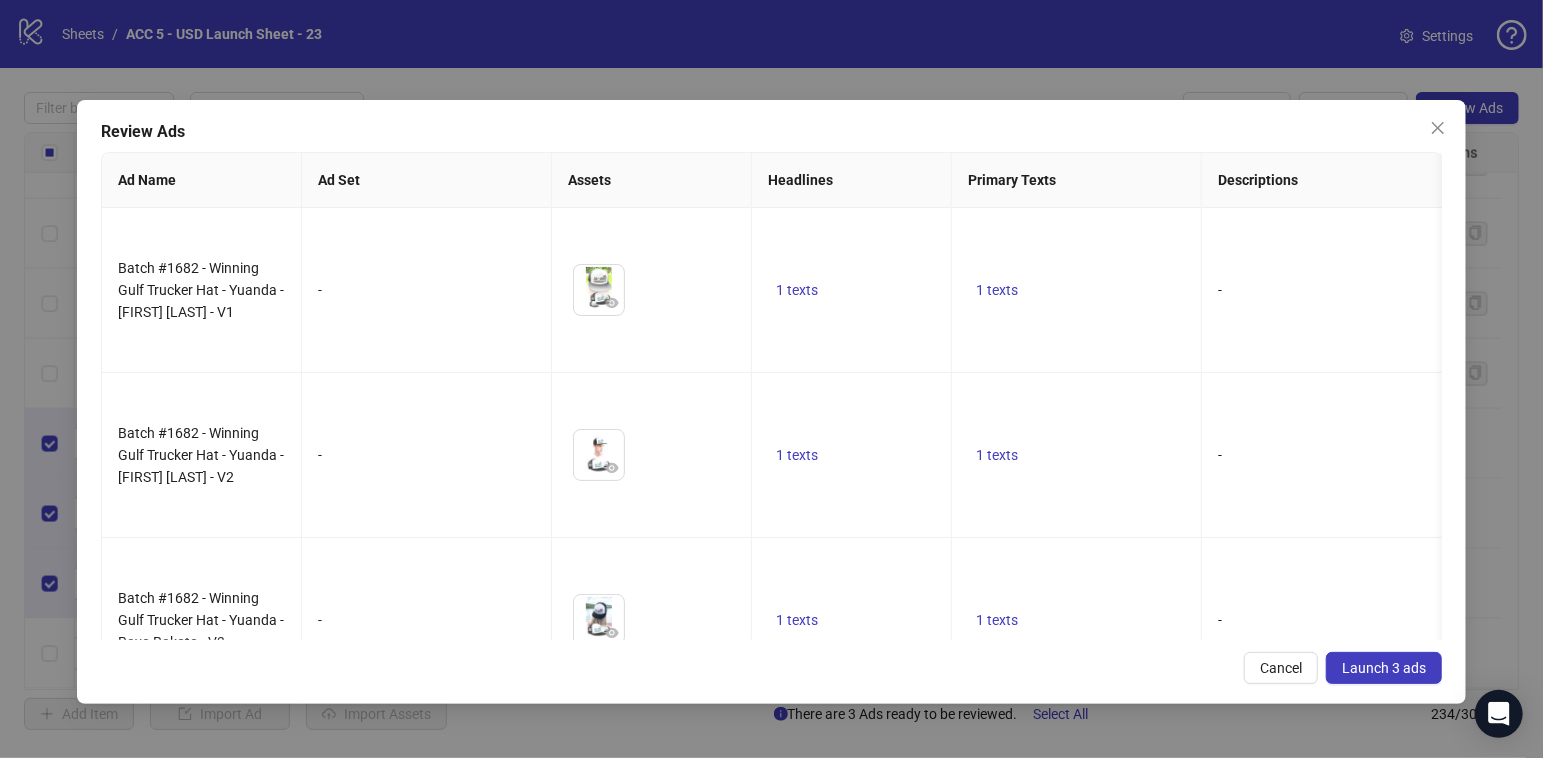 click on "Review Ads Ad Name Ad Set Assets Headlines Primary Texts Descriptions Destination URL Display URL Call to Action Facebook Page Product Set ID Leadgen Form Instagram User Status Pixel URL Parameters Card Destination URLs                                   Batch #1682 - Winning Gulf Trucker Hat - Yuanda - [FIRST] [LAST] - V1 -
To pick up a draggable item, press the space bar.
While dragging, use the arrow keys to move the item.
Press space again to drop the item in its new position, or press escape to cancel.
1 texts 1 texts - https://www.unitedpatriotco.com/products/gulf-of-america-est-2025-trucker-hat-2 Learn more - - - ACTIVE - utm_source=facebook&utm_medium=cpc&utm_content={{adset.name}}&utm_campaign={{campaign.name}}&utm_term={{ad.name}}&utm_id={{campaign.id}}&ad_id={{ad.id}}&adset_id={{adset.id}}&placement={{placement}}&site_source_name={{site_source_name}} Batch #1682 - Winning Gulf Trucker Hat - Yuanda - [FIRST] [LAST] - V2 - 1 texts 1 texts - Learn more - - - ACTIVE - - - - -" at bounding box center (771, 402) 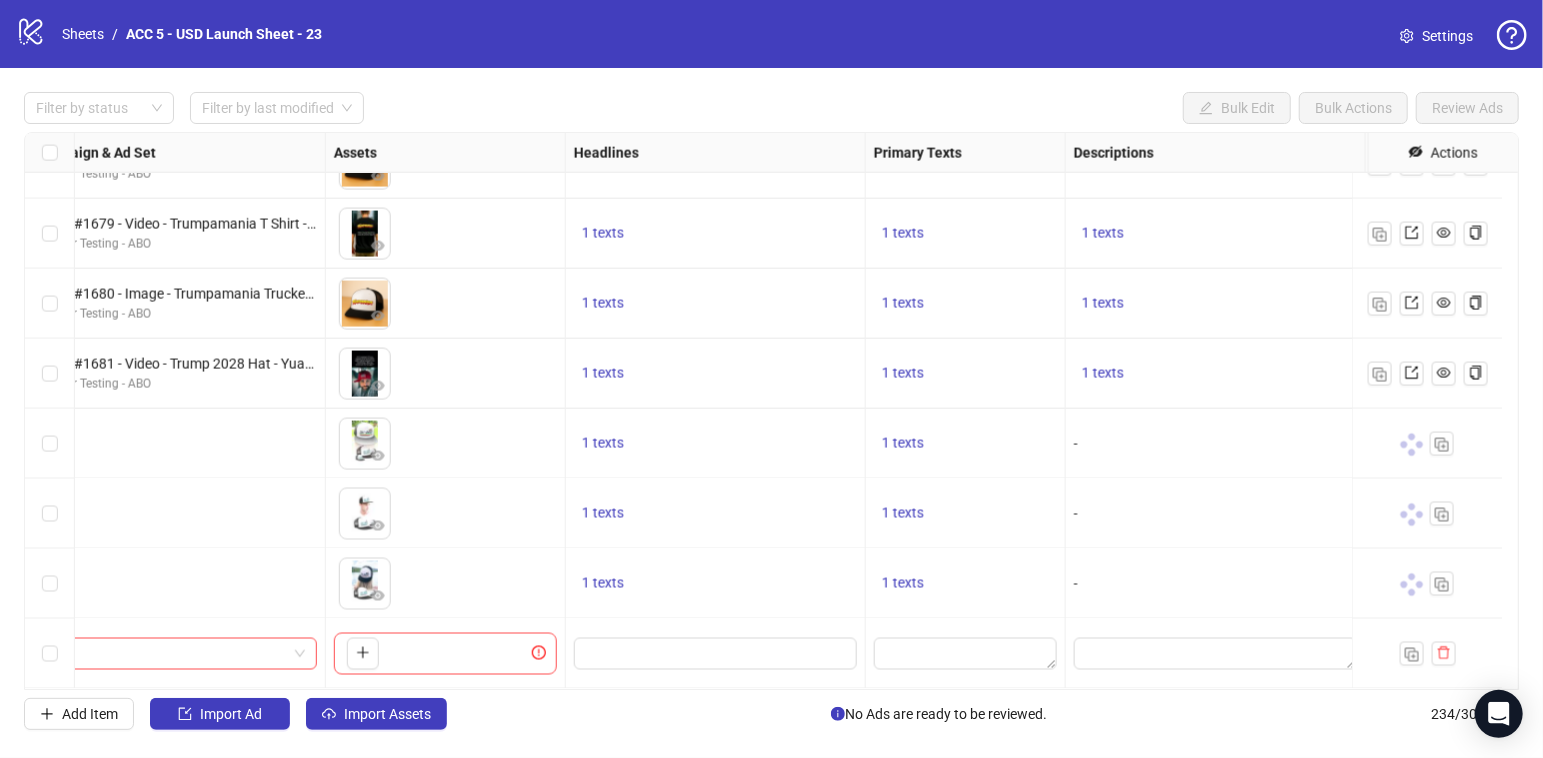 scroll, scrollTop: 15880, scrollLeft: 0, axis: vertical 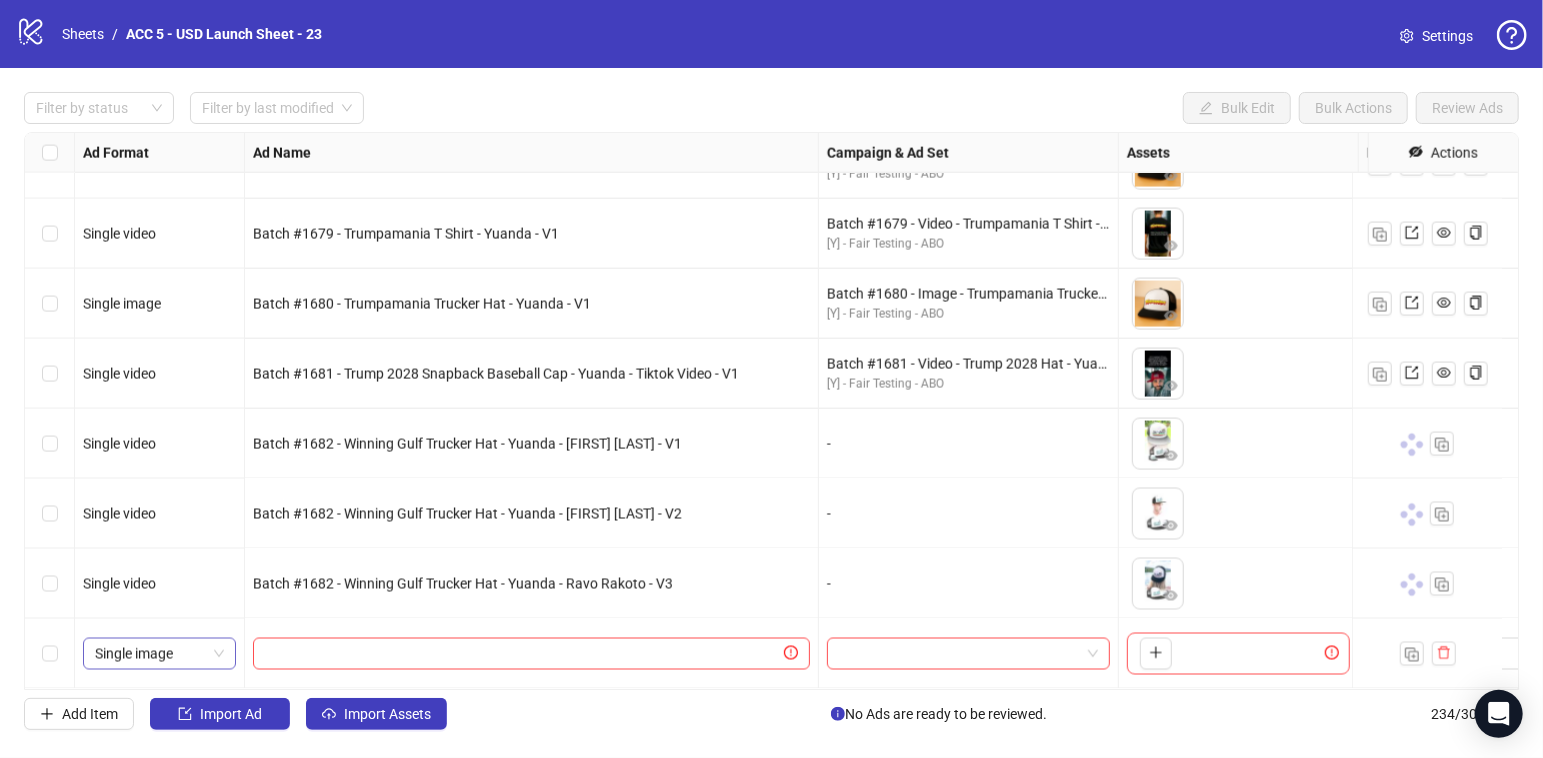 click on "Single image" at bounding box center [159, 654] 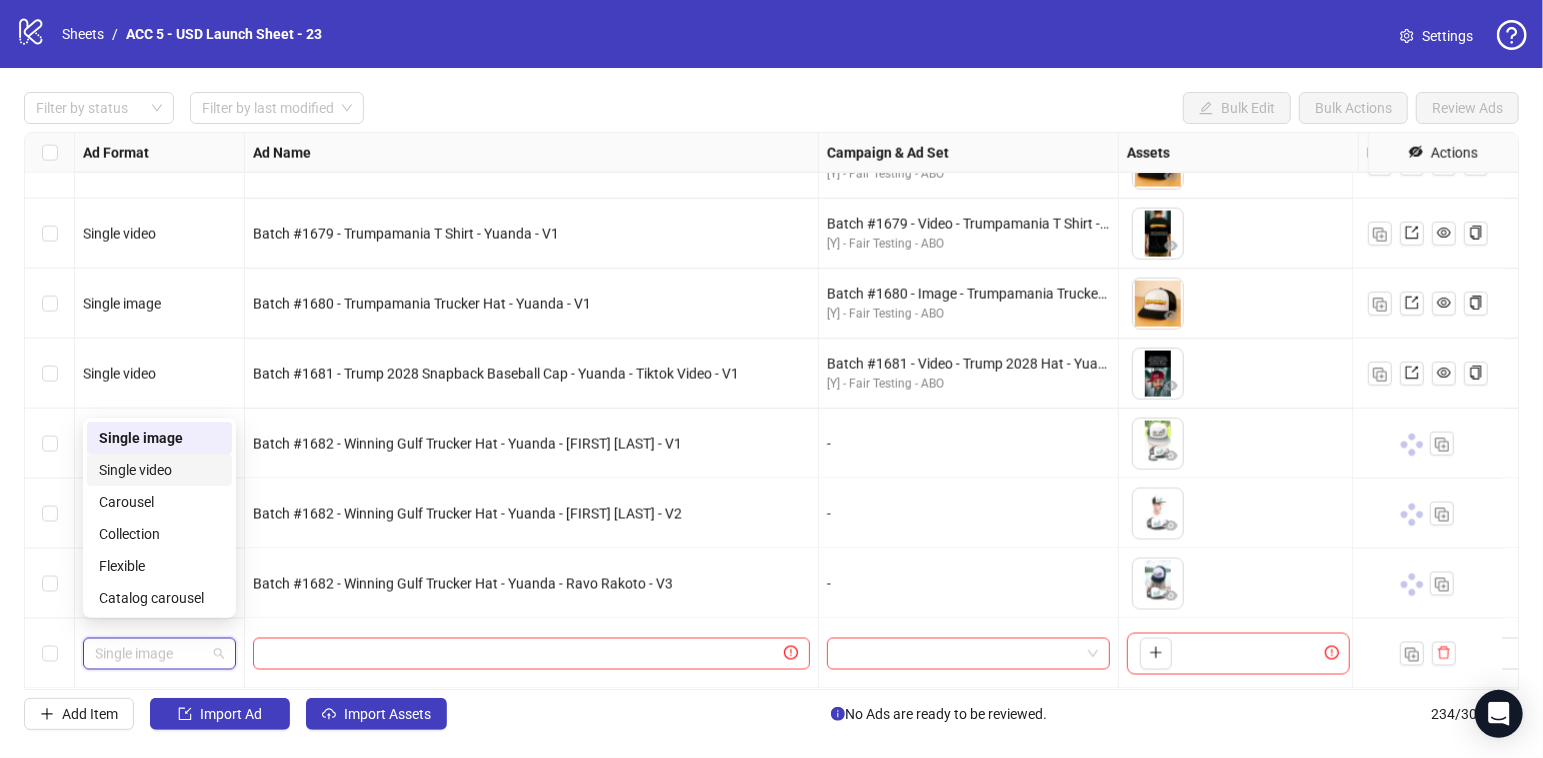 click on "Single video" at bounding box center [159, 470] 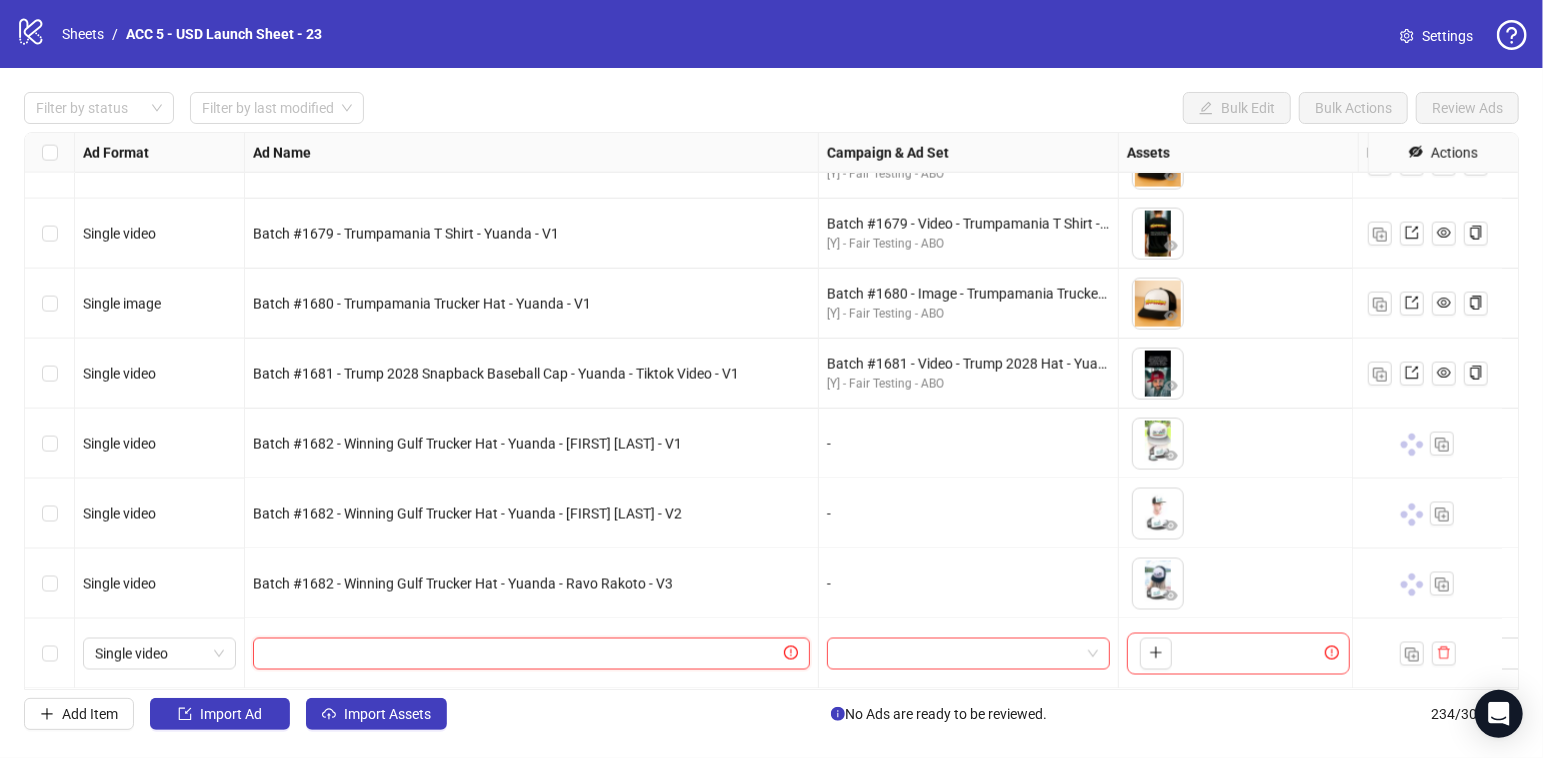 click at bounding box center (522, 654) 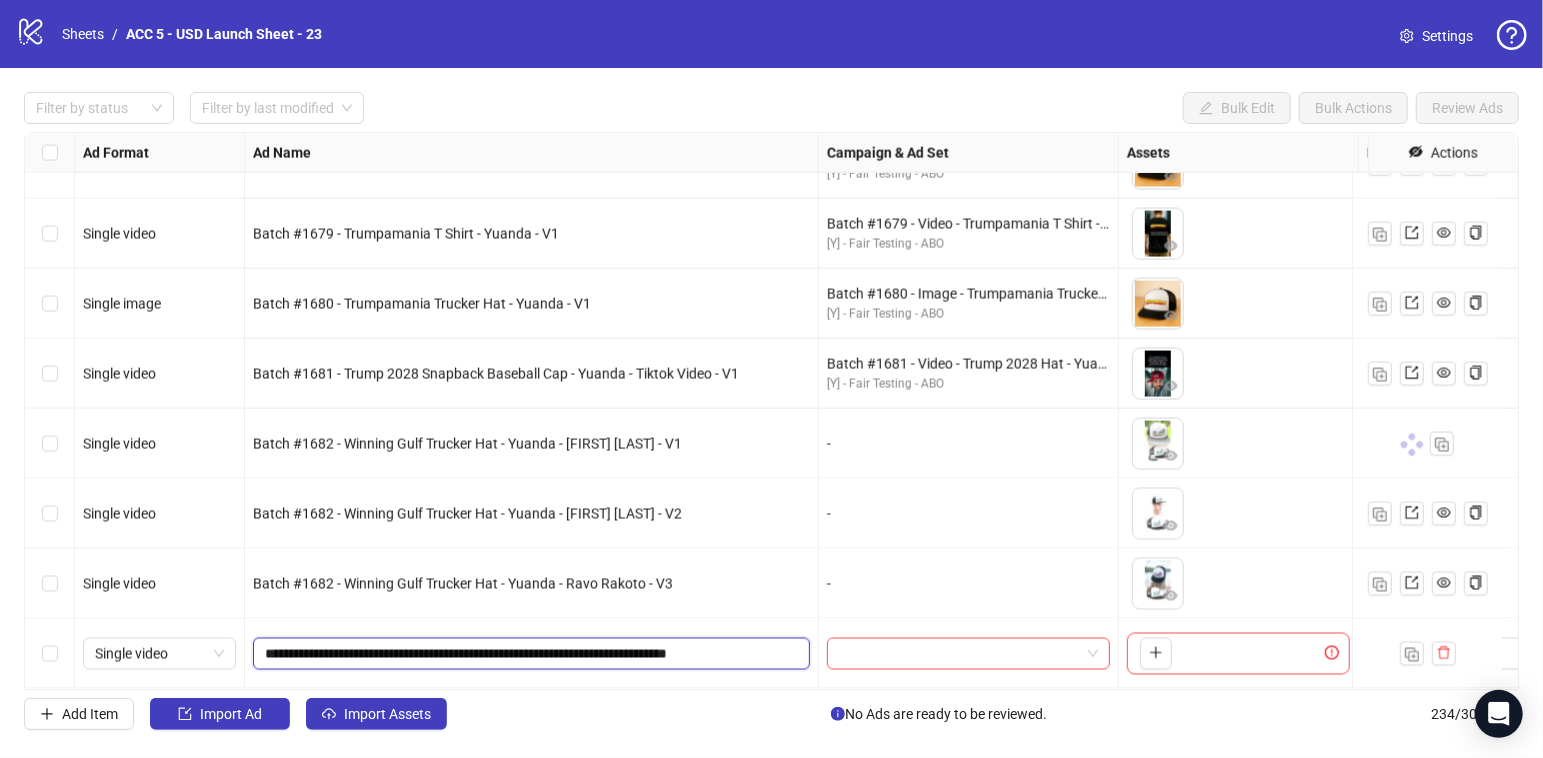 click on "**********" at bounding box center (529, 654) 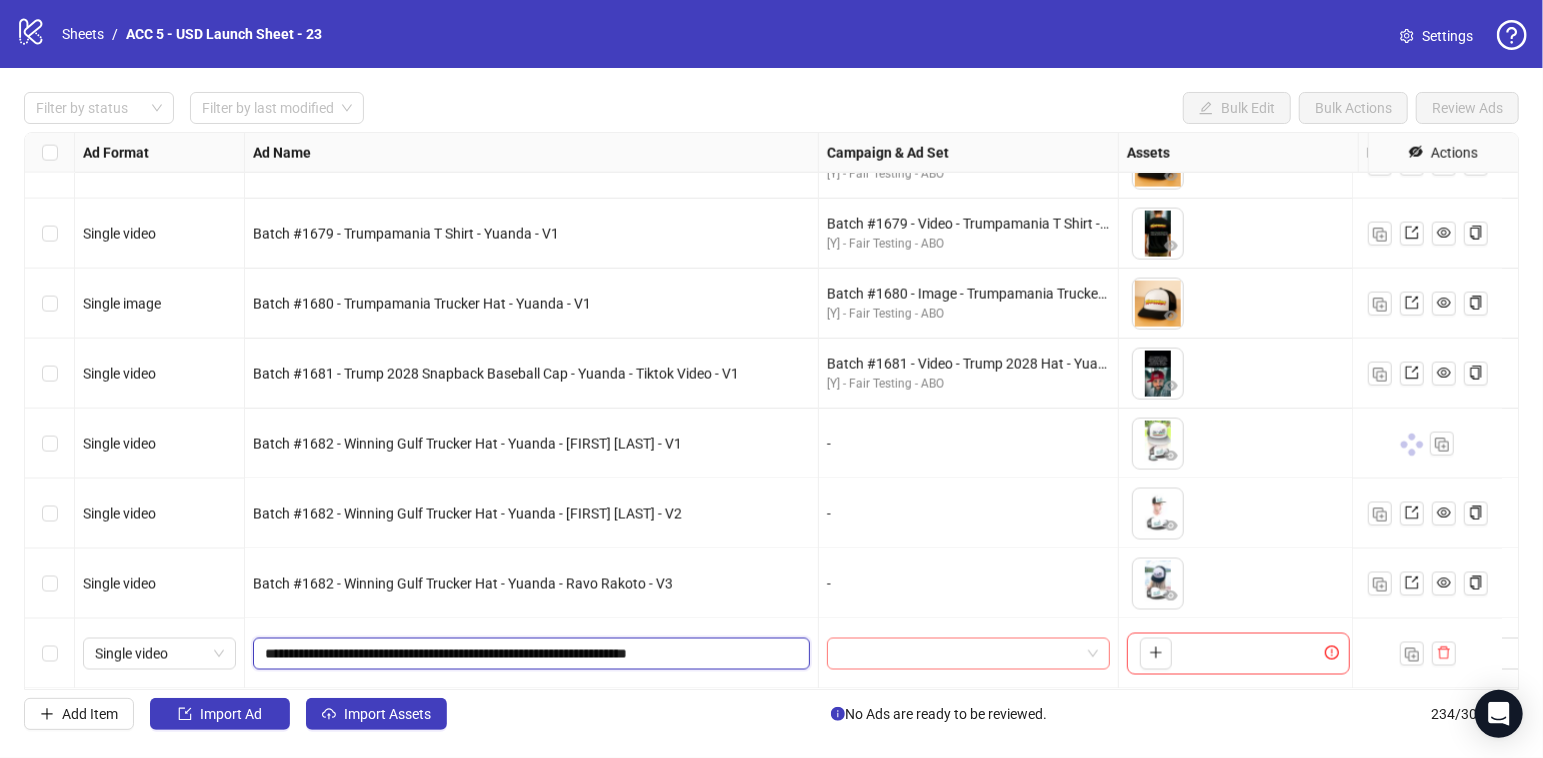 drag, startPoint x: 748, startPoint y: 635, endPoint x: 830, endPoint y: 636, distance: 82.006096 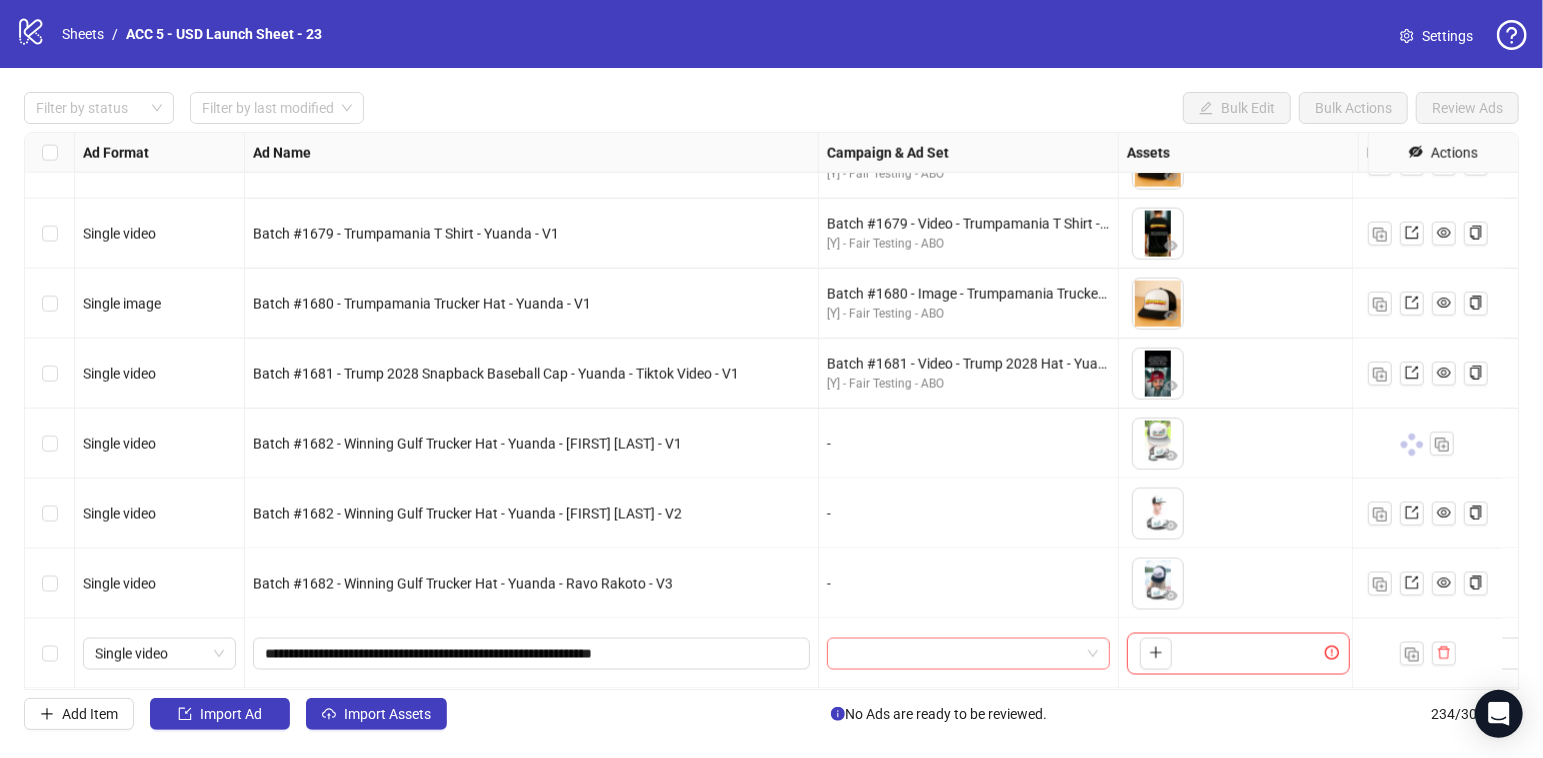 click at bounding box center [959, 654] 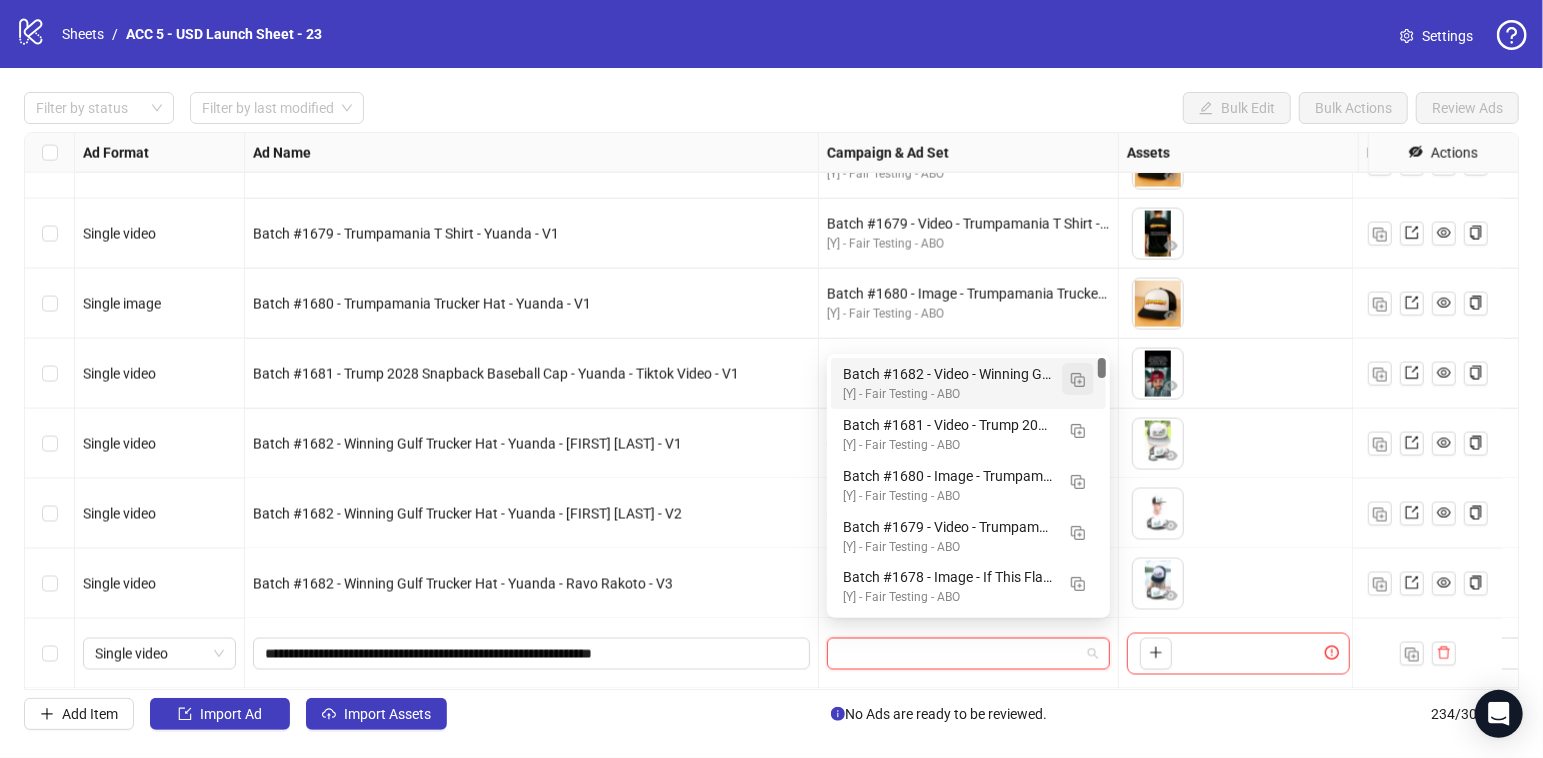 click at bounding box center [1078, 380] 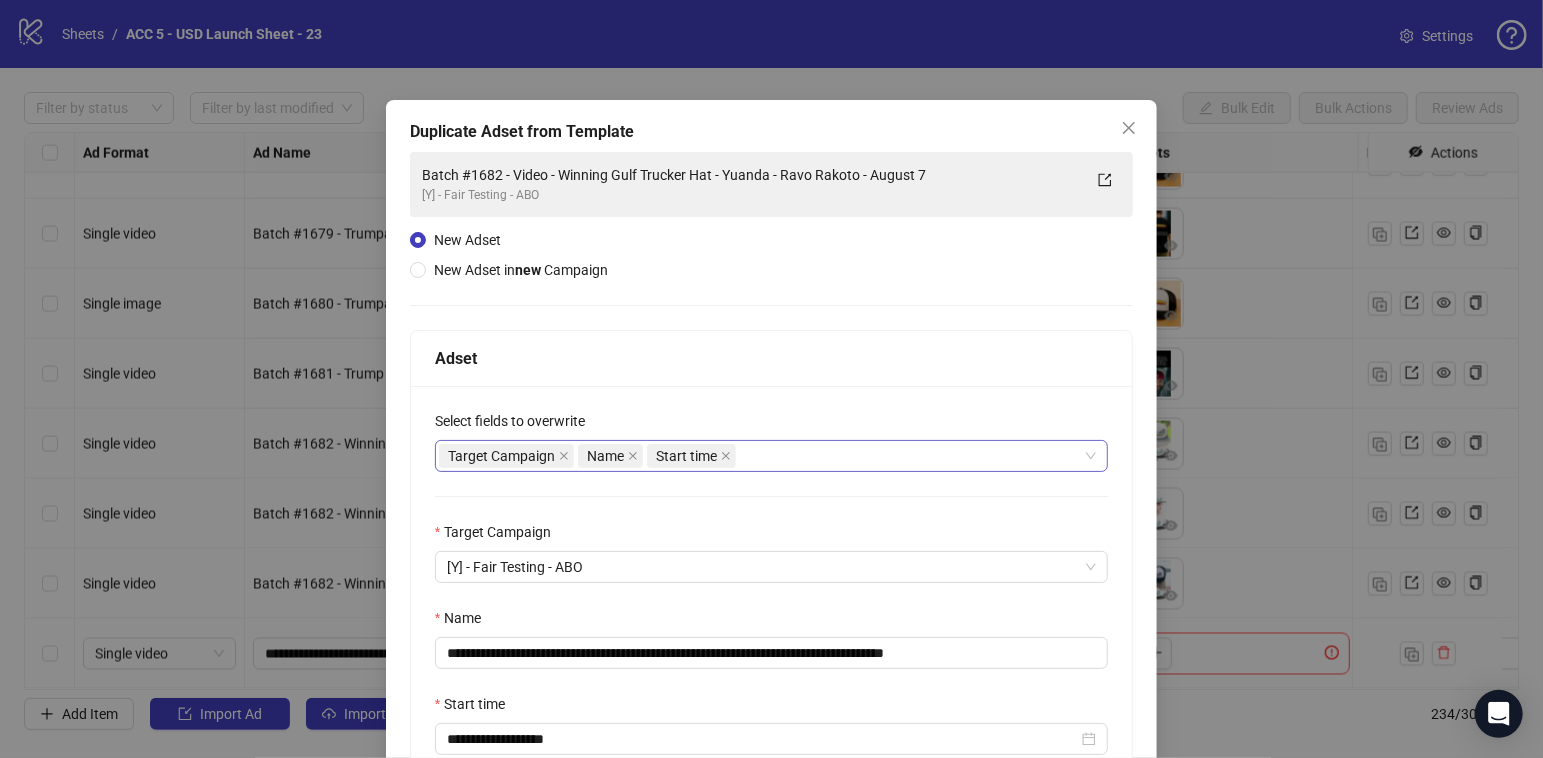 click on "Target Campaign Name Start time" at bounding box center (761, 456) 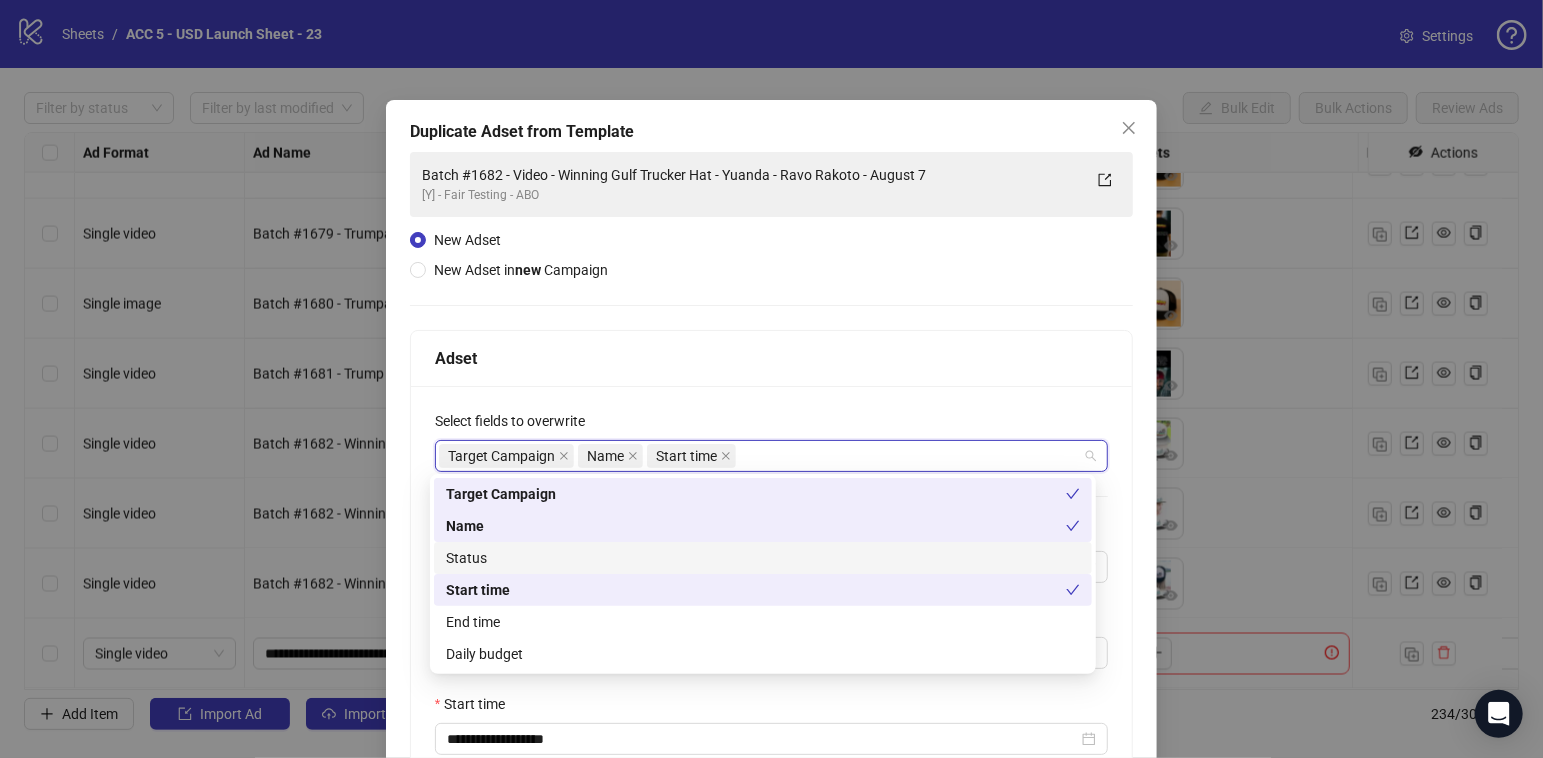 click on "Status" at bounding box center (763, 558) 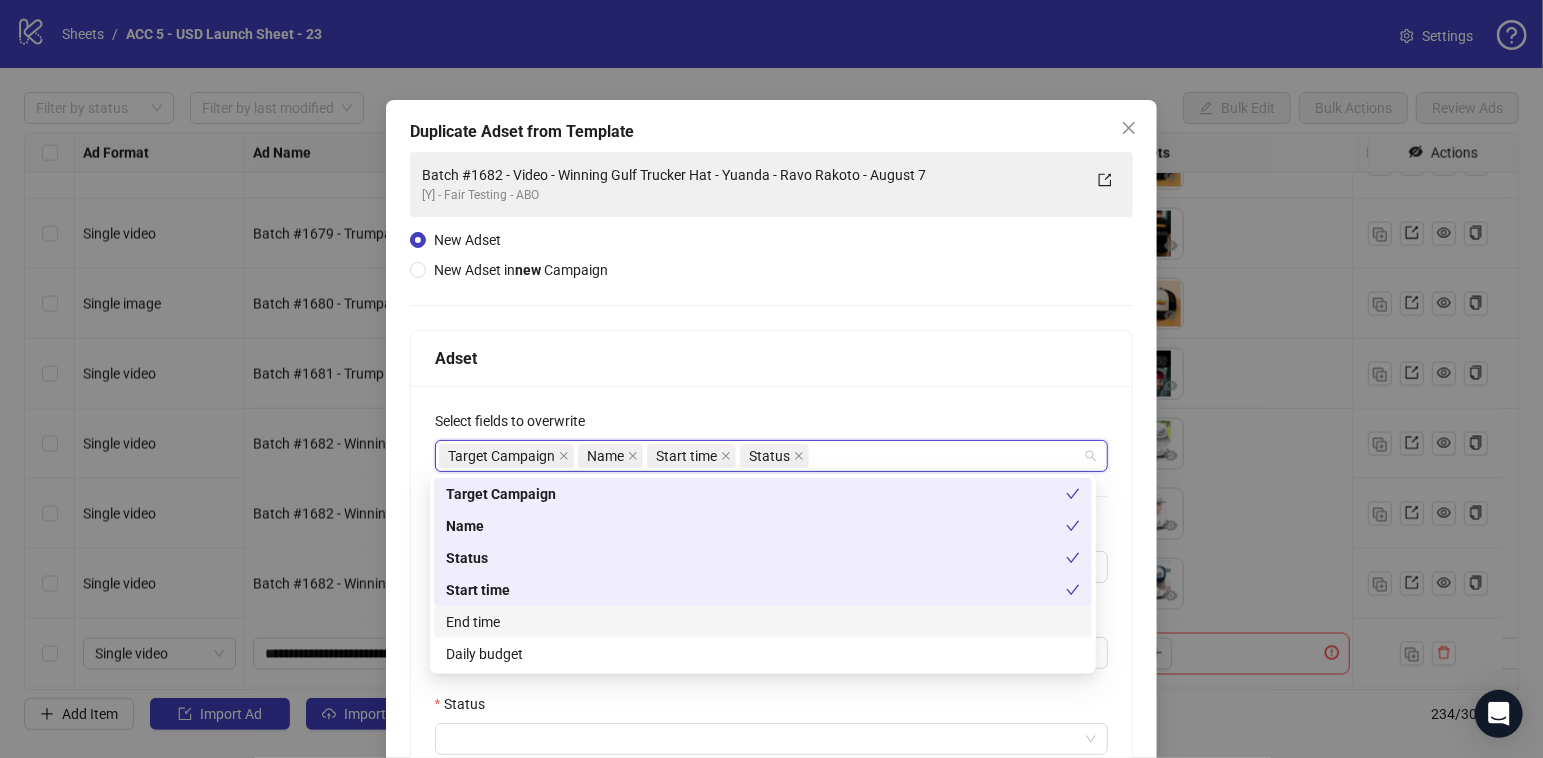 click on "End time" at bounding box center [763, 622] 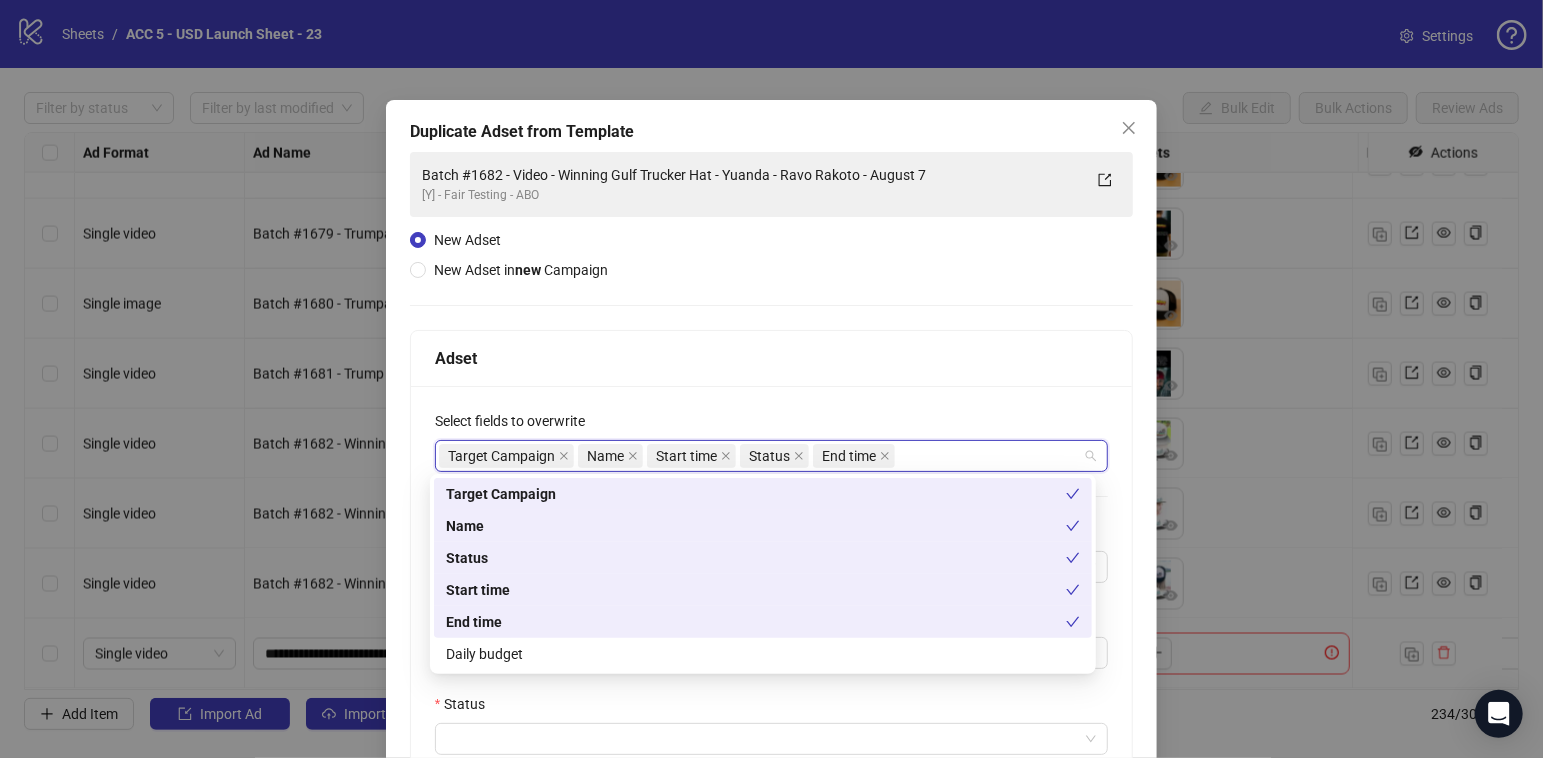 click on "Daily budget" at bounding box center [763, 654] 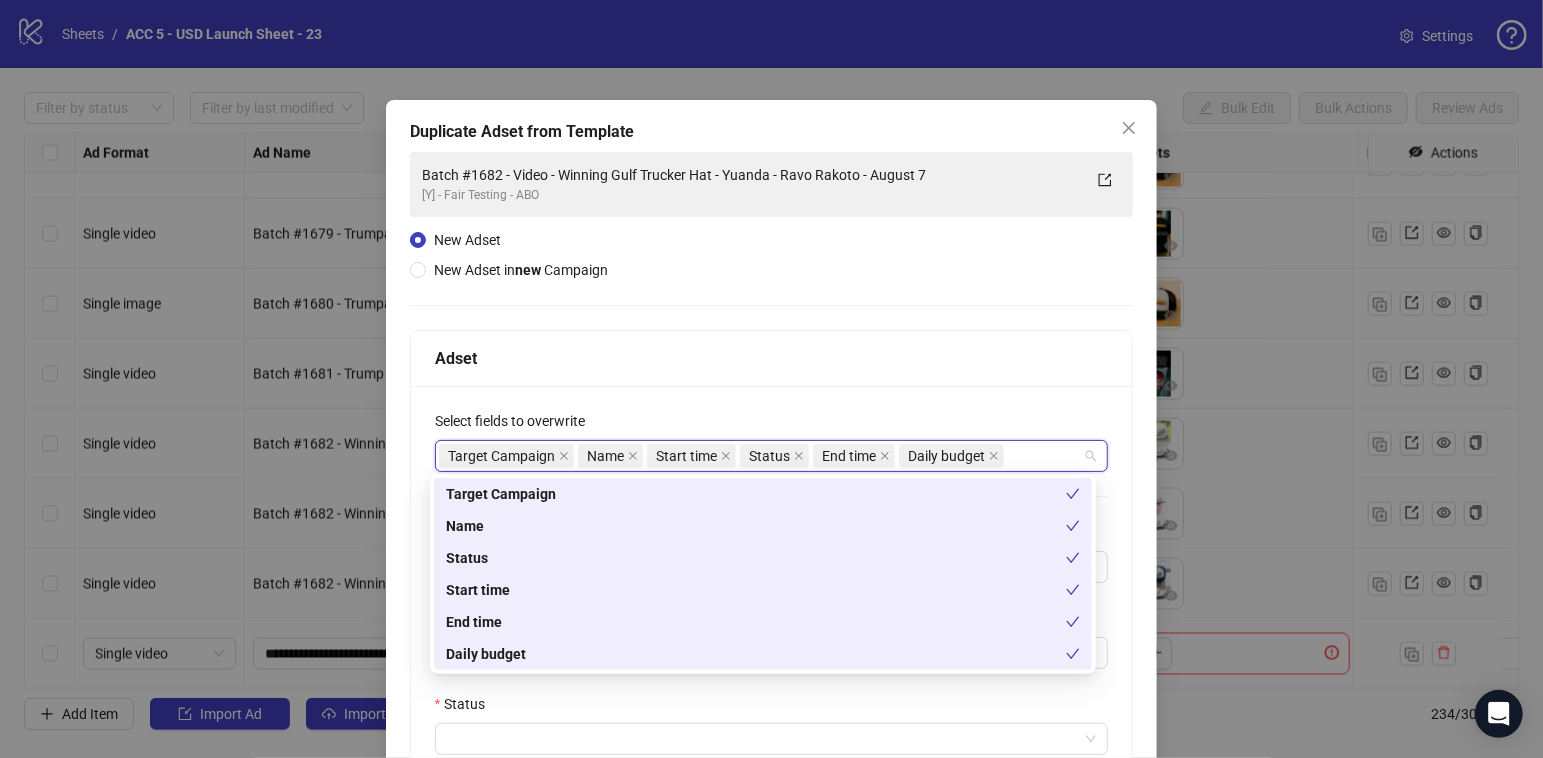 click on "Status" at bounding box center [772, 708] 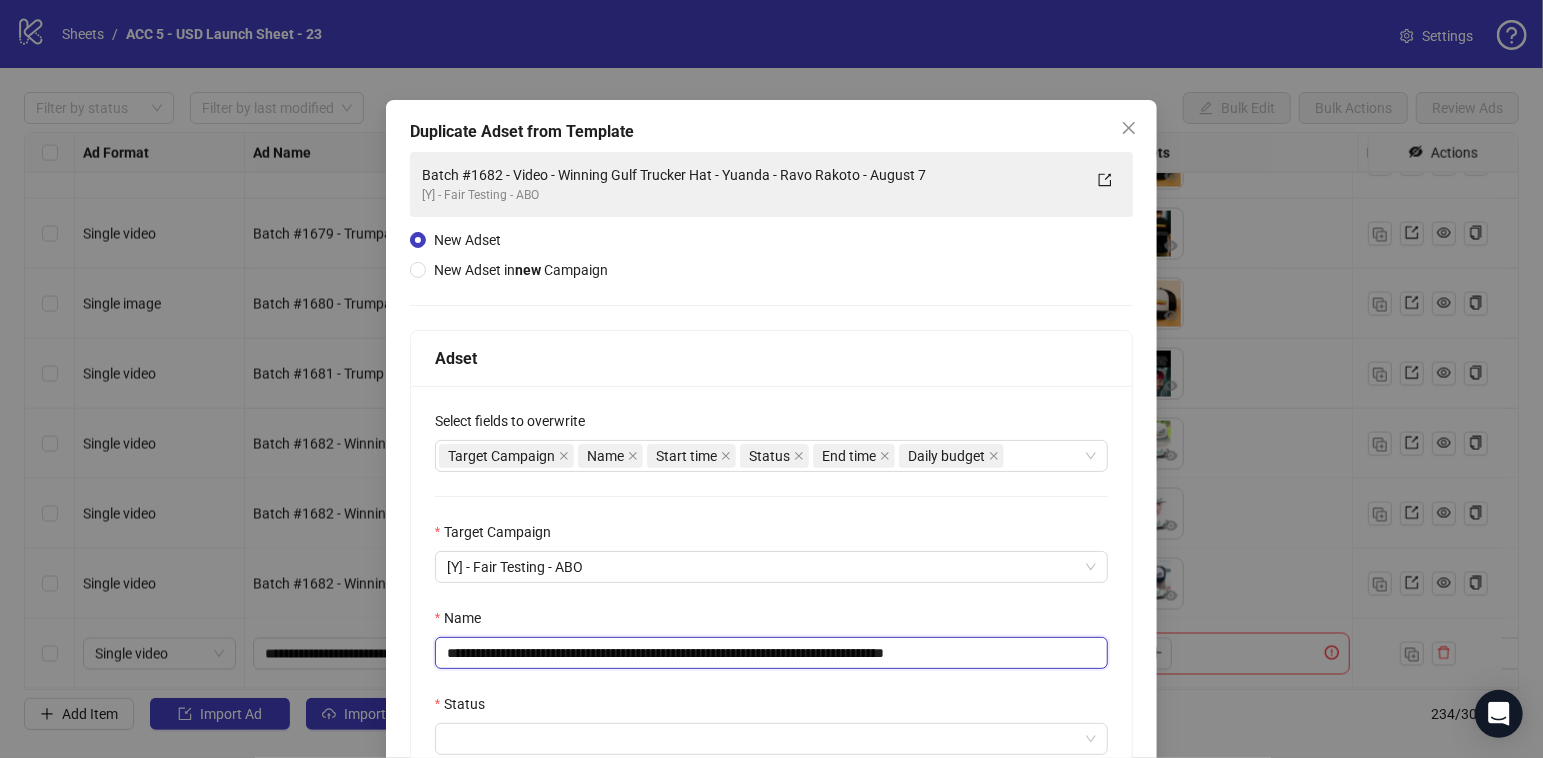 click on "**********" at bounding box center [772, 653] 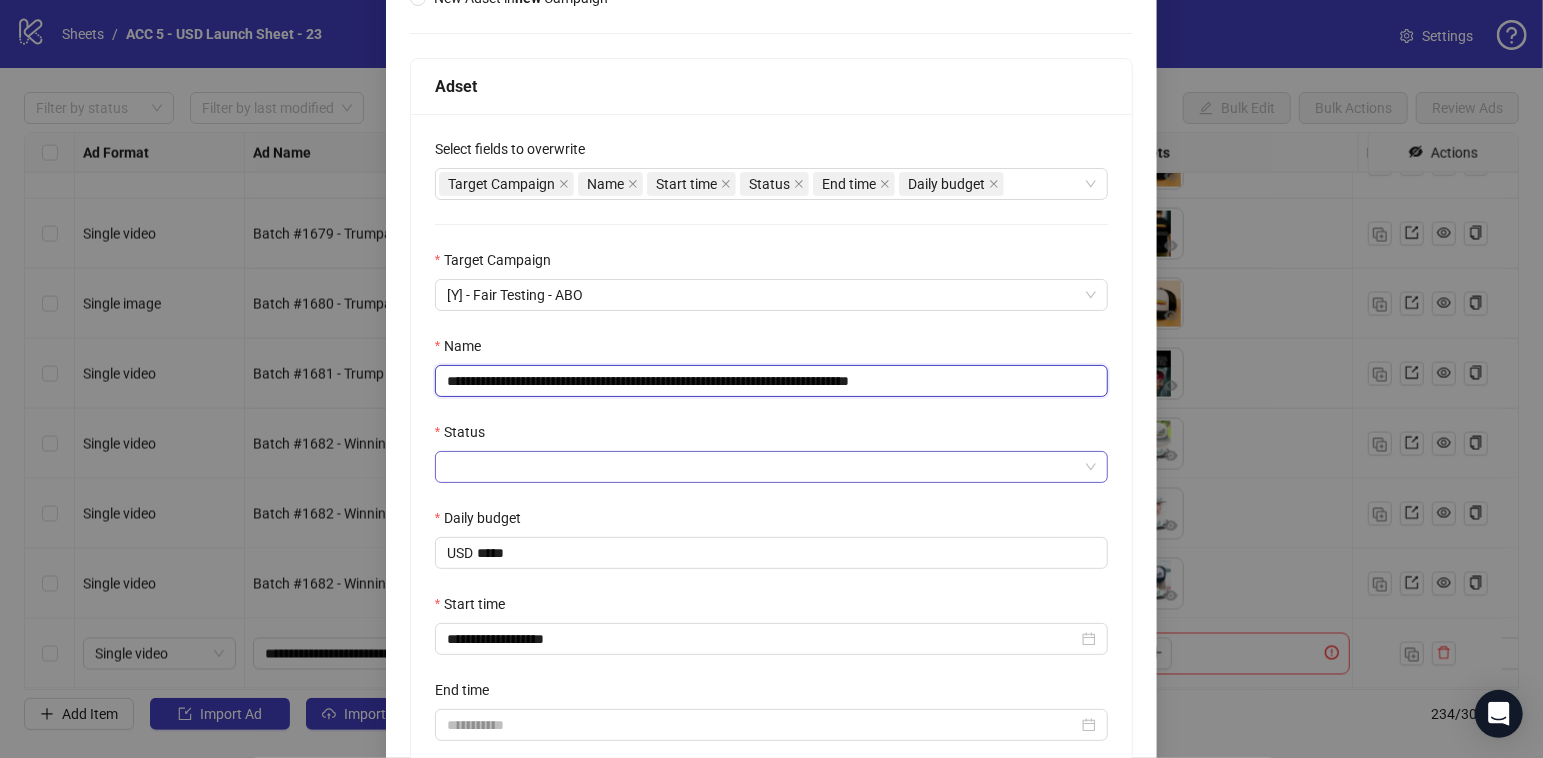 scroll, scrollTop: 268, scrollLeft: 0, axis: vertical 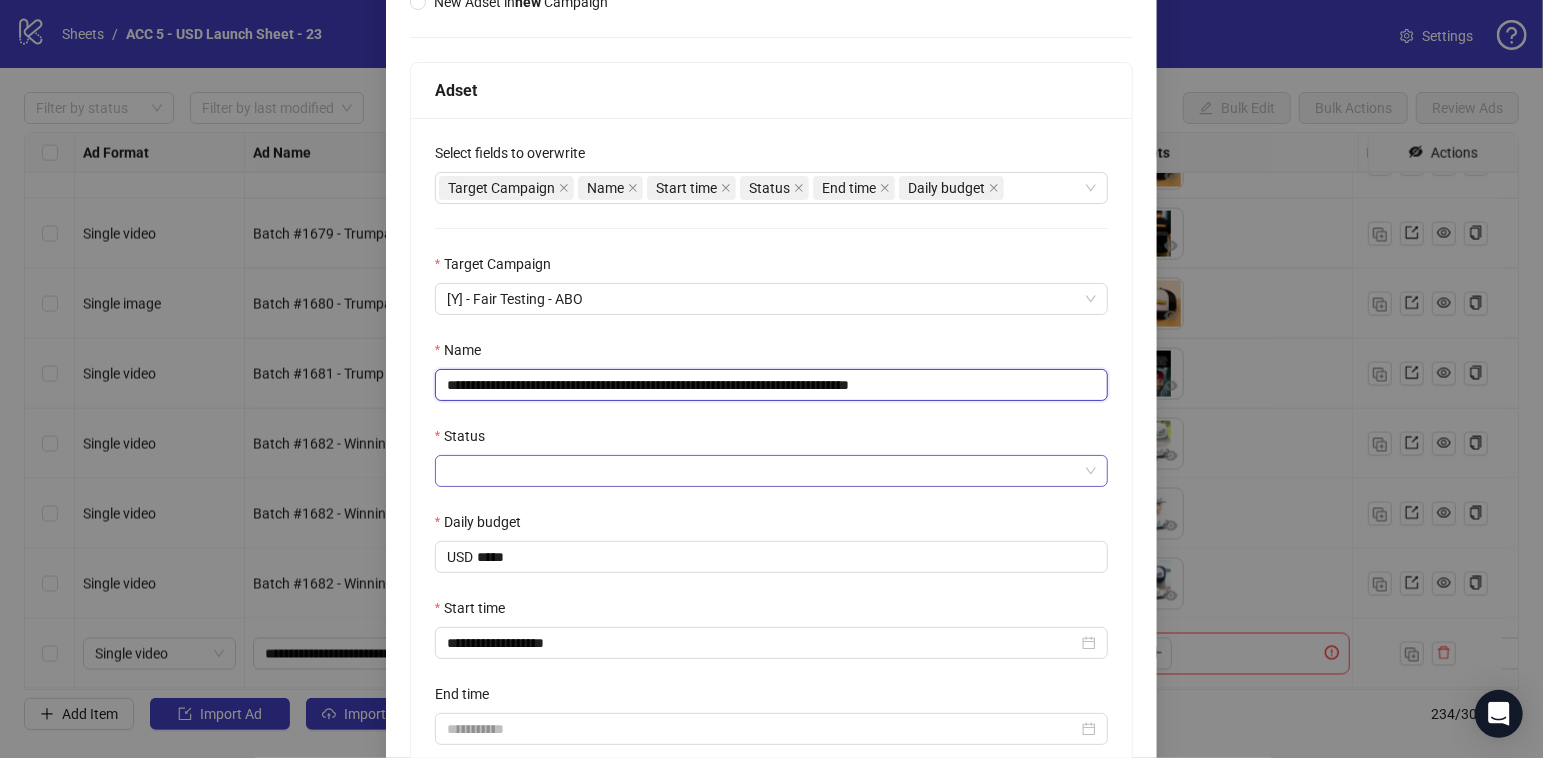 type on "**********" 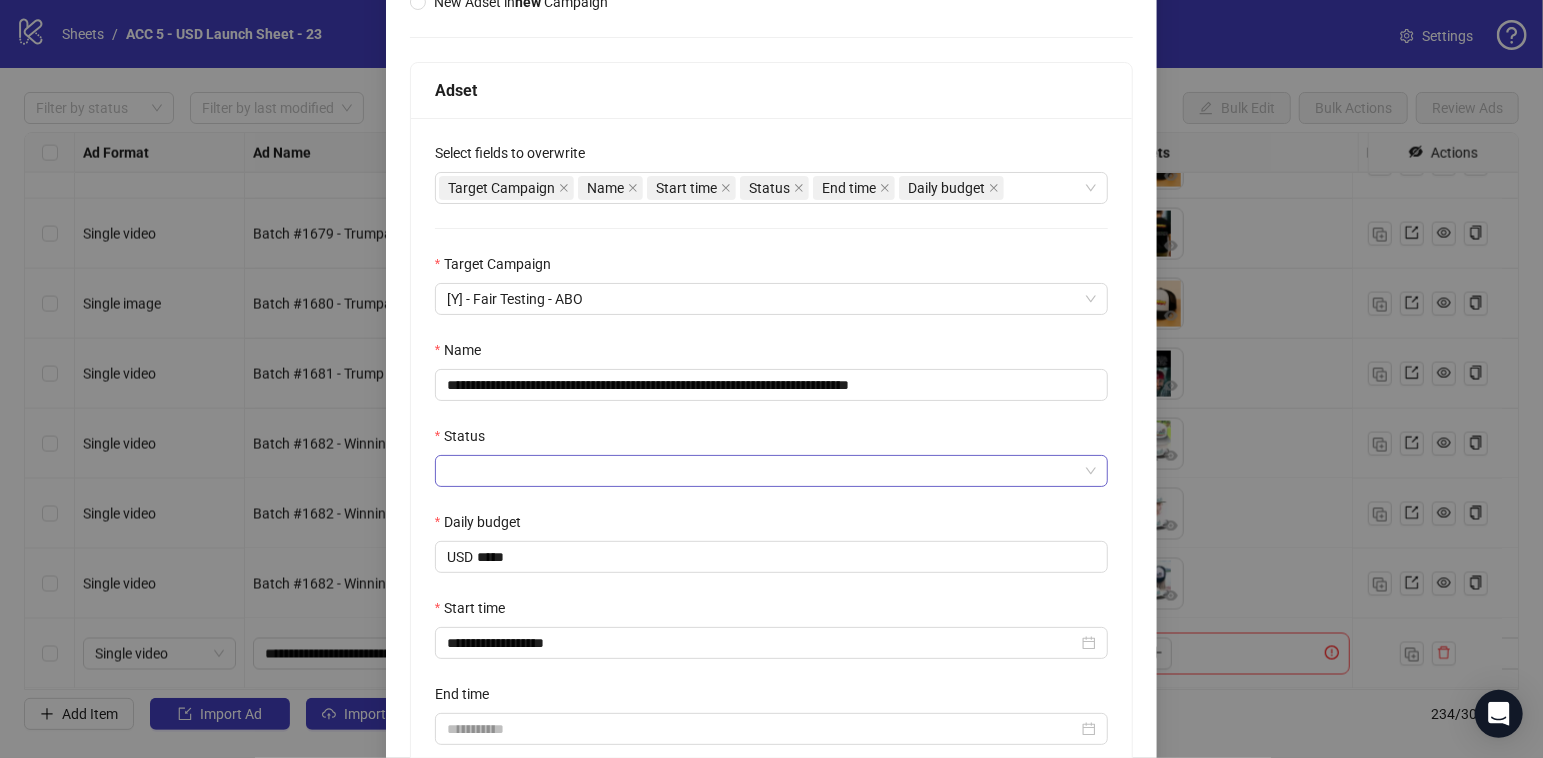 click on "Status" at bounding box center (763, 471) 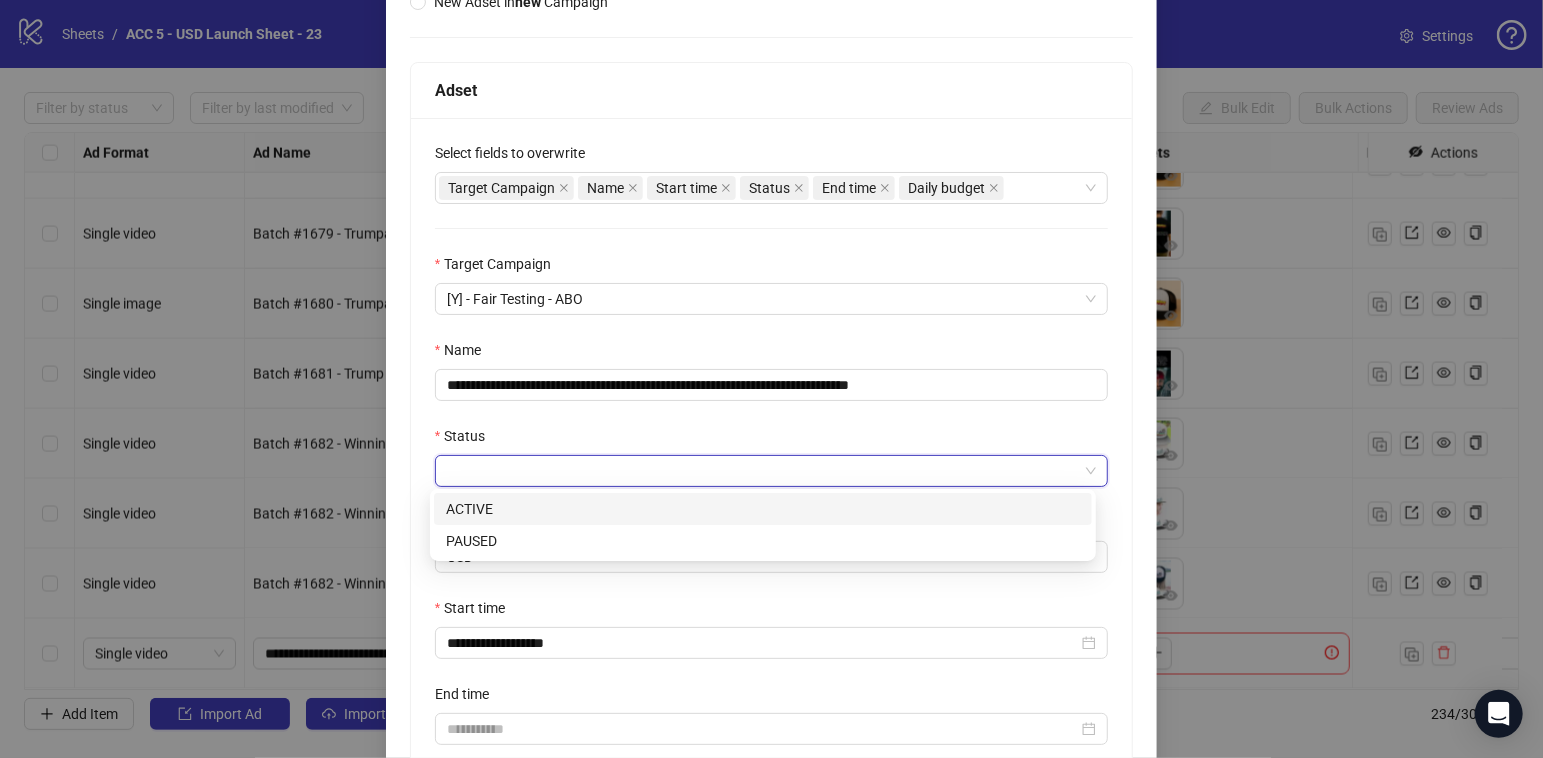 click on "ACTIVE" at bounding box center [763, 509] 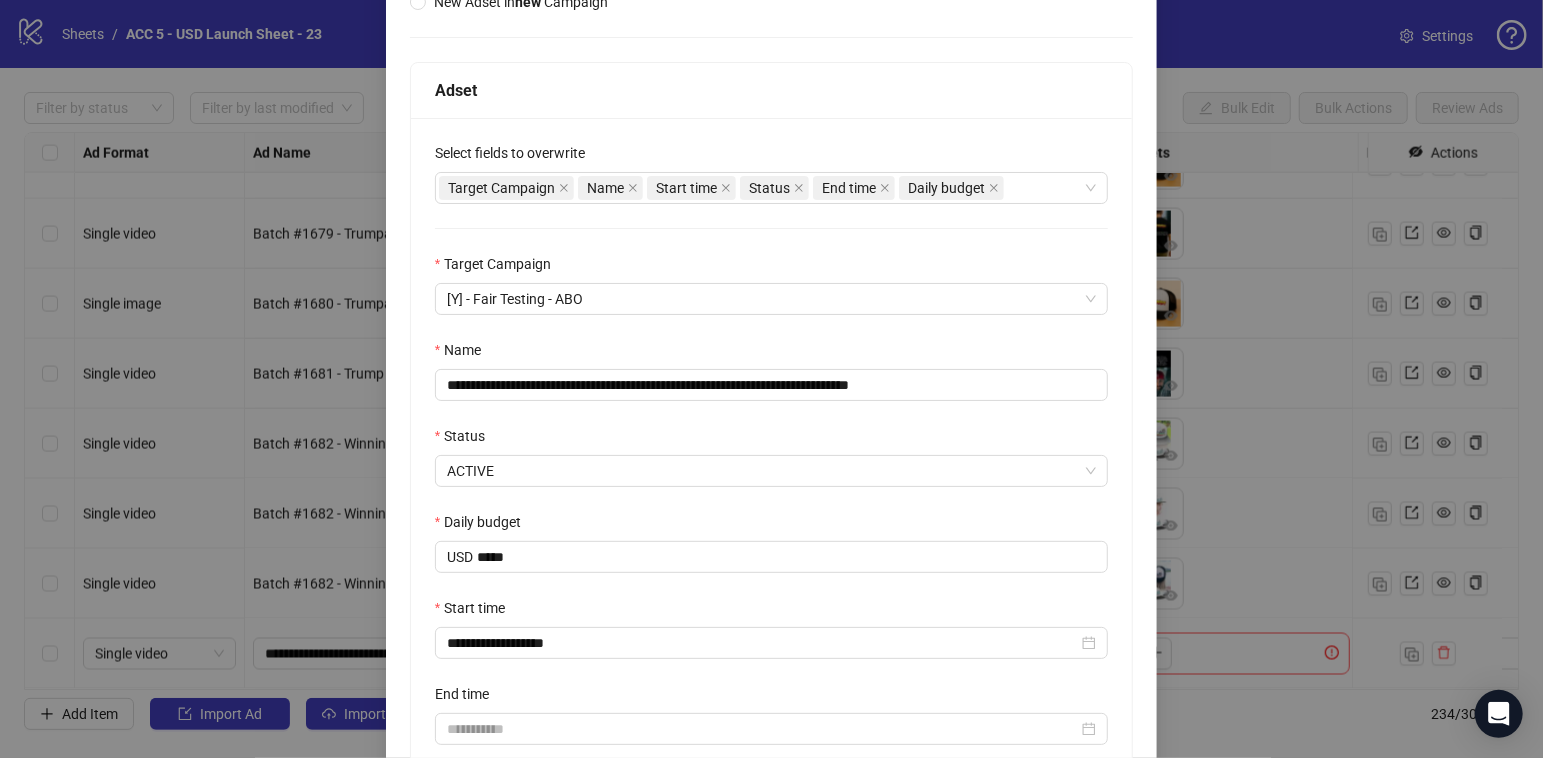 click on "**********" at bounding box center [772, 455] 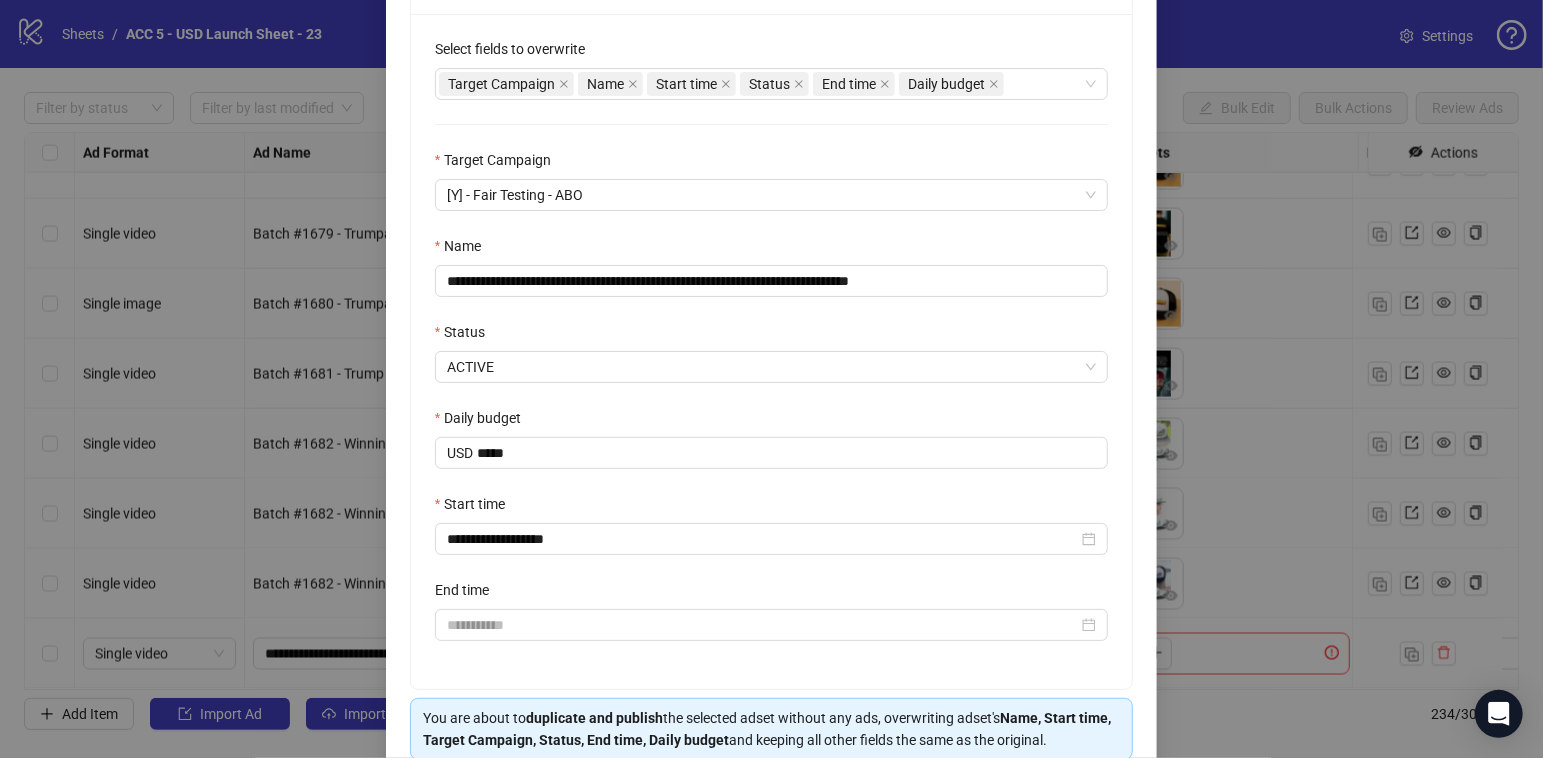scroll, scrollTop: 459, scrollLeft: 0, axis: vertical 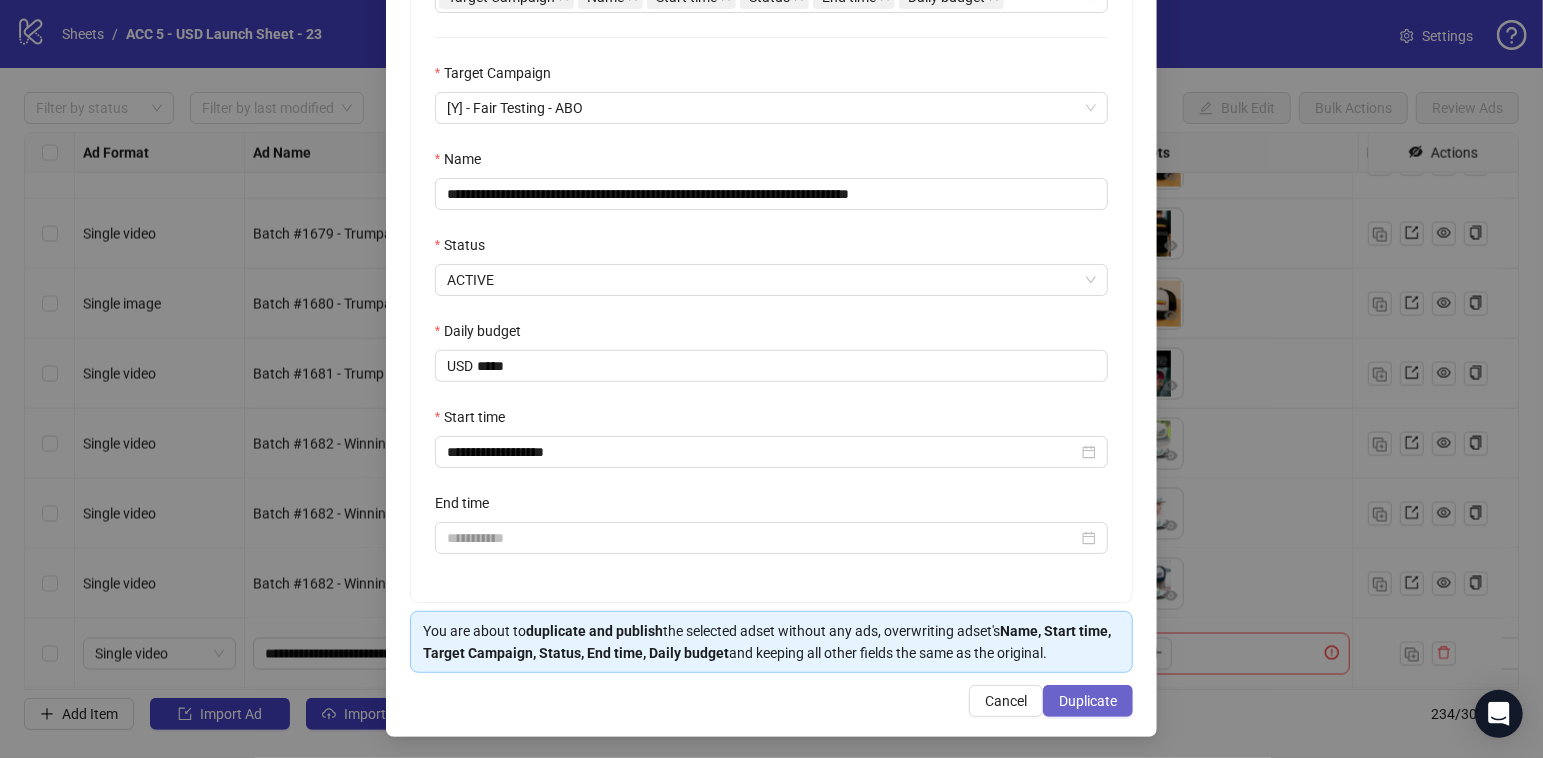 click on "Duplicate" at bounding box center (1088, 701) 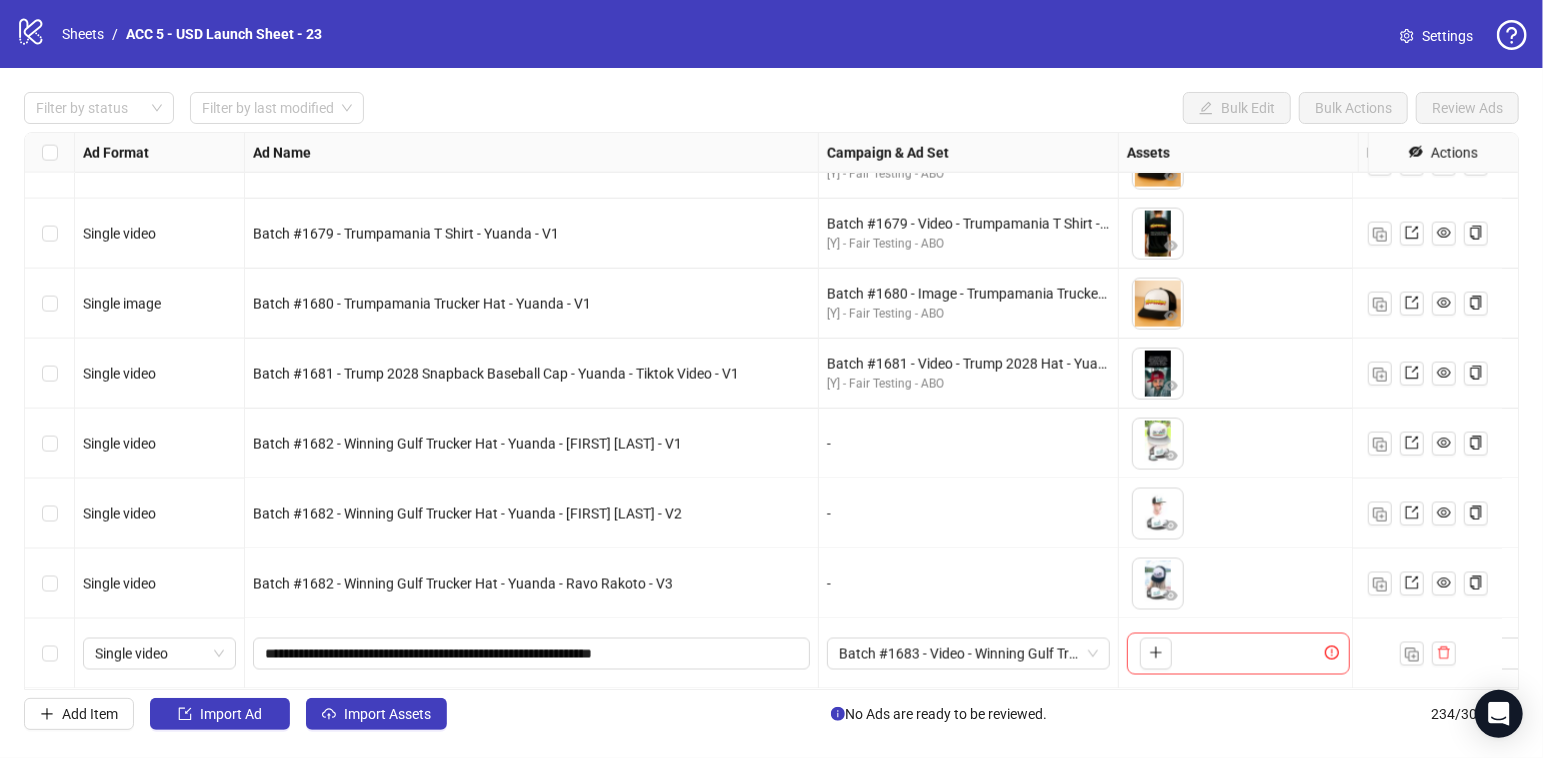 scroll, scrollTop: 15880, scrollLeft: 1165, axis: both 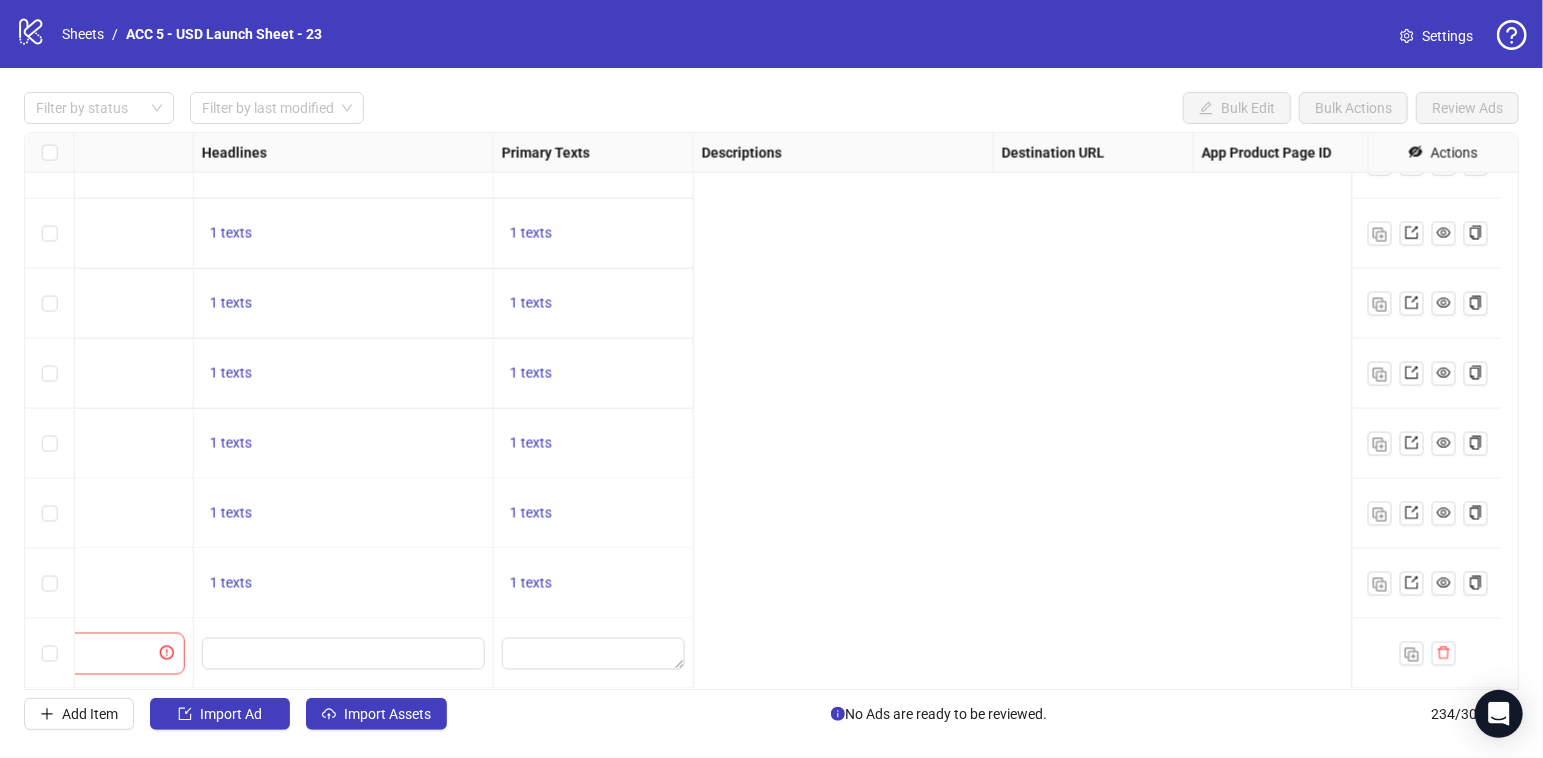 click on "Ad Format Ad Name Campaign & Ad Set Assets Headlines Primary Texts Descriptions Destination URL App Product Page ID Display URL Leadgen Form Product Set ID Call to Action Actions Single video Batch #94 - Biometric Slider Handgun - Yuanda - Tiktok Videos - V3 Batch #94 - Video - Biometric Slider Handgun - Yuanda - Tiktok Videos - August 6 [Y] - New Survival Products Testing - ABO - No Disclaimer
To pick up a draggable item, press the space bar.
While dragging, use the arrow keys to move the item.
Press space again to drop the item in its new position, or press escape to cancel.
1 texts 1 texts Single image Batch #1678 - If This Flag Offends You I'll Help You Pack Trucker Hat - Yuanda - V1 Batch #1678 - Image - If This Flag Offends You I'll Help You Pack Trucker Hat - Yuanda - August 5 [Y] - Fair Testing - ABO 1 texts 1 texts Single video Batch #1679 - Trumpamania T Shirt - Yuanda - V1 Batch #1679 - Video - Trumpamania T Shirt - Yuanda - August 5 [Y] - Fair Testing - ABO 1 texts 1 texts 1 texts" at bounding box center [771, 411] 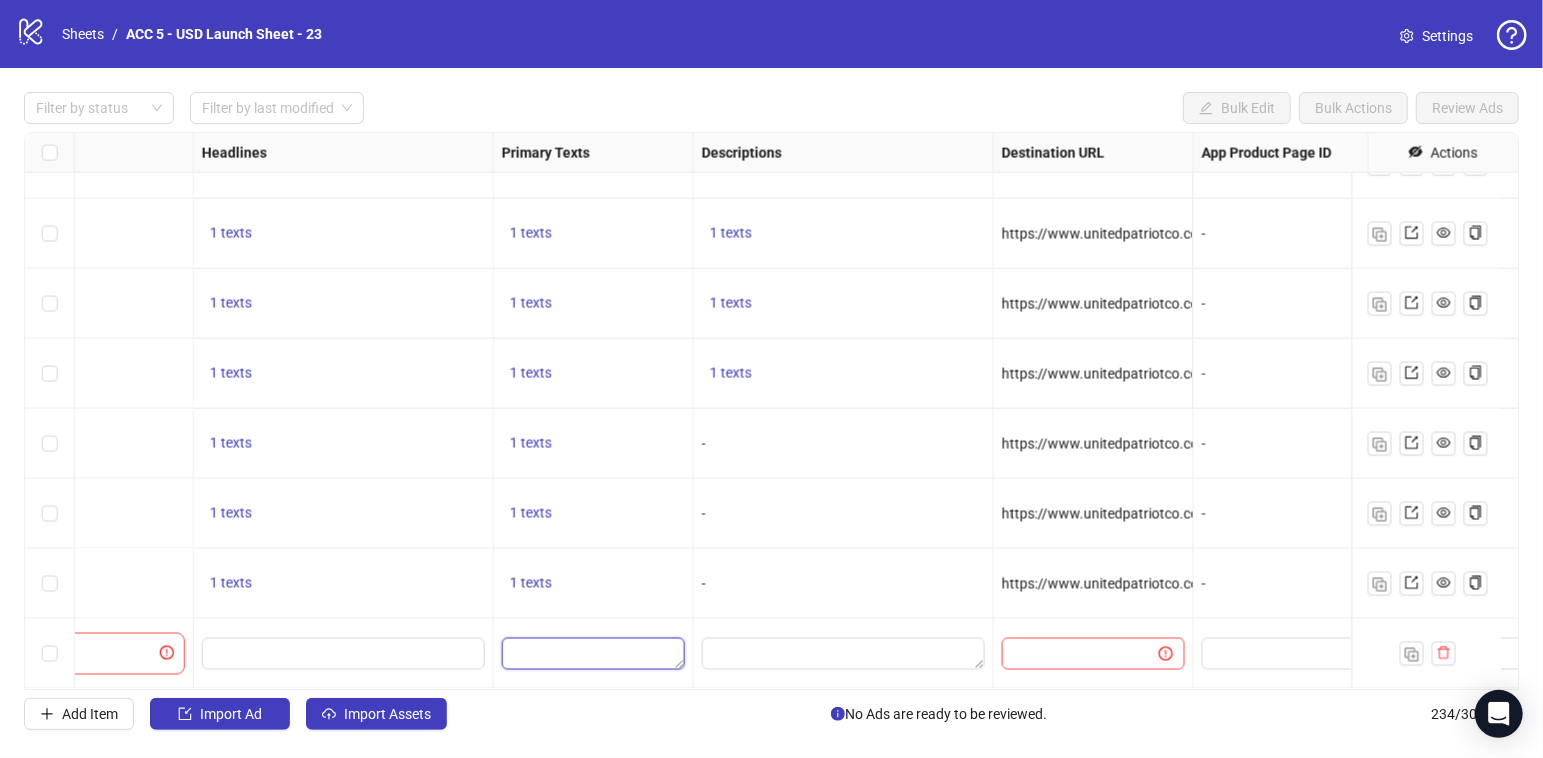 click at bounding box center [593, 654] 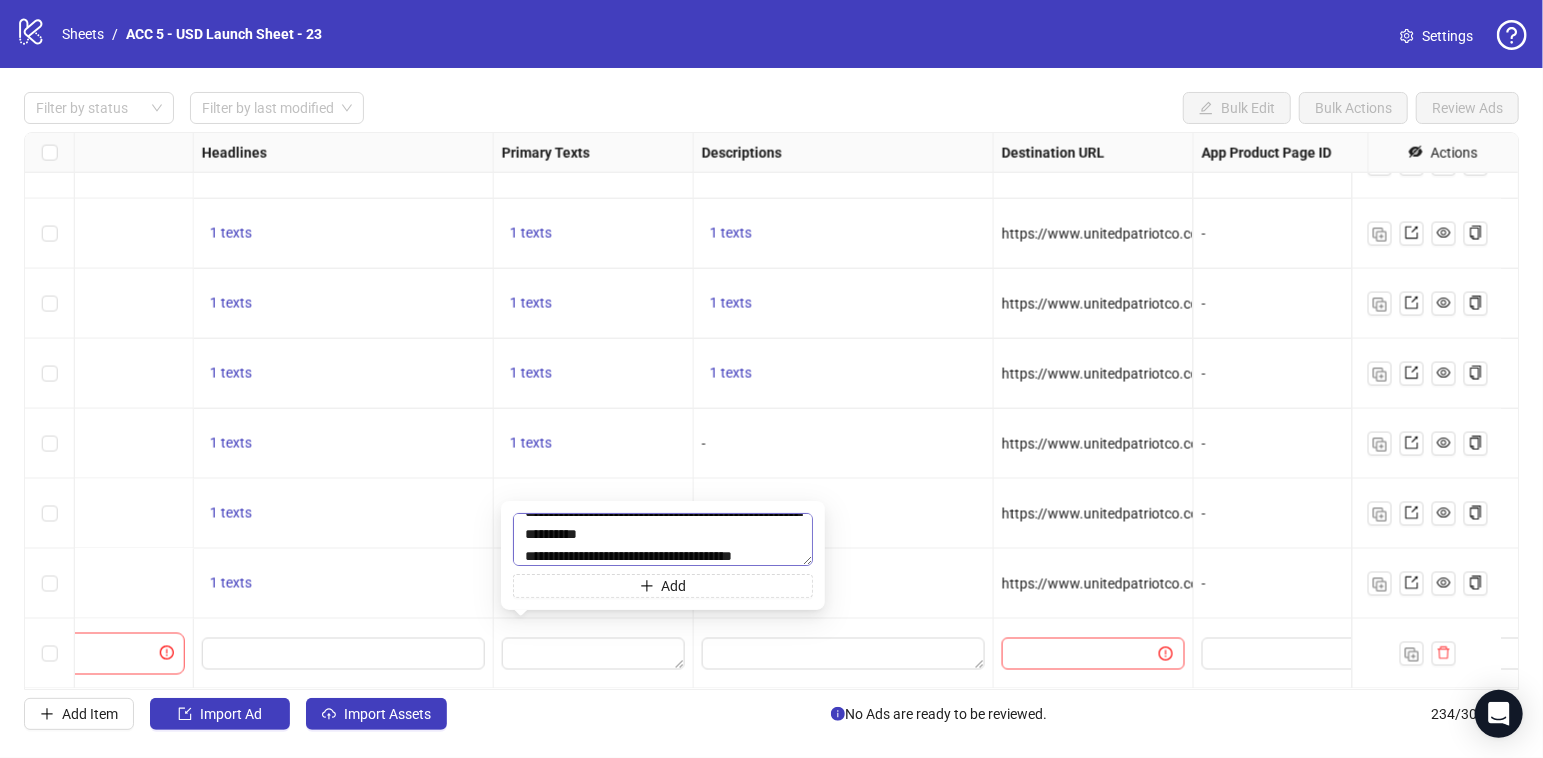 scroll, scrollTop: 63, scrollLeft: 0, axis: vertical 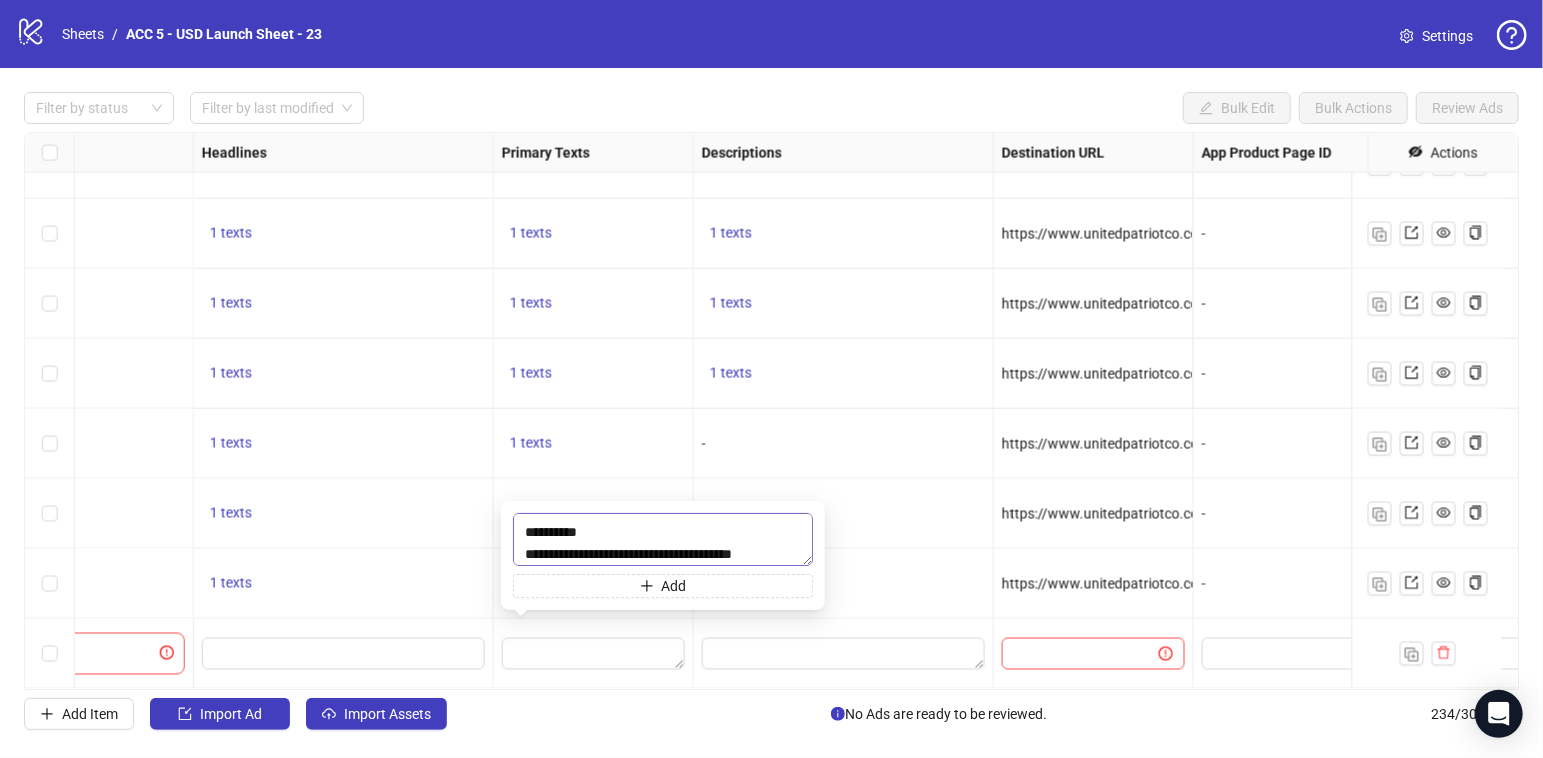 drag, startPoint x: 540, startPoint y: 548, endPoint x: 528, endPoint y: 545, distance: 12.369317 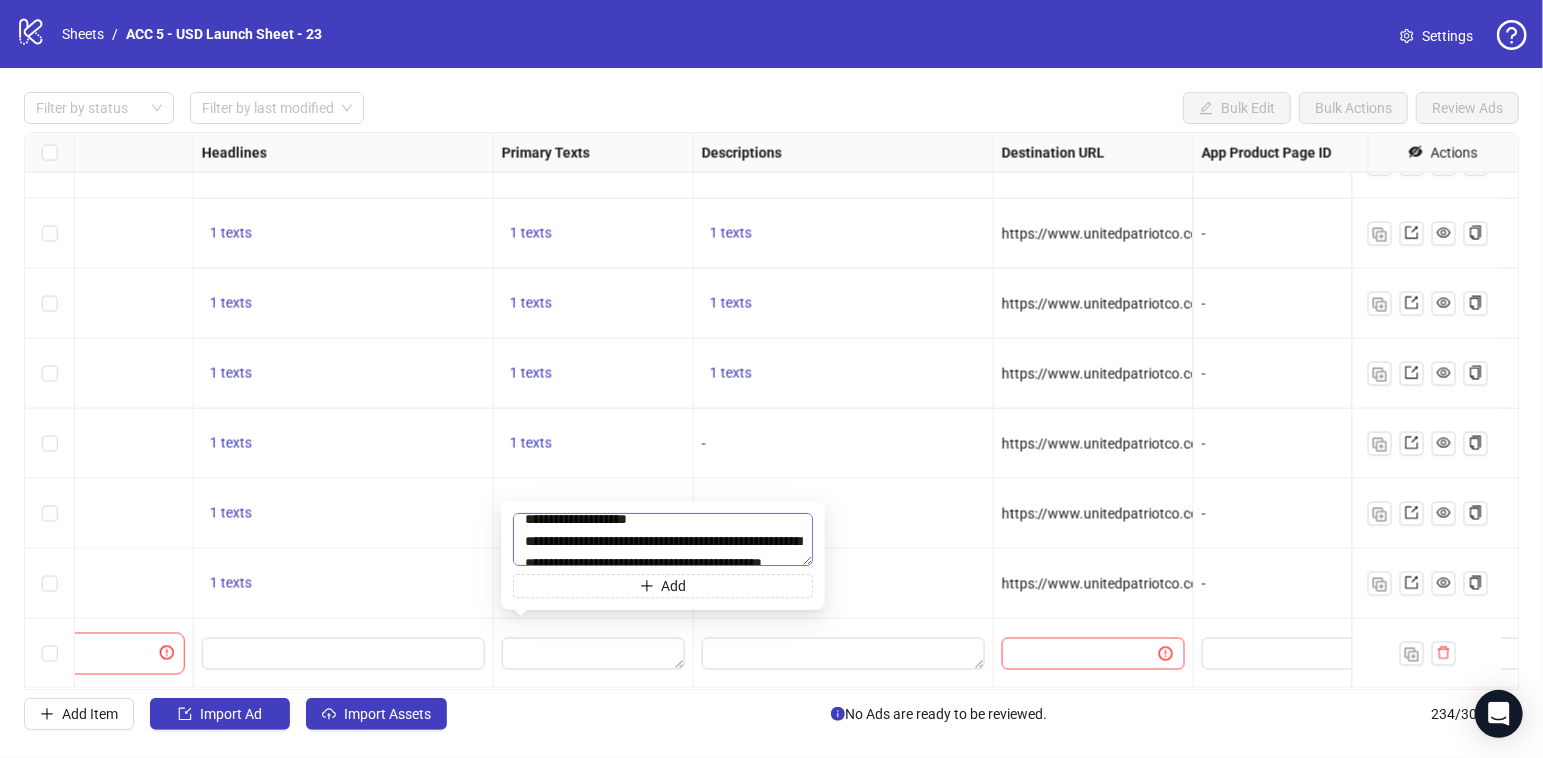 scroll, scrollTop: 31, scrollLeft: 0, axis: vertical 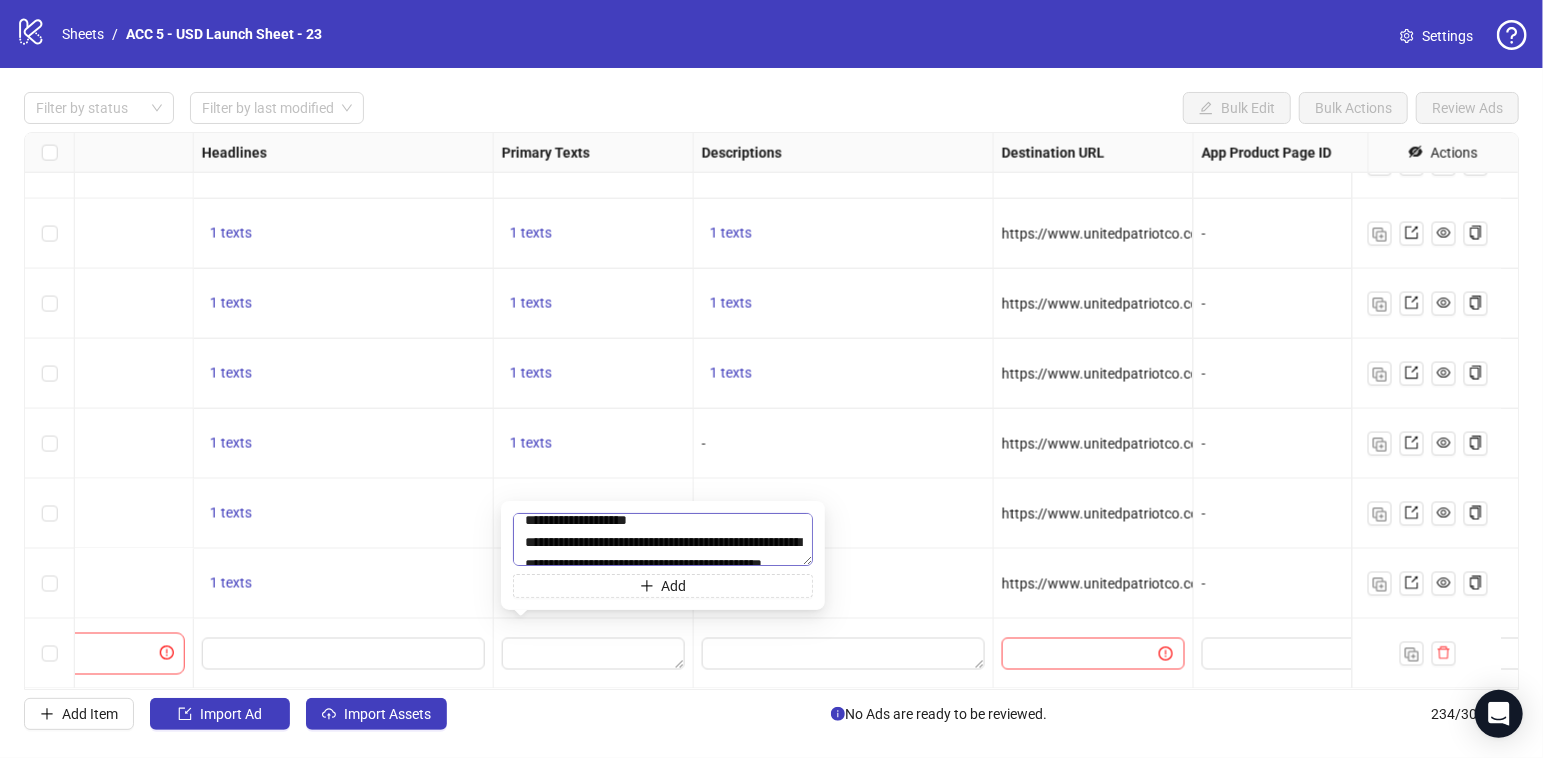 drag, startPoint x: 539, startPoint y: 538, endPoint x: 515, endPoint y: 538, distance: 24 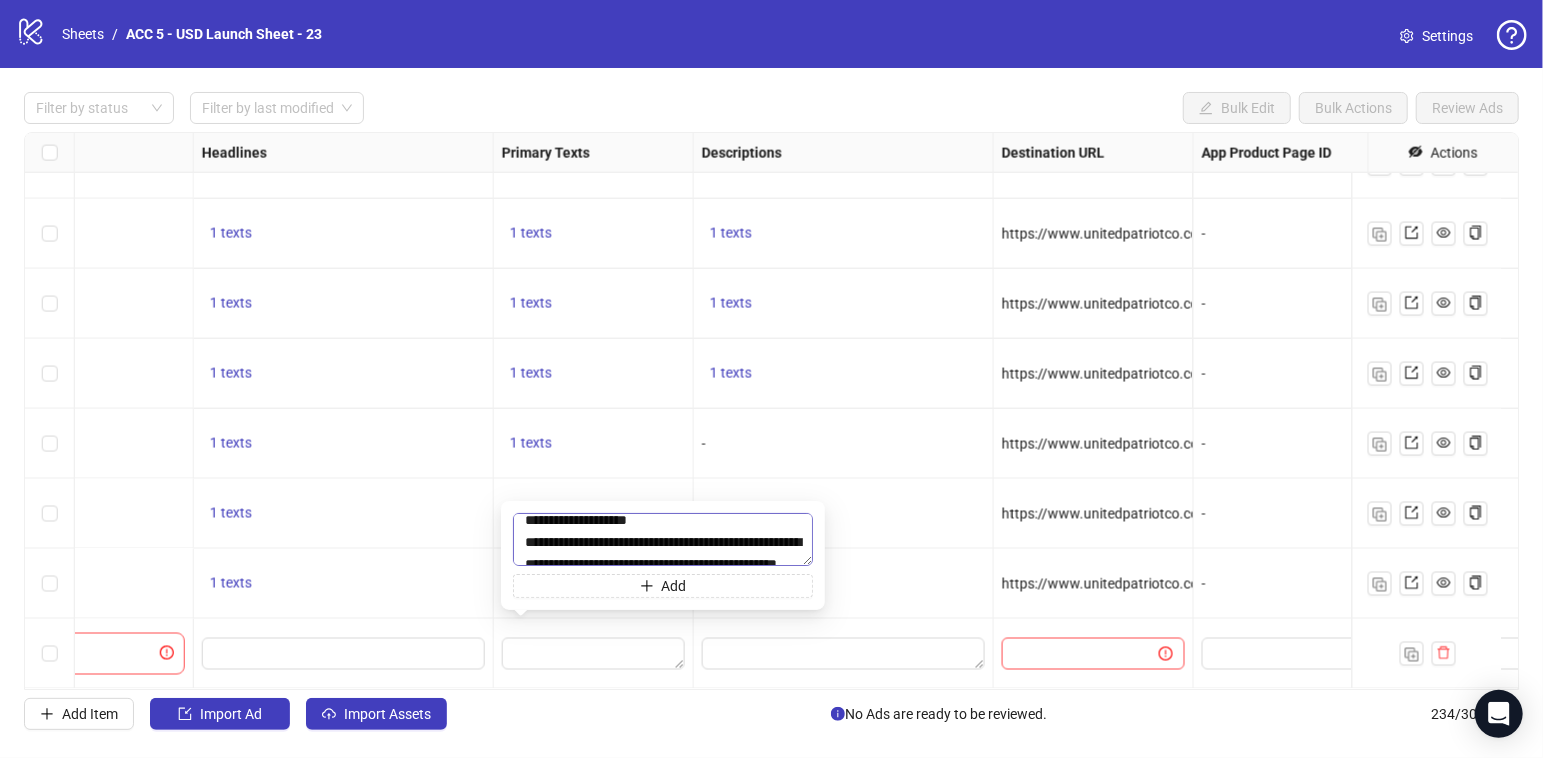 type on "**********" 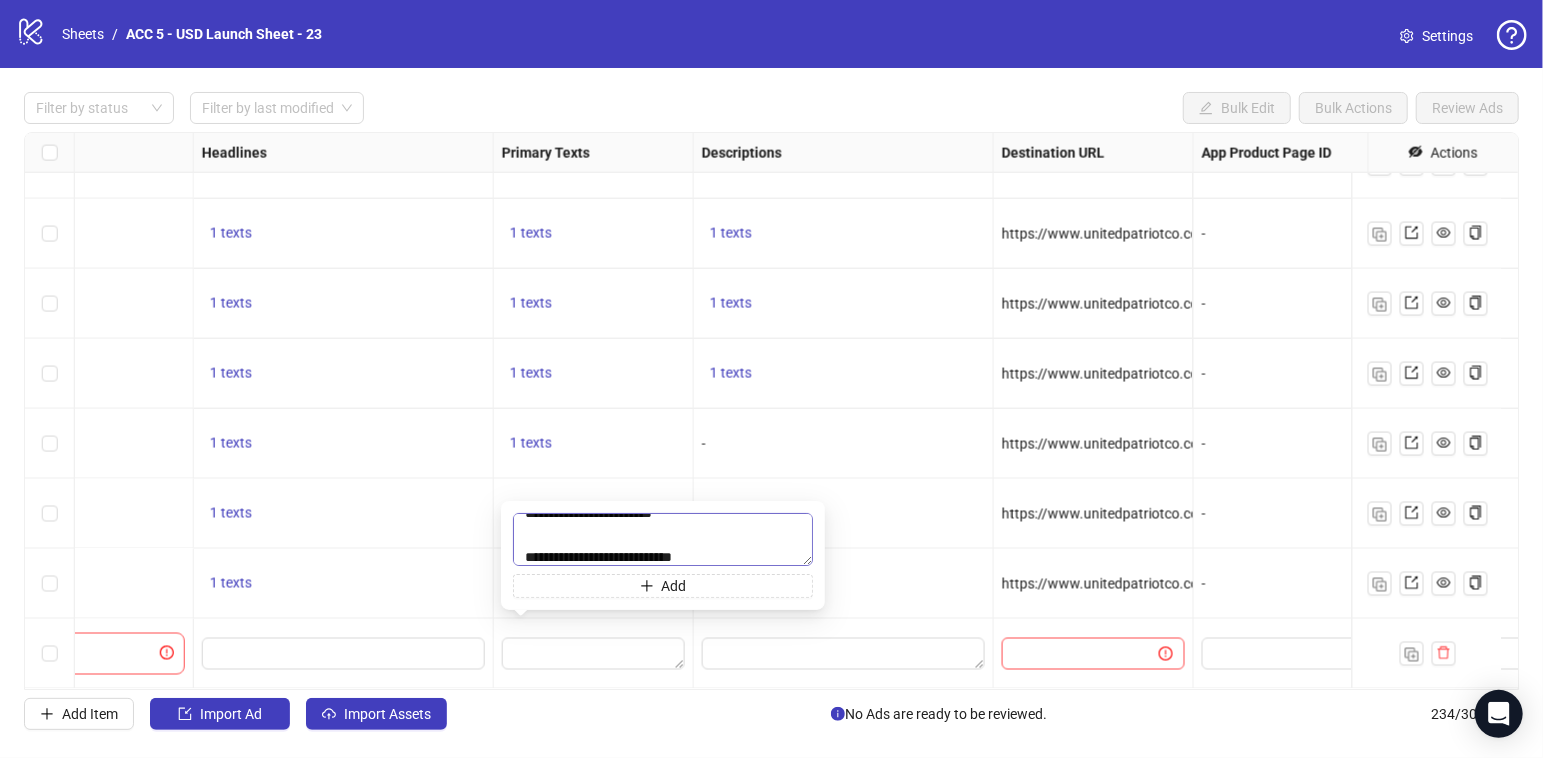 scroll, scrollTop: 220, scrollLeft: 0, axis: vertical 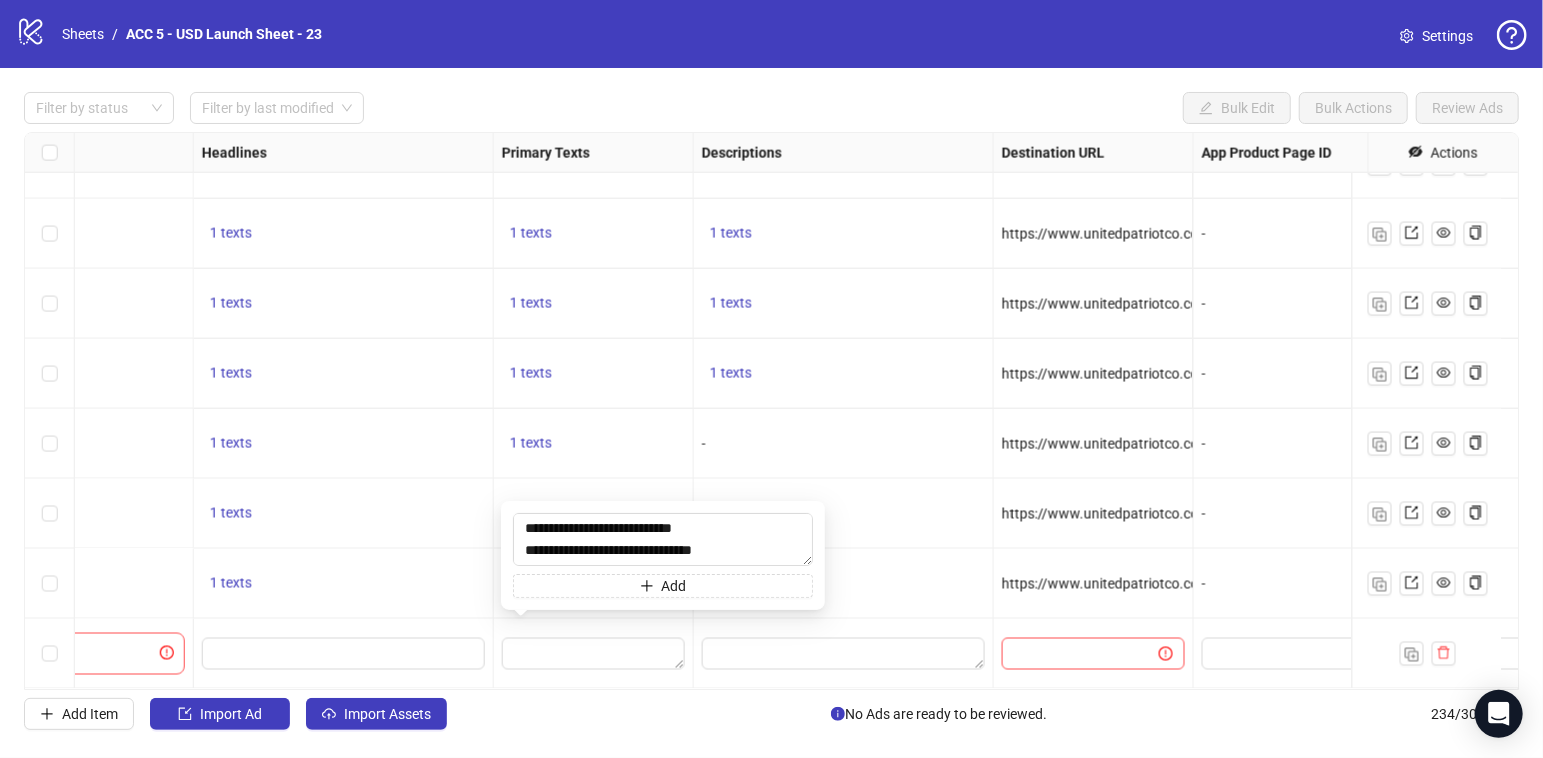 click on "-" at bounding box center [844, 444] 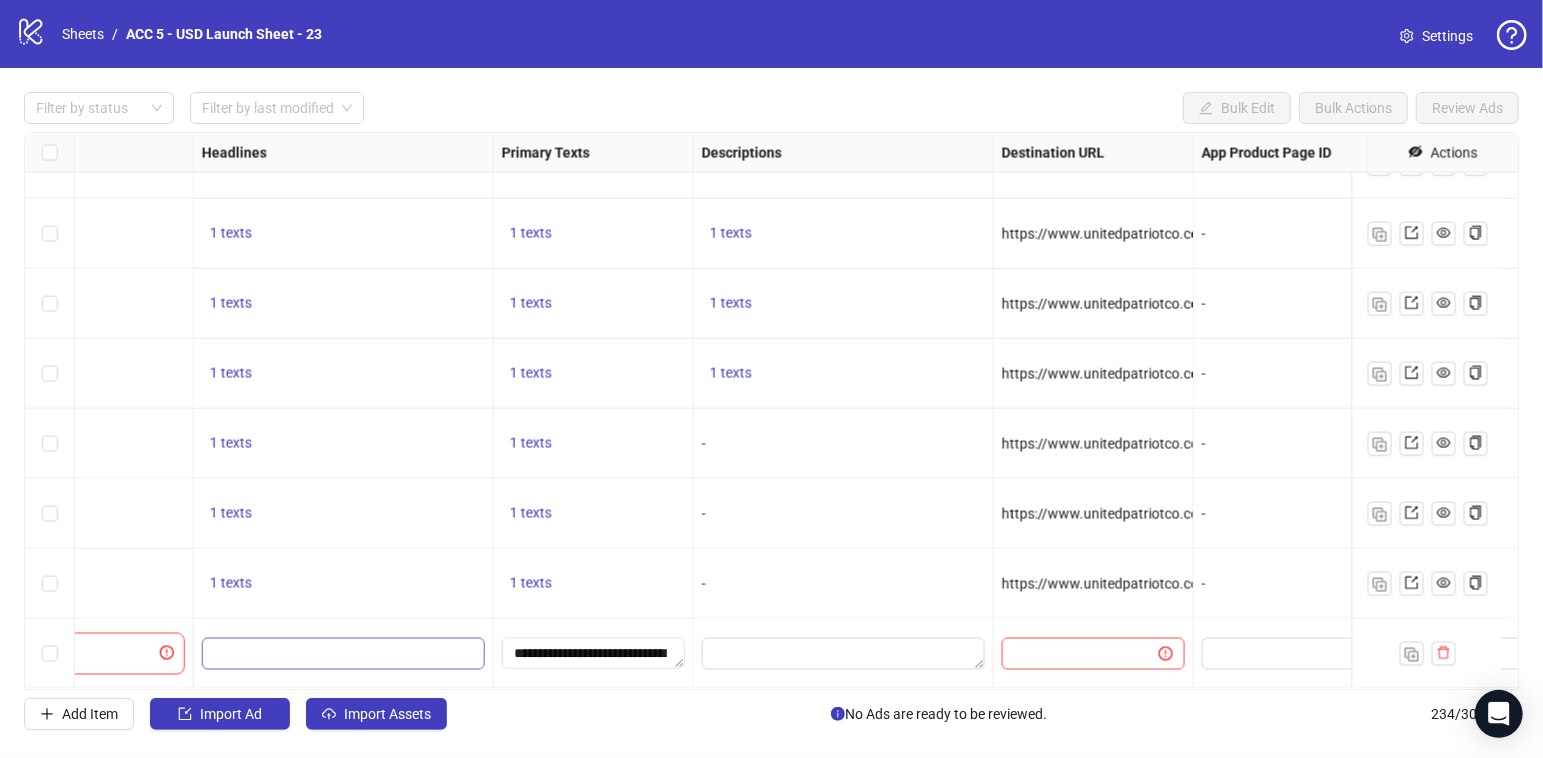 click at bounding box center (344, 654) 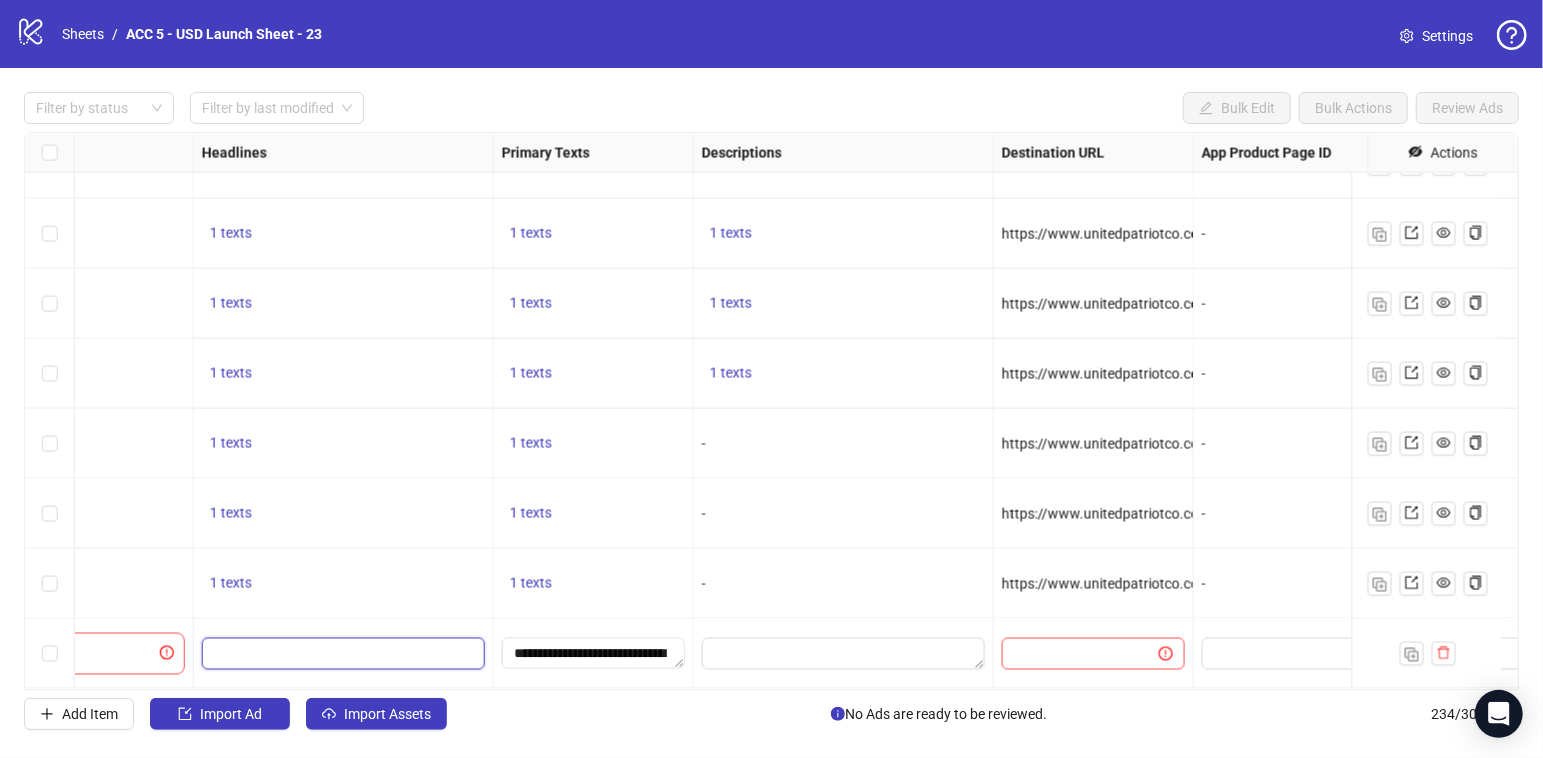 click at bounding box center (341, 654) 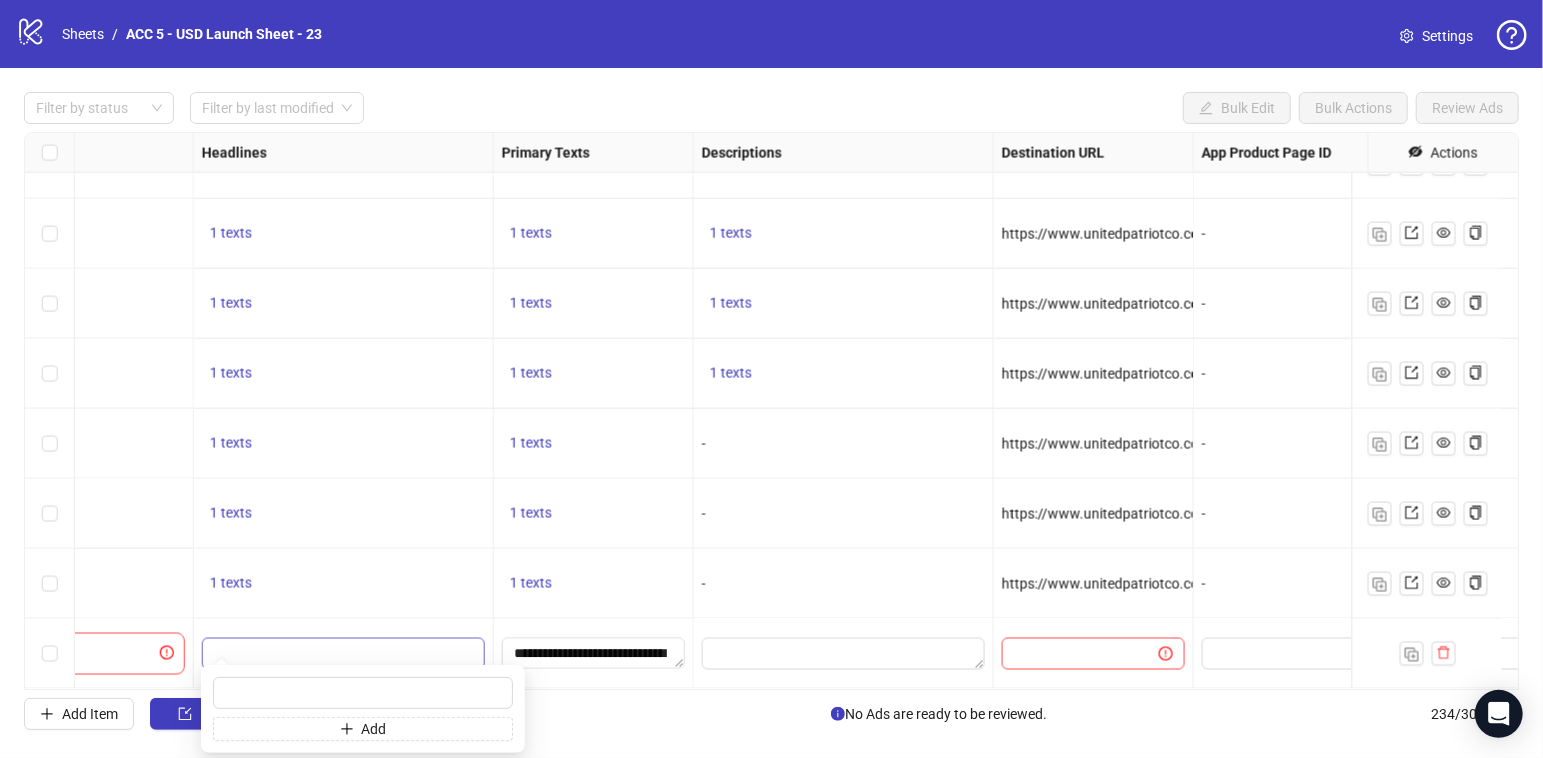 type on "**********" 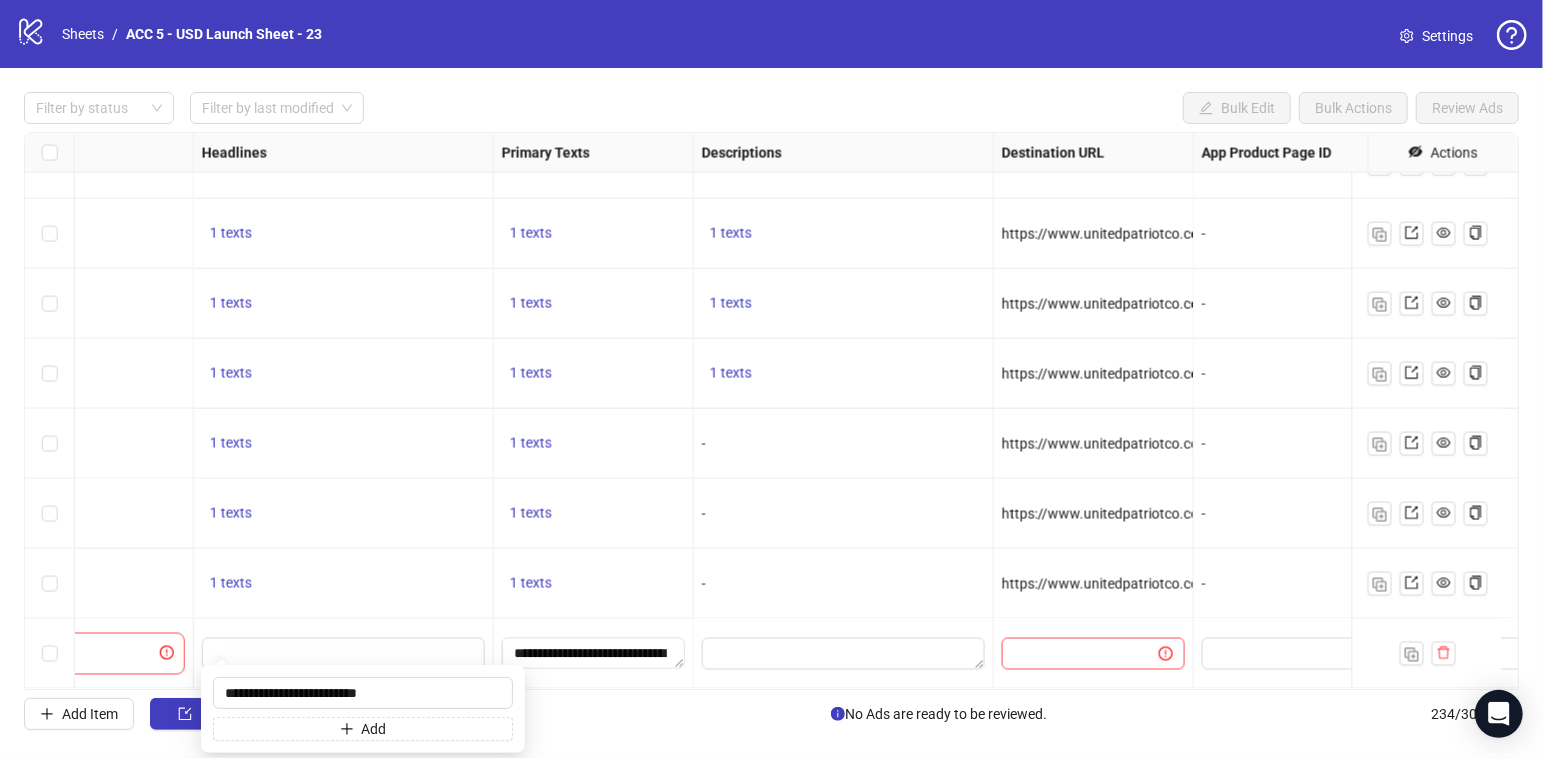 click on "1 texts" at bounding box center (343, 584) 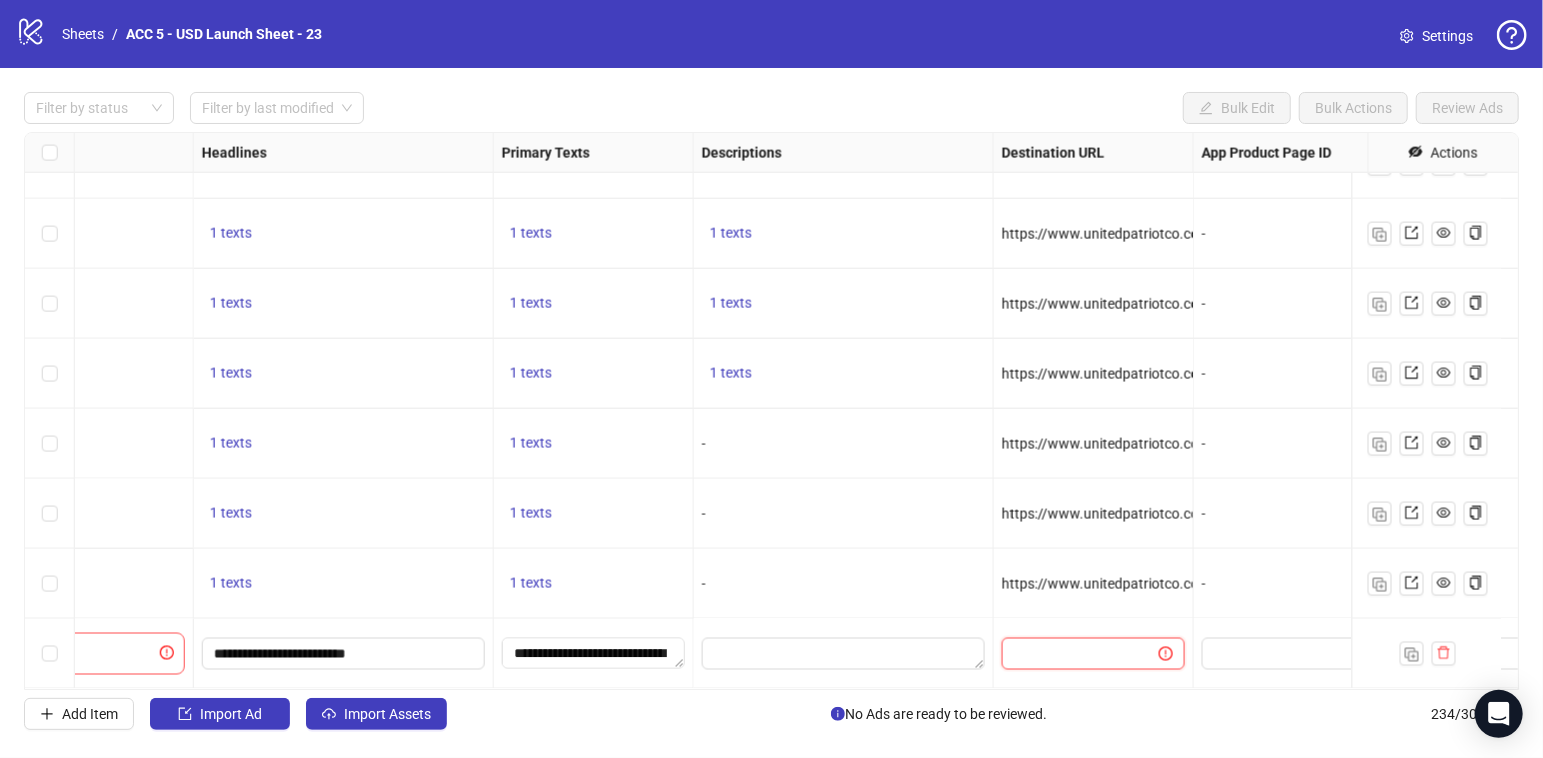 click at bounding box center [1072, 654] 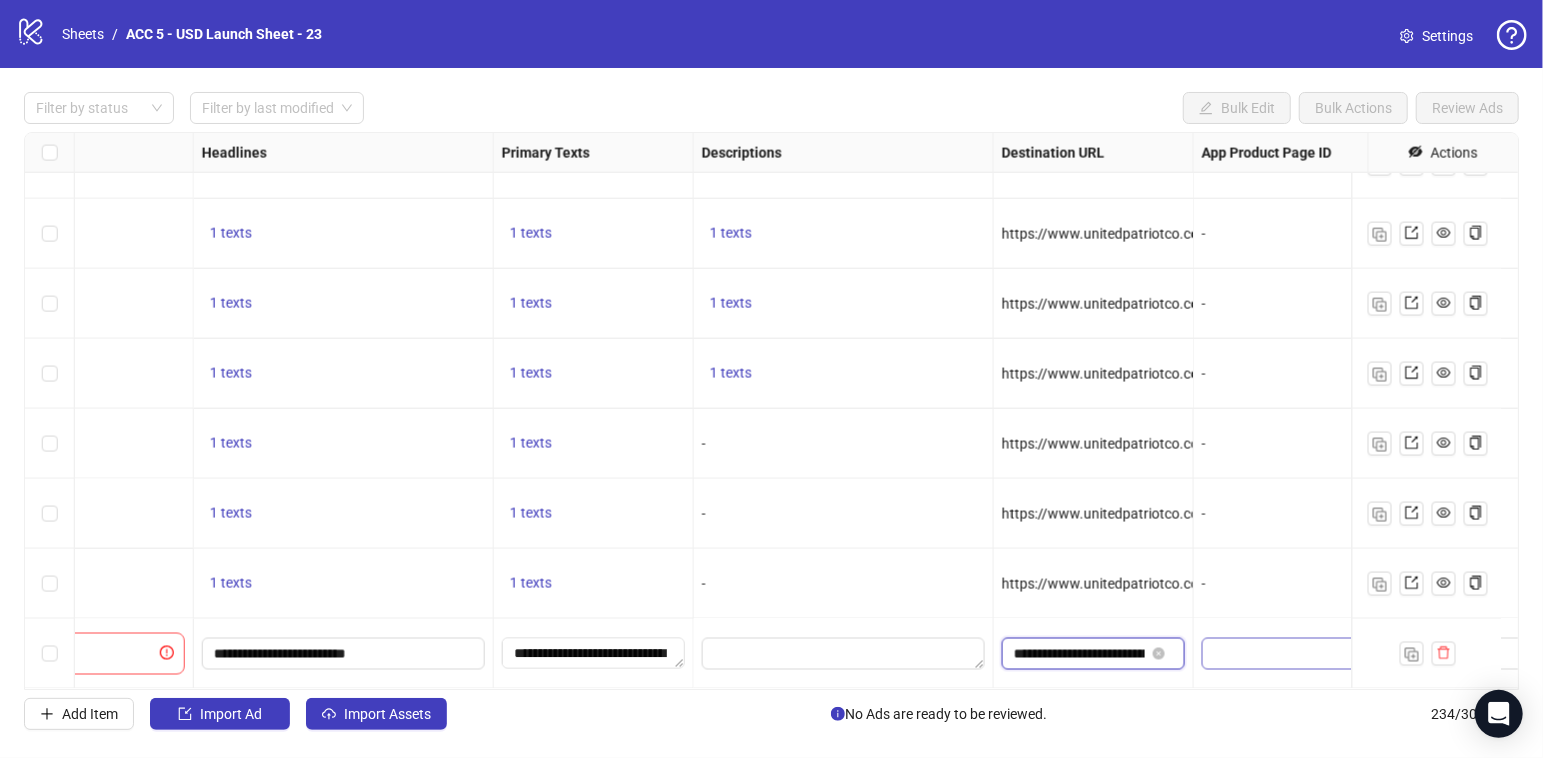 scroll, scrollTop: 0, scrollLeft: 376, axis: horizontal 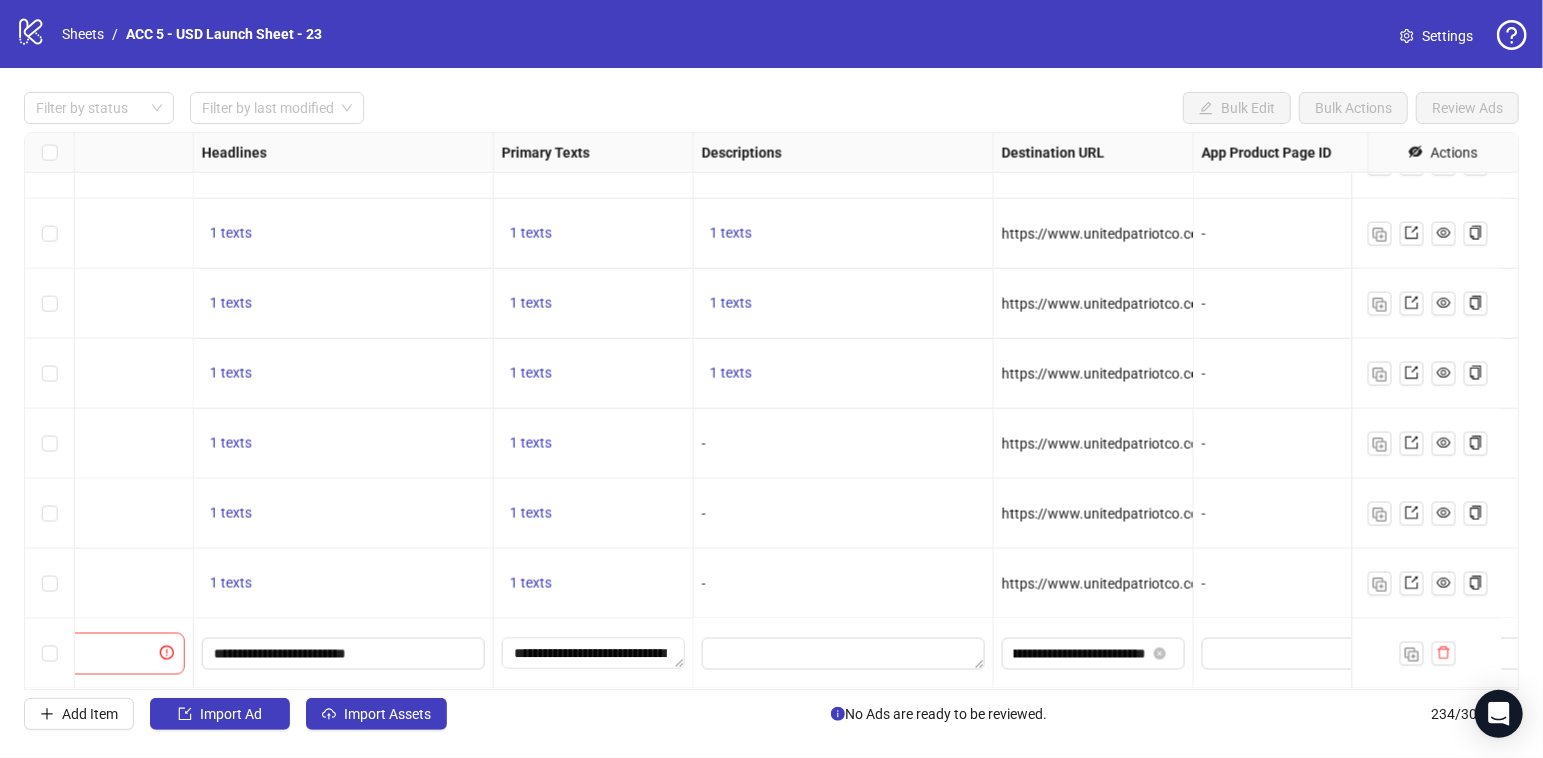 click on "-" at bounding box center [1294, 584] 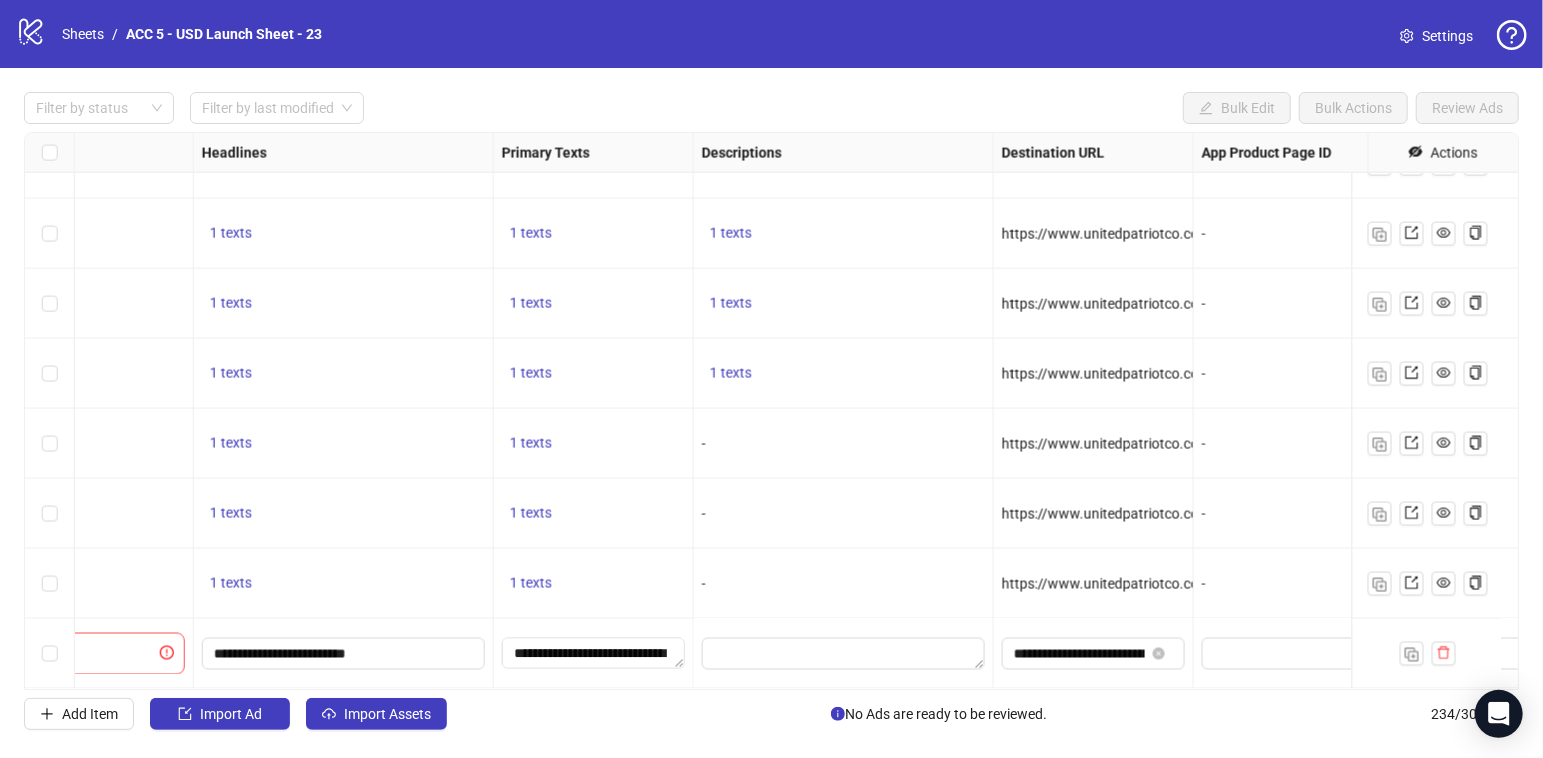 scroll, scrollTop: 15880, scrollLeft: 444, axis: both 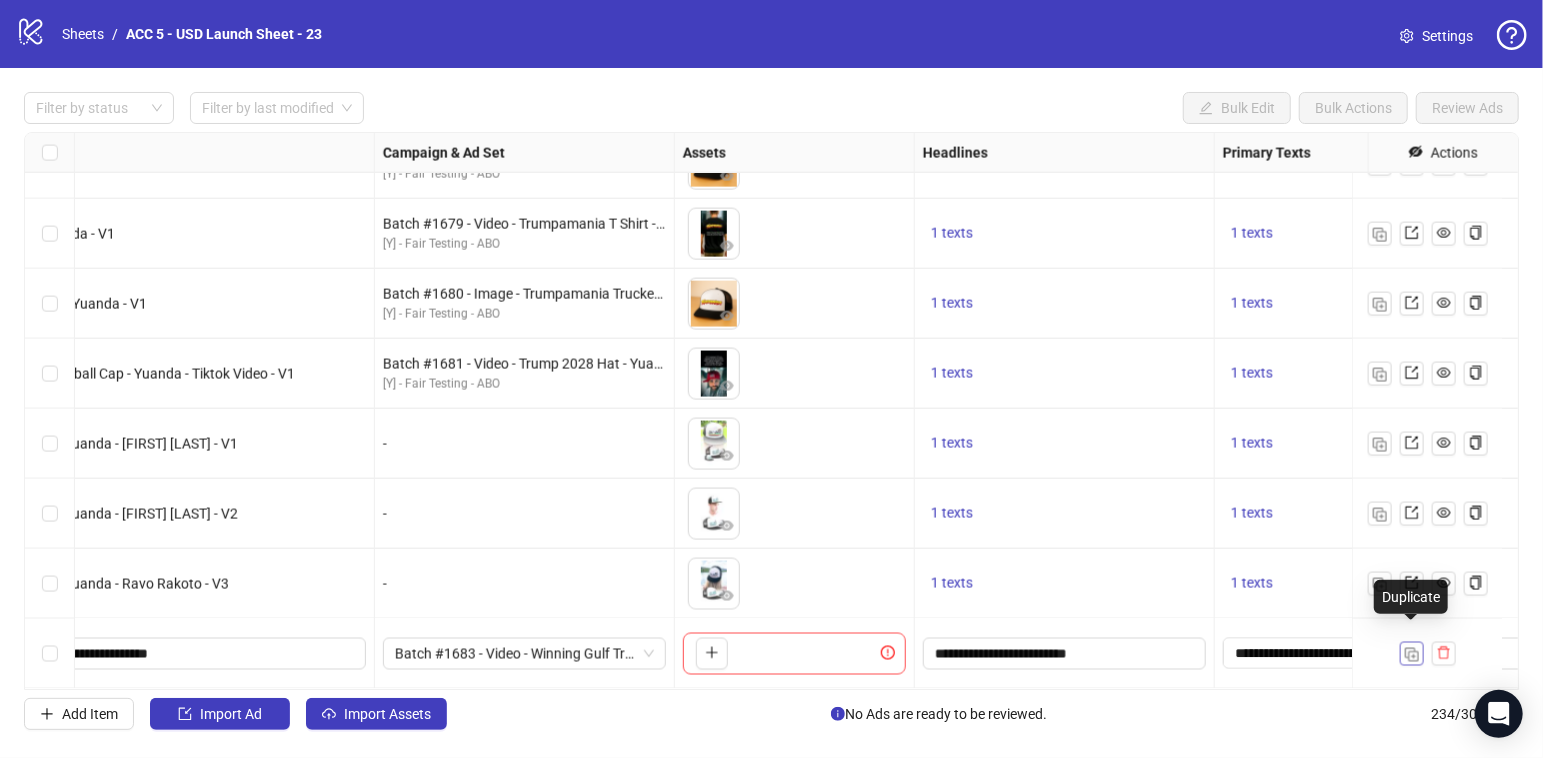click at bounding box center [1412, 655] 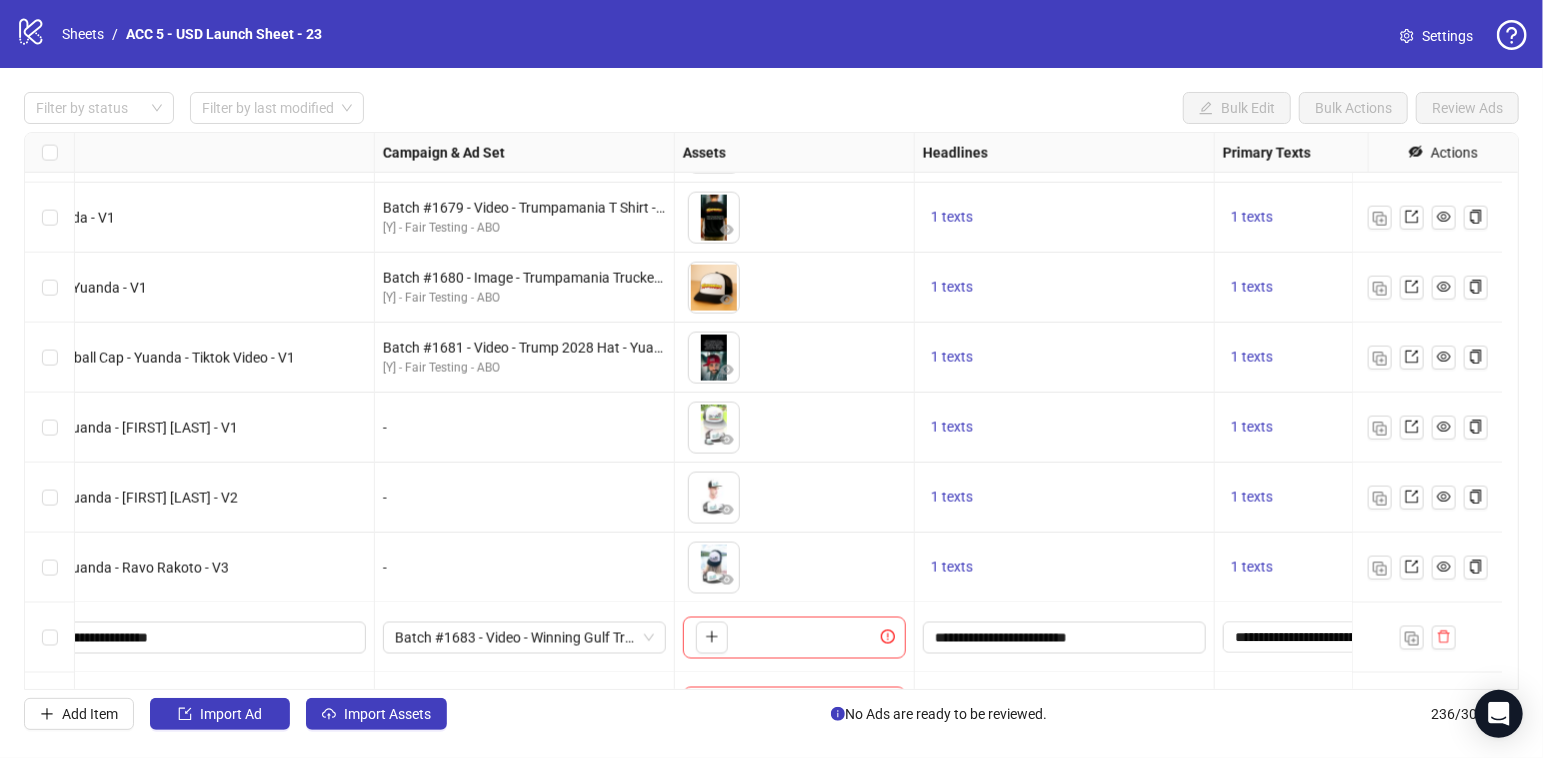 scroll, scrollTop: 15880, scrollLeft: 0, axis: vertical 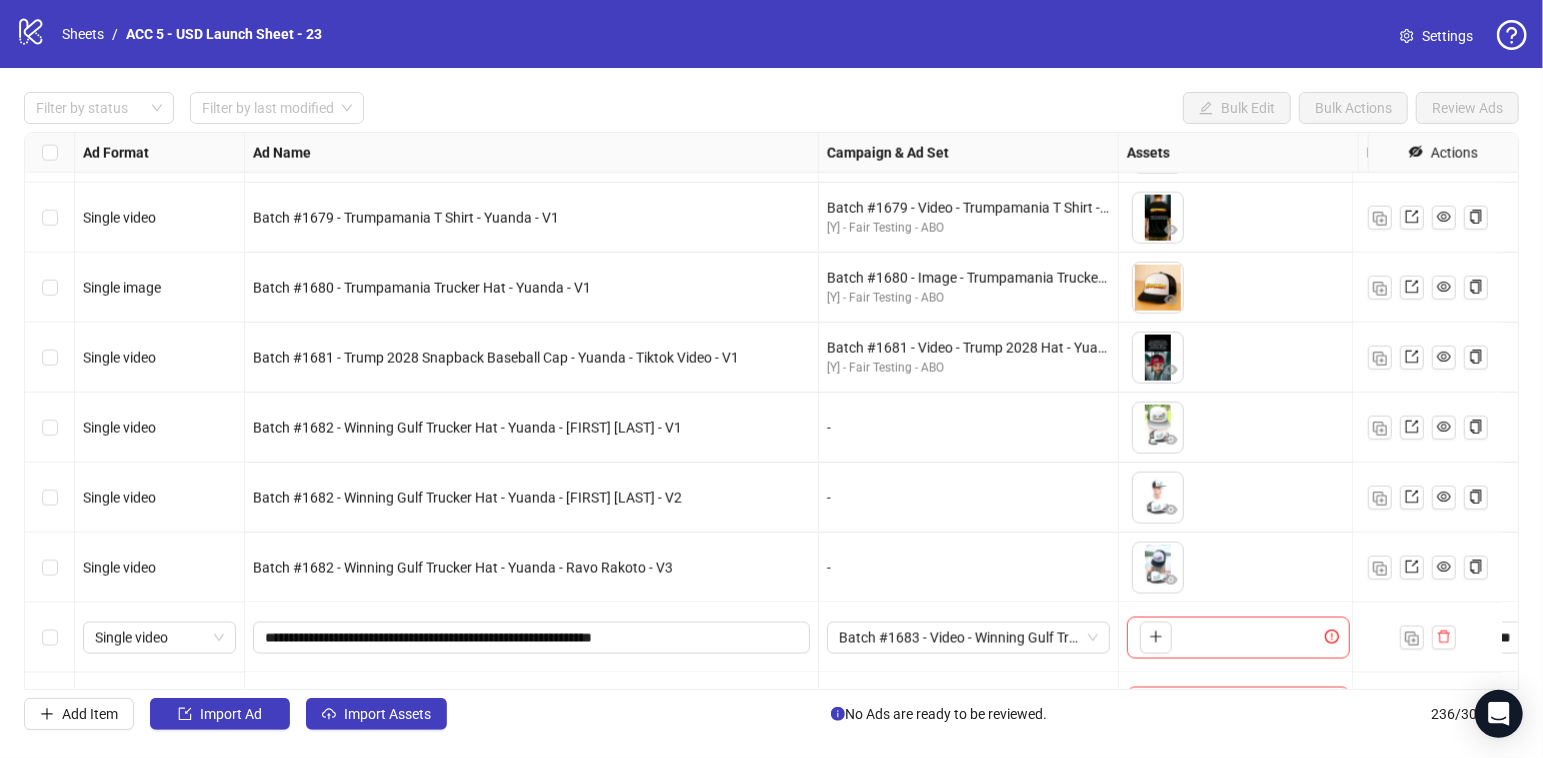 click on "Ad Format Ad Name Campaign & Ad Set Assets Headlines Primary Texts Descriptions Destination URL App Product Page ID Display URL Leadgen Form Product Set ID Call to Action Actions Single video Batch #94 - Biometric Slider Handgun - Yuanda - Tiktok Videos - V3 Batch #94 - Video - Biometric Slider Handgun - Yuanda - Tiktok Videos - August 6 [Y] - New Survival Products Testing - ABO - No Disclaimer
To pick up a draggable item, press the space bar.
While dragging, use the arrow keys to move the item.
Press space again to drop the item in its new position, or press escape to cancel.
1 texts 1 texts Single image Batch #1678 - If This Flag Offends You I'll Help You Pack Trucker Hat - Yuanda - V1 Batch #1678 - Image - If This Flag Offends You I'll Help You Pack Trucker Hat - Yuanda - August 5 [Y] - Fair Testing - ABO 1 texts 1 texts Single video Batch #1679 - Trumpamania T Shirt - Yuanda - V1 Batch #1679 - Video - Trumpamania T Shirt - Yuanda - August 5 [Y] - Fair Testing - ABO 1 texts 1 texts 1 texts" at bounding box center (771, 411) 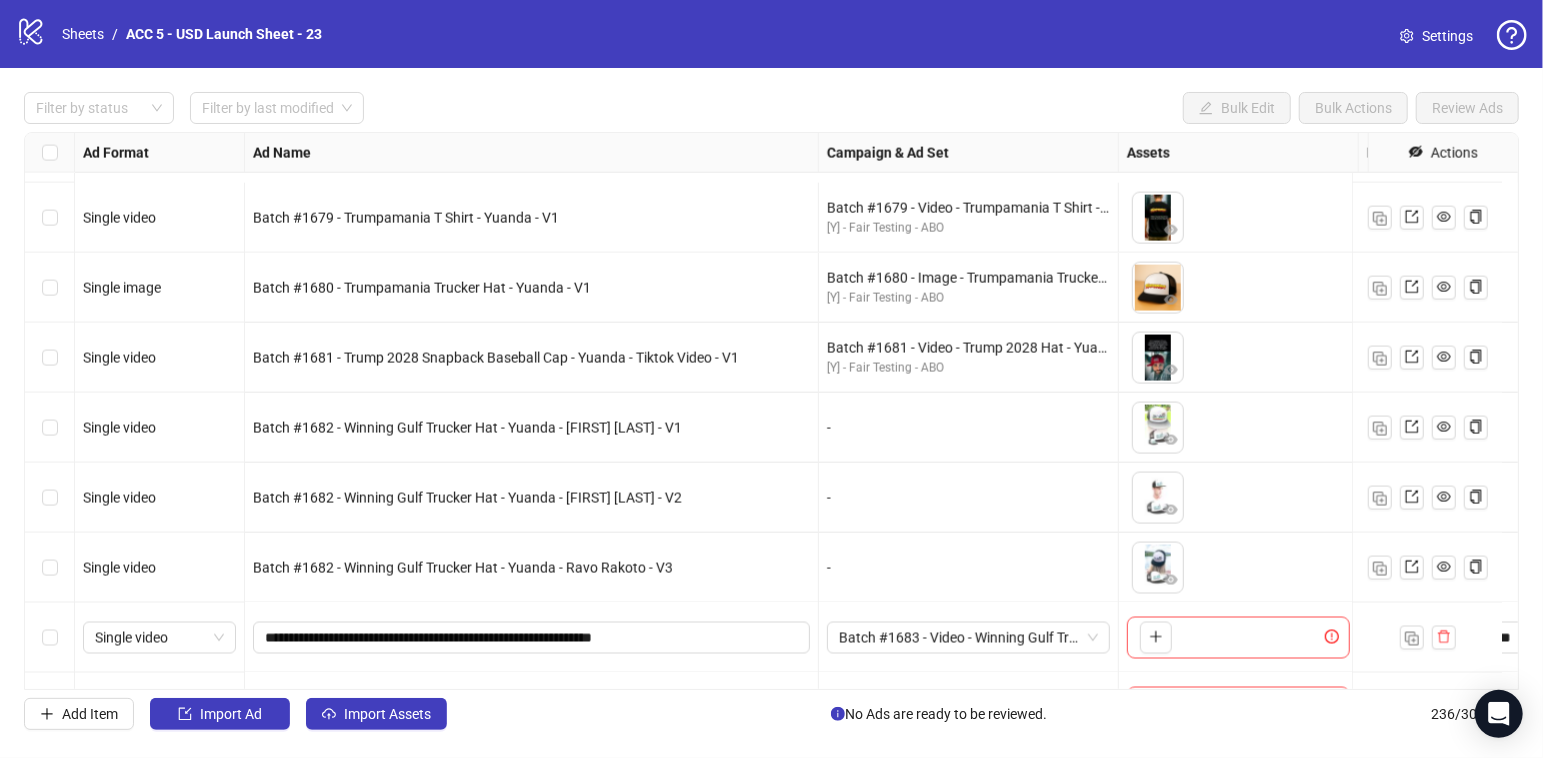 scroll, scrollTop: 16020, scrollLeft: 0, axis: vertical 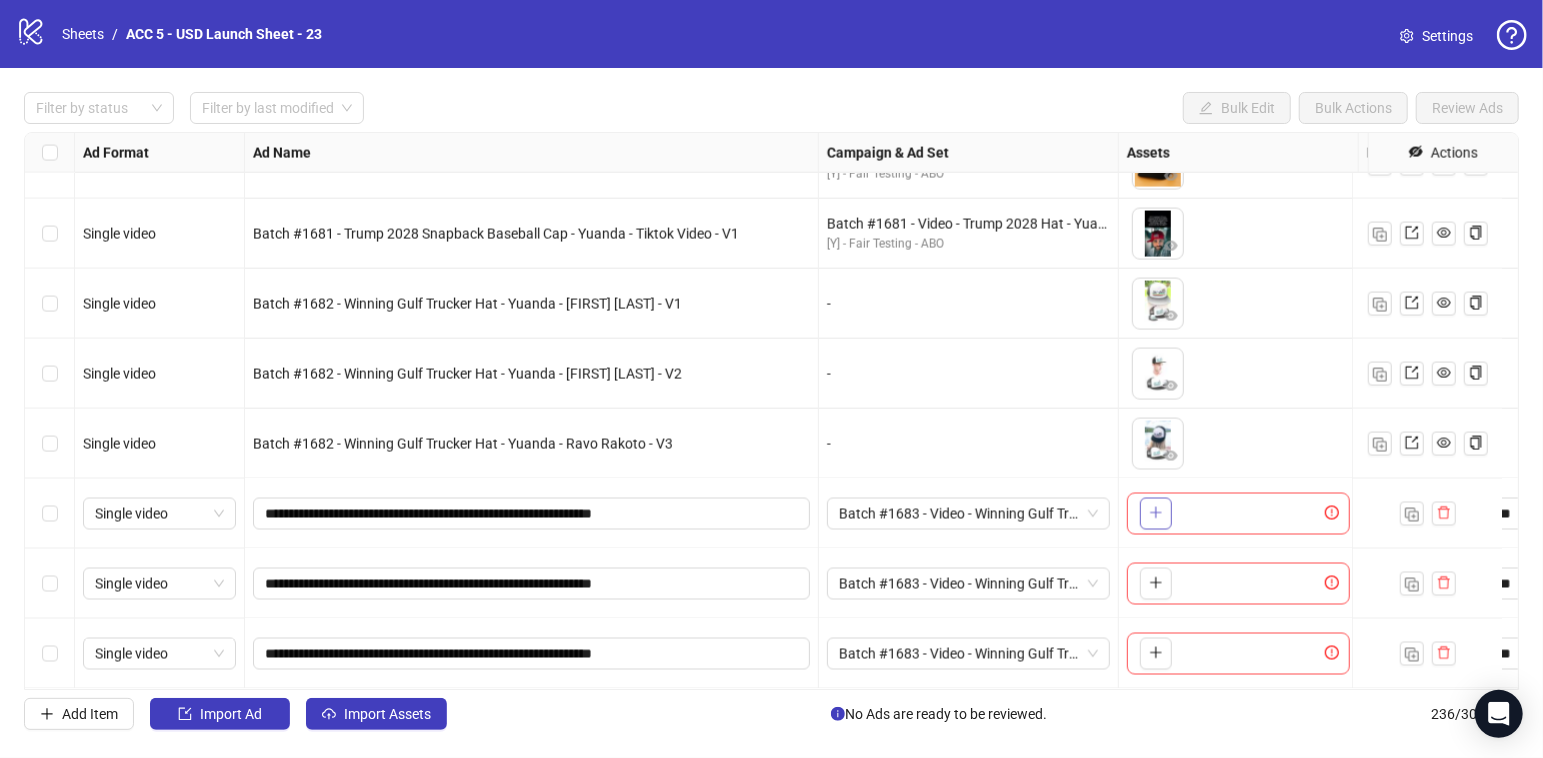 click 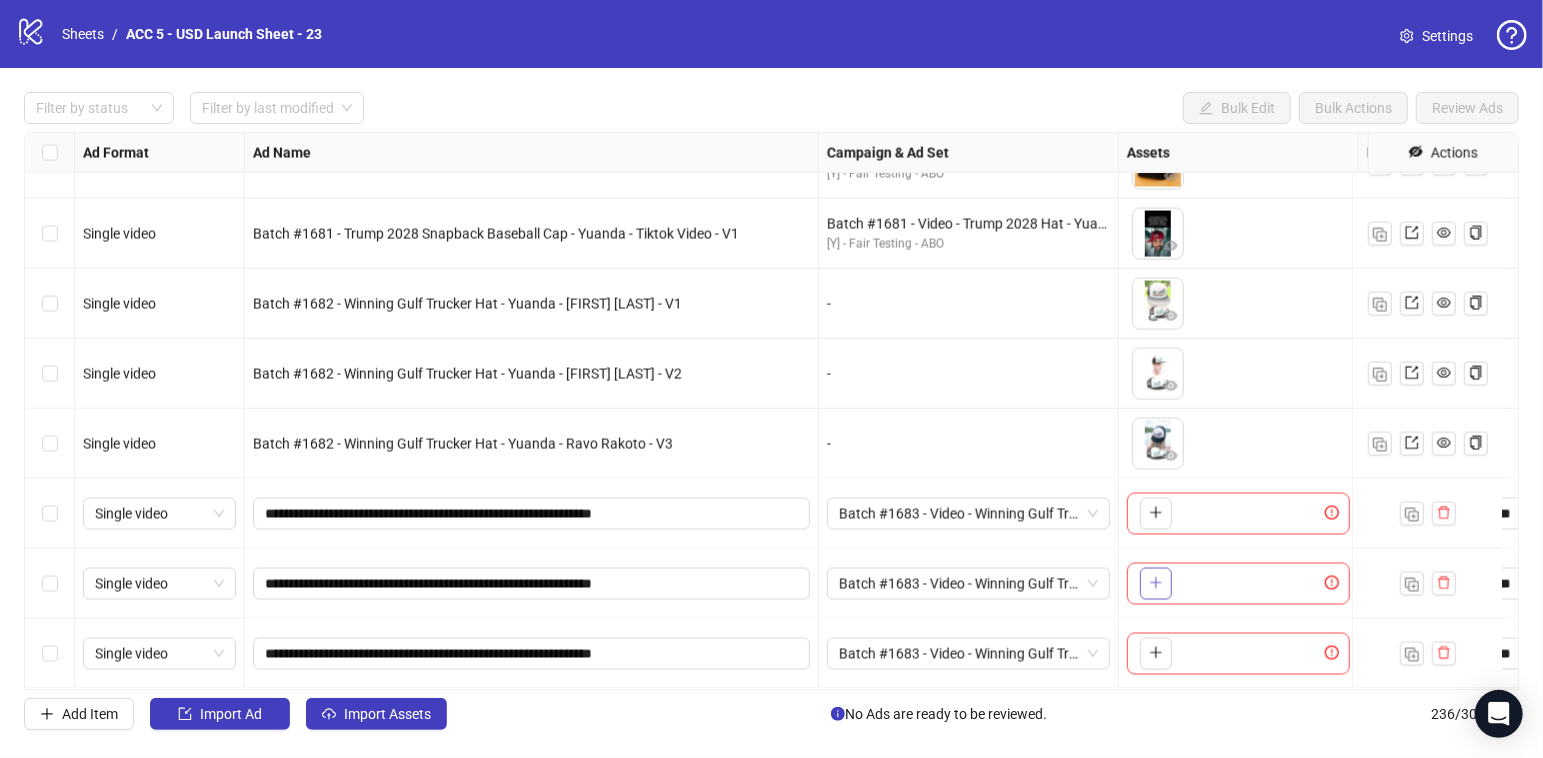click at bounding box center [1156, 584] 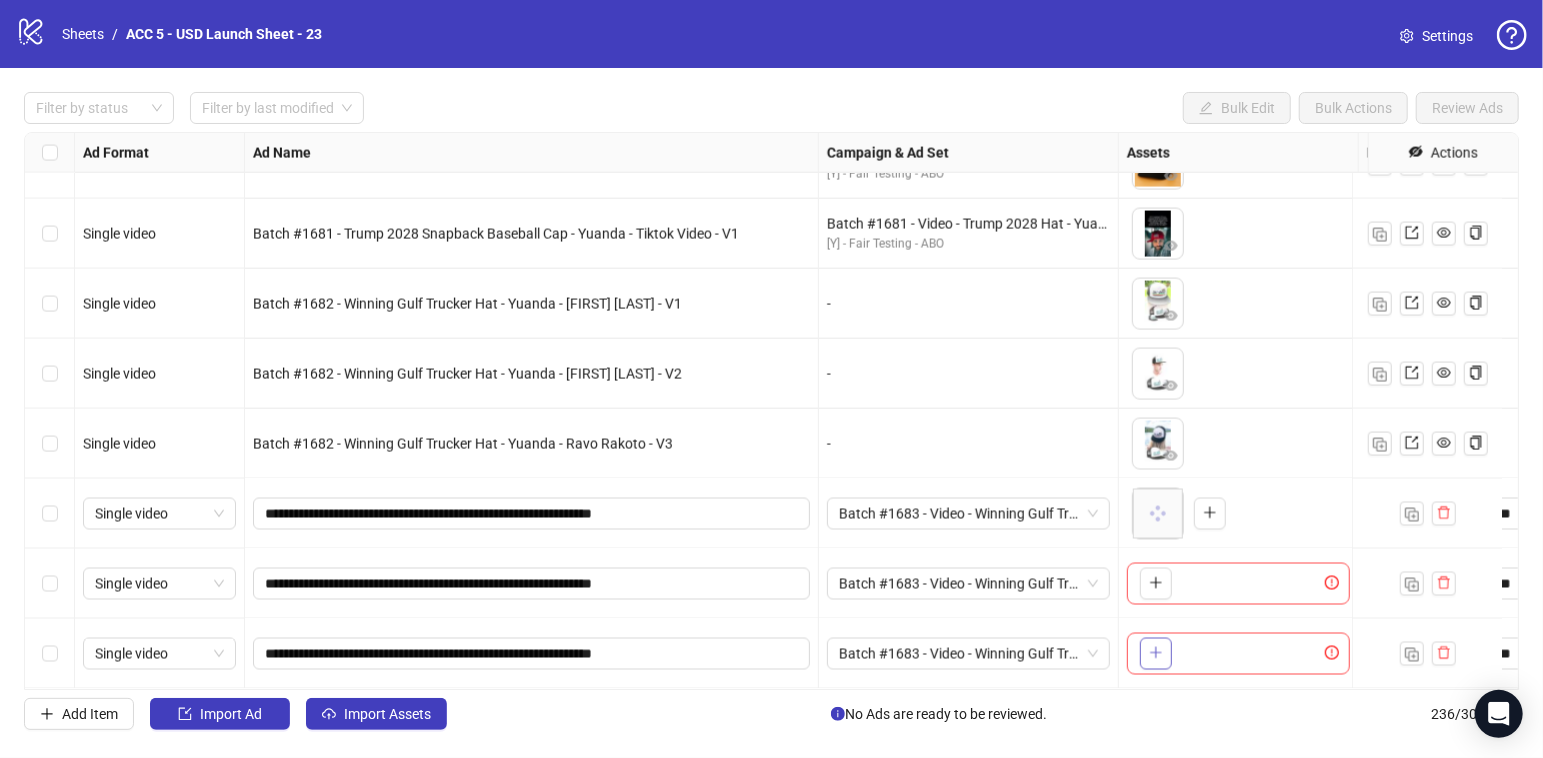 click 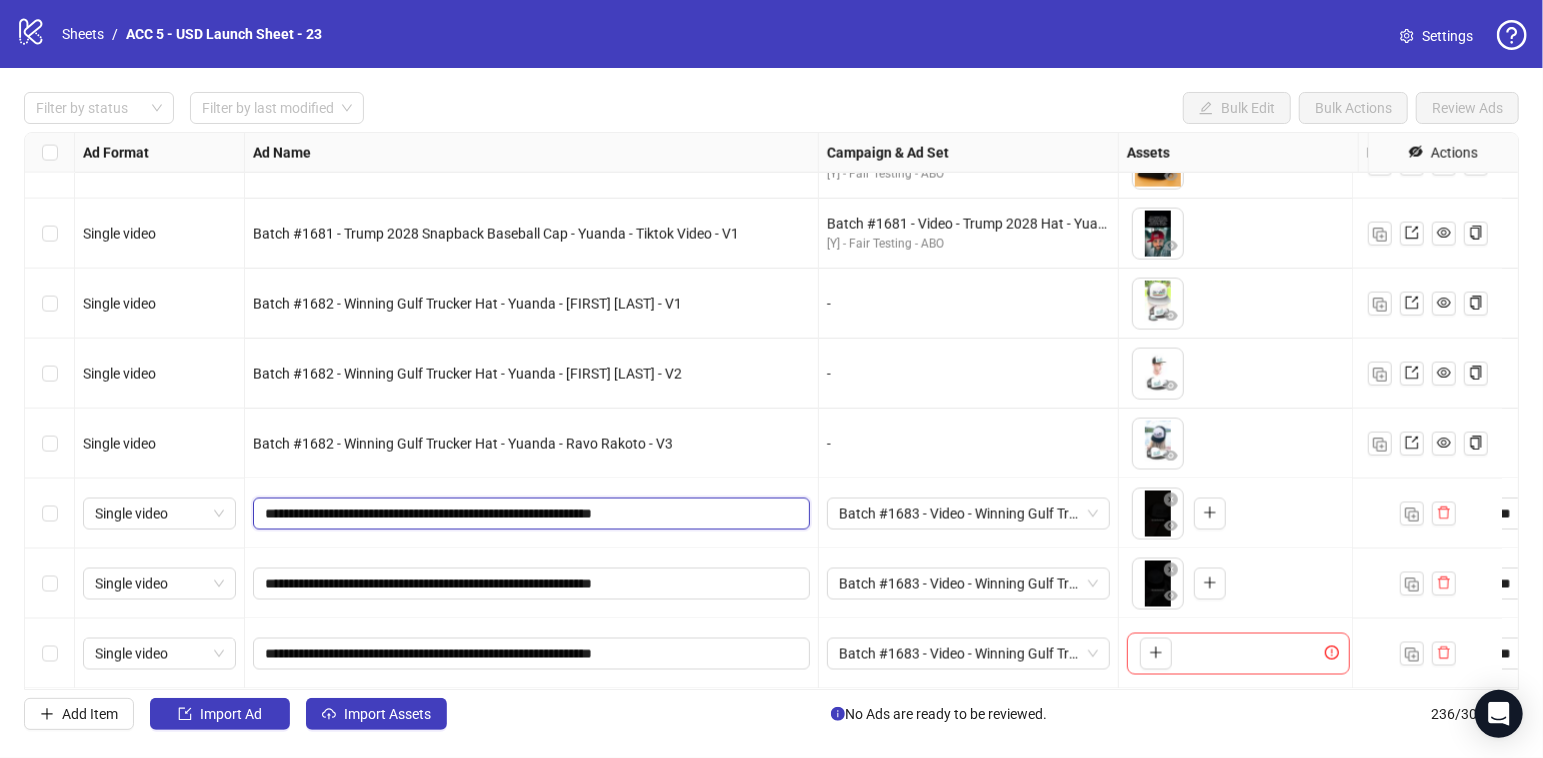 click on "**********" at bounding box center [529, 514] 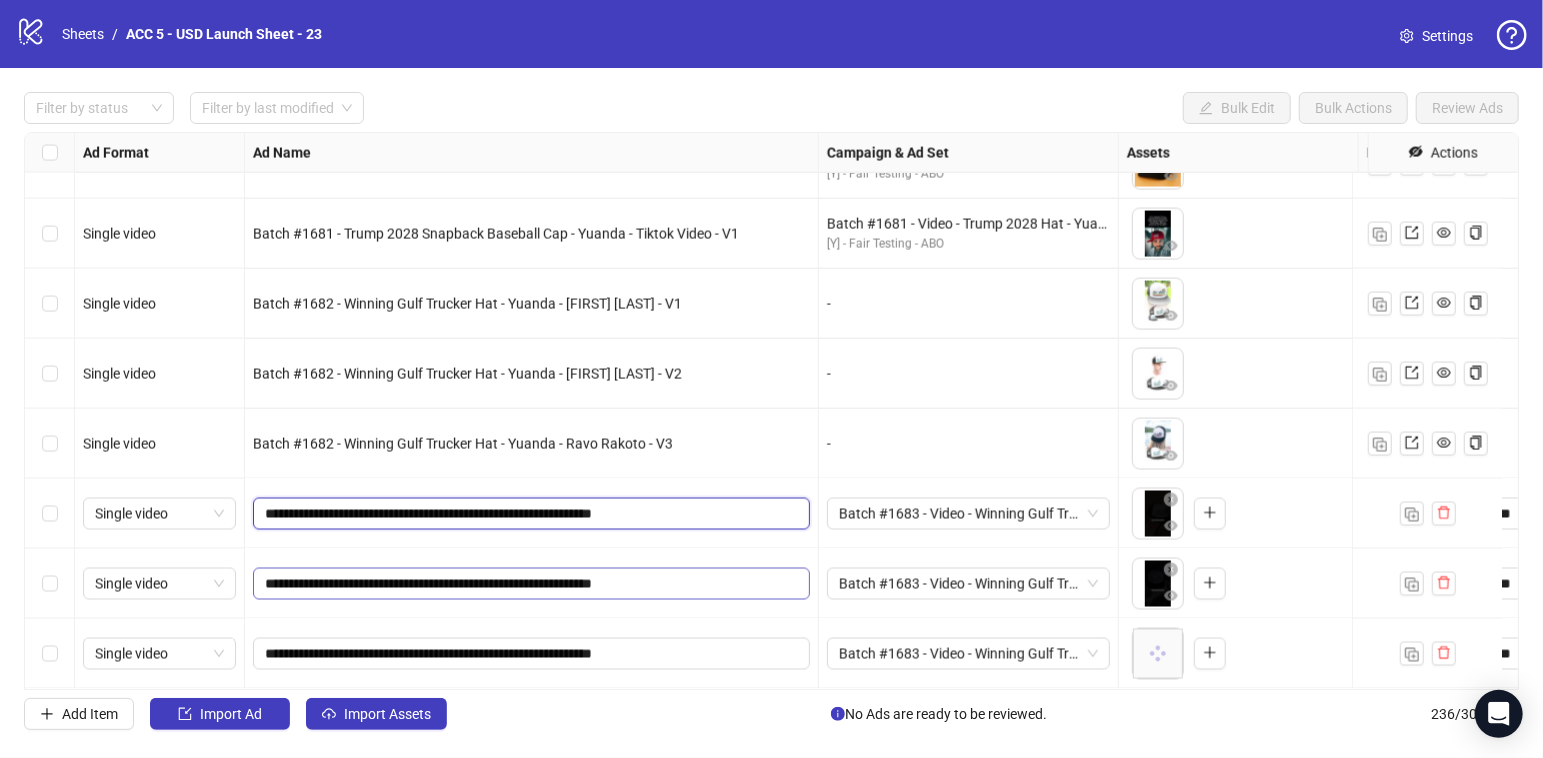 type on "**********" 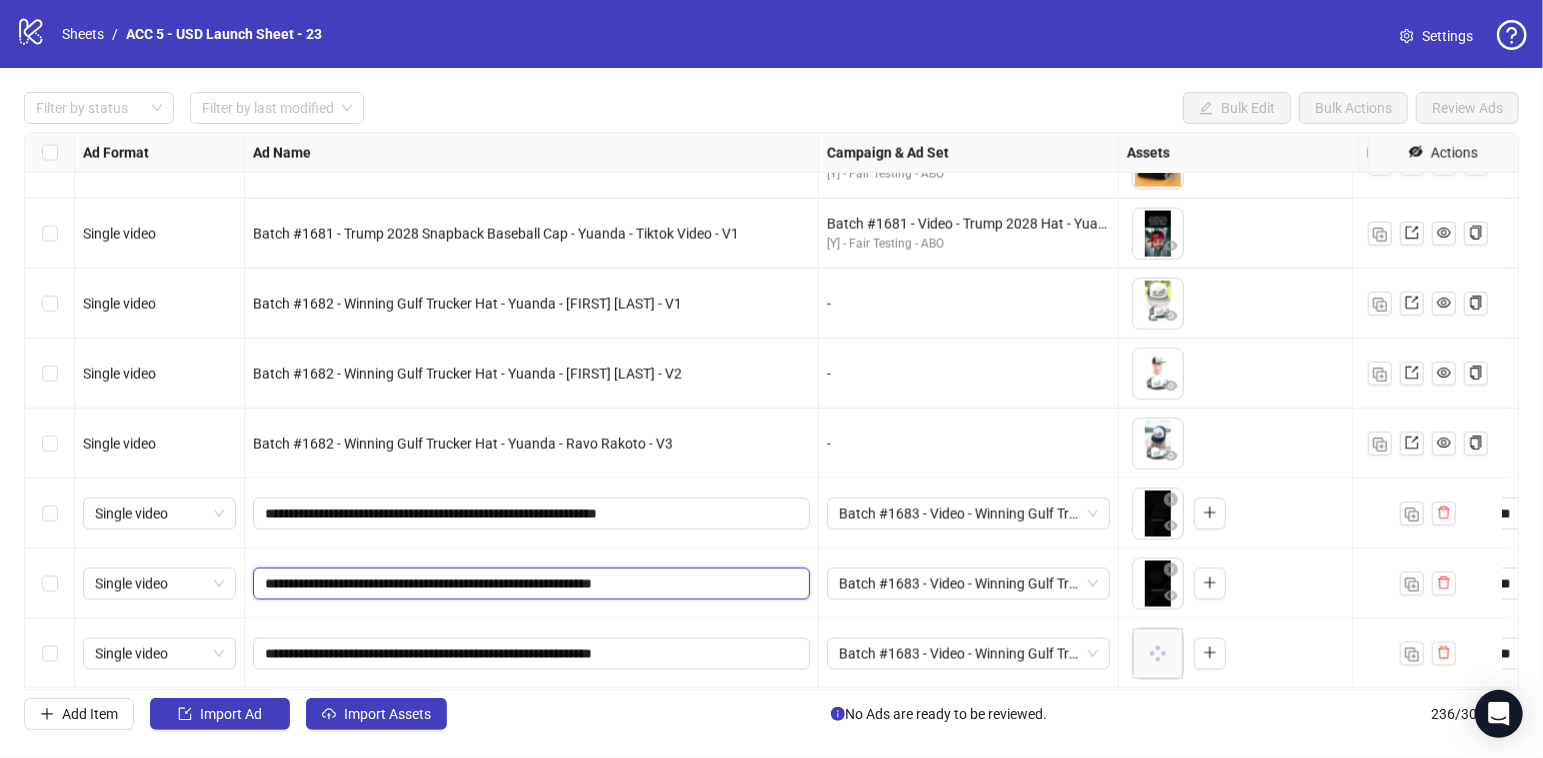 click on "**********" at bounding box center [529, 584] 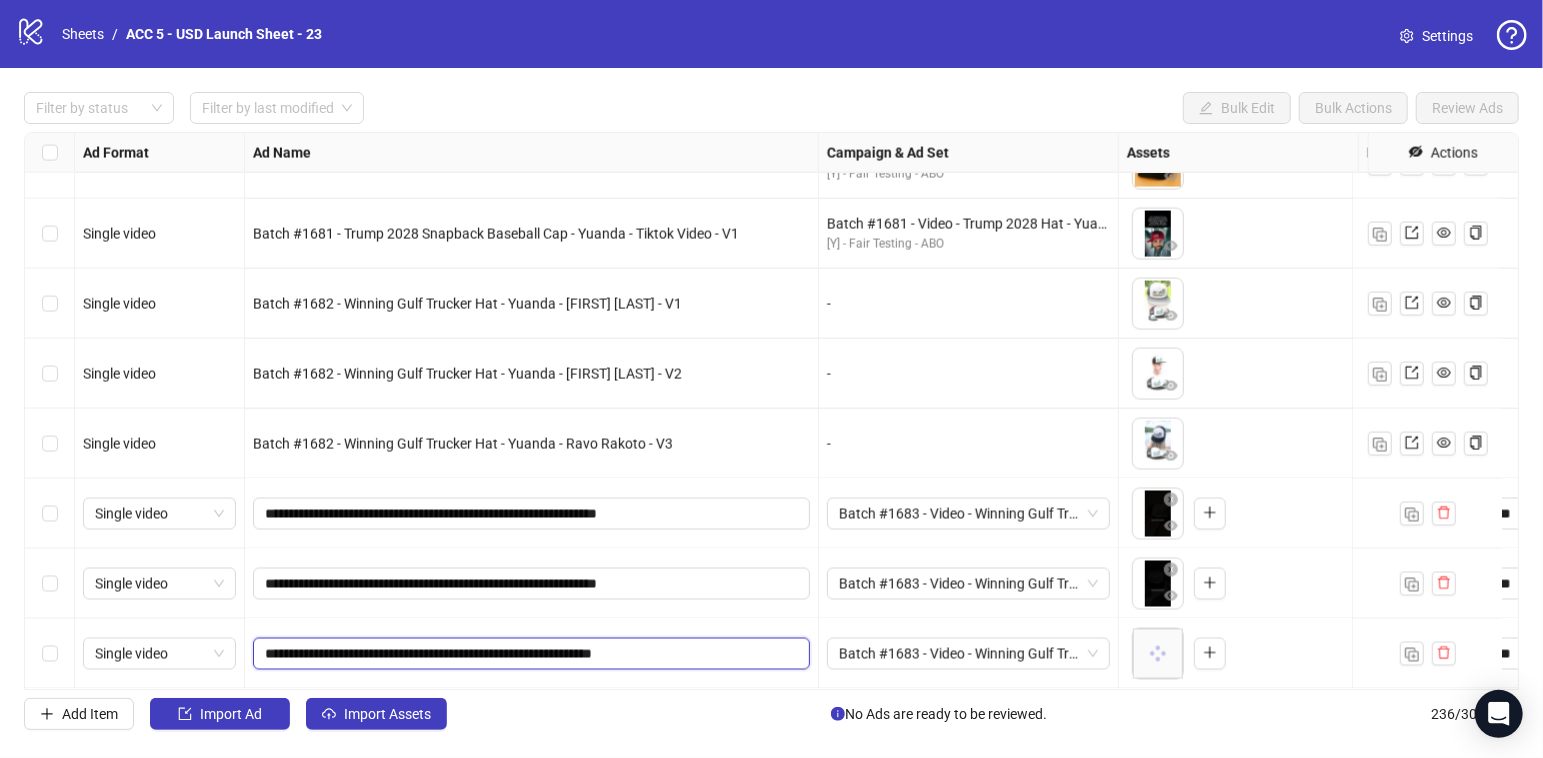 click on "**********" at bounding box center (529, 654) 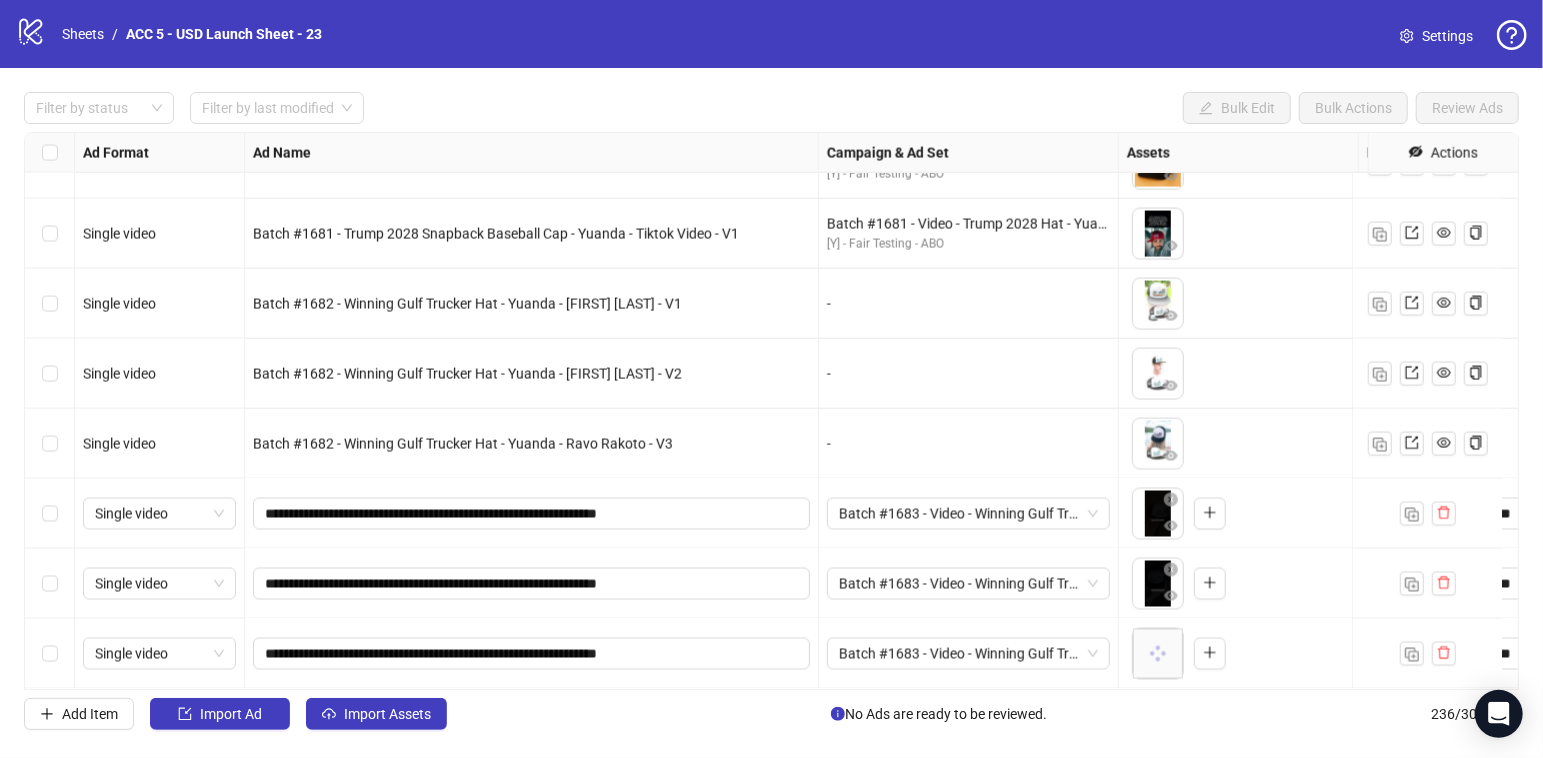 click on "**********" at bounding box center [532, 654] 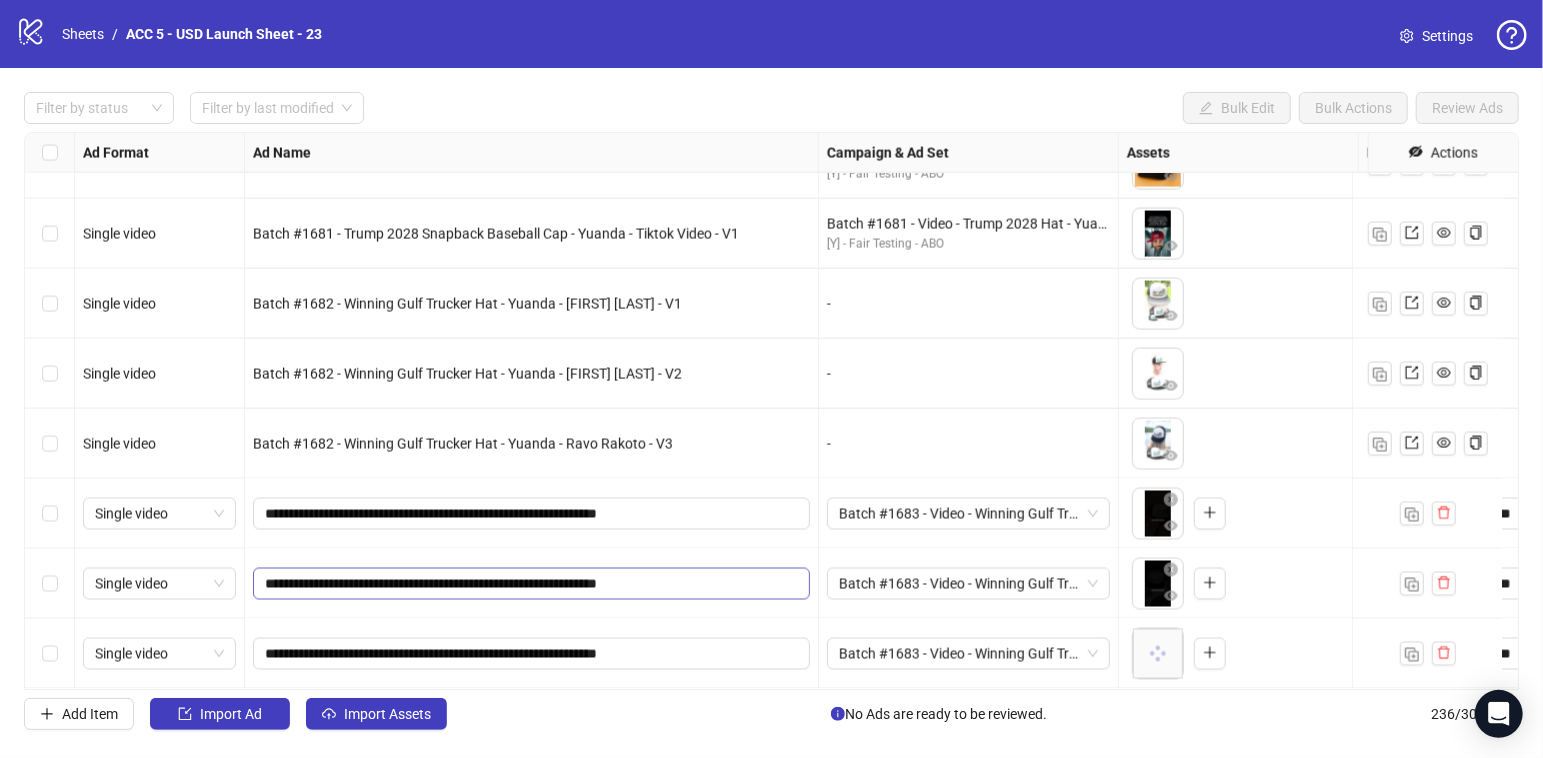 click at bounding box center [50, 584] 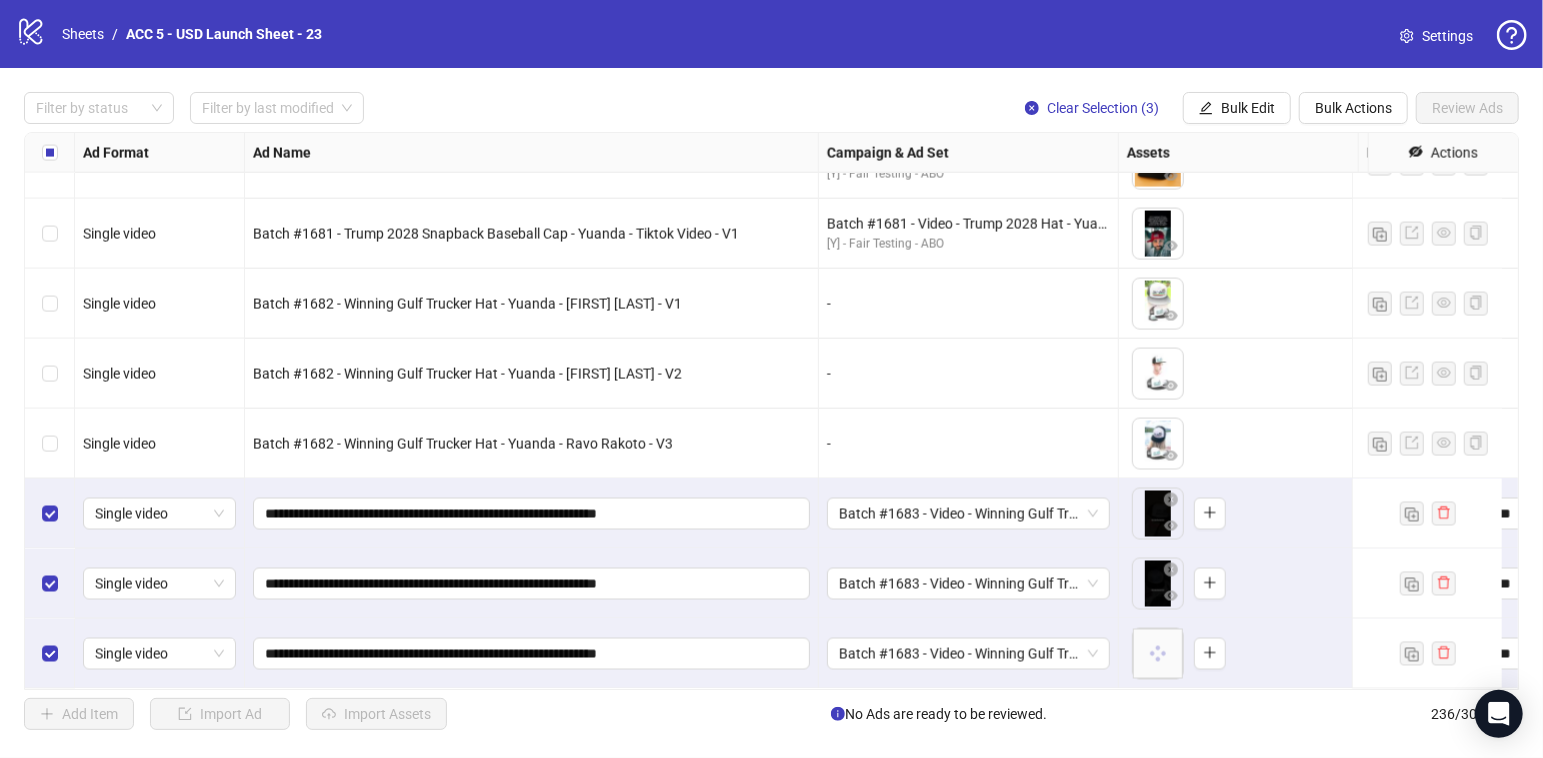 scroll, scrollTop: 16020, scrollLeft: 1966, axis: both 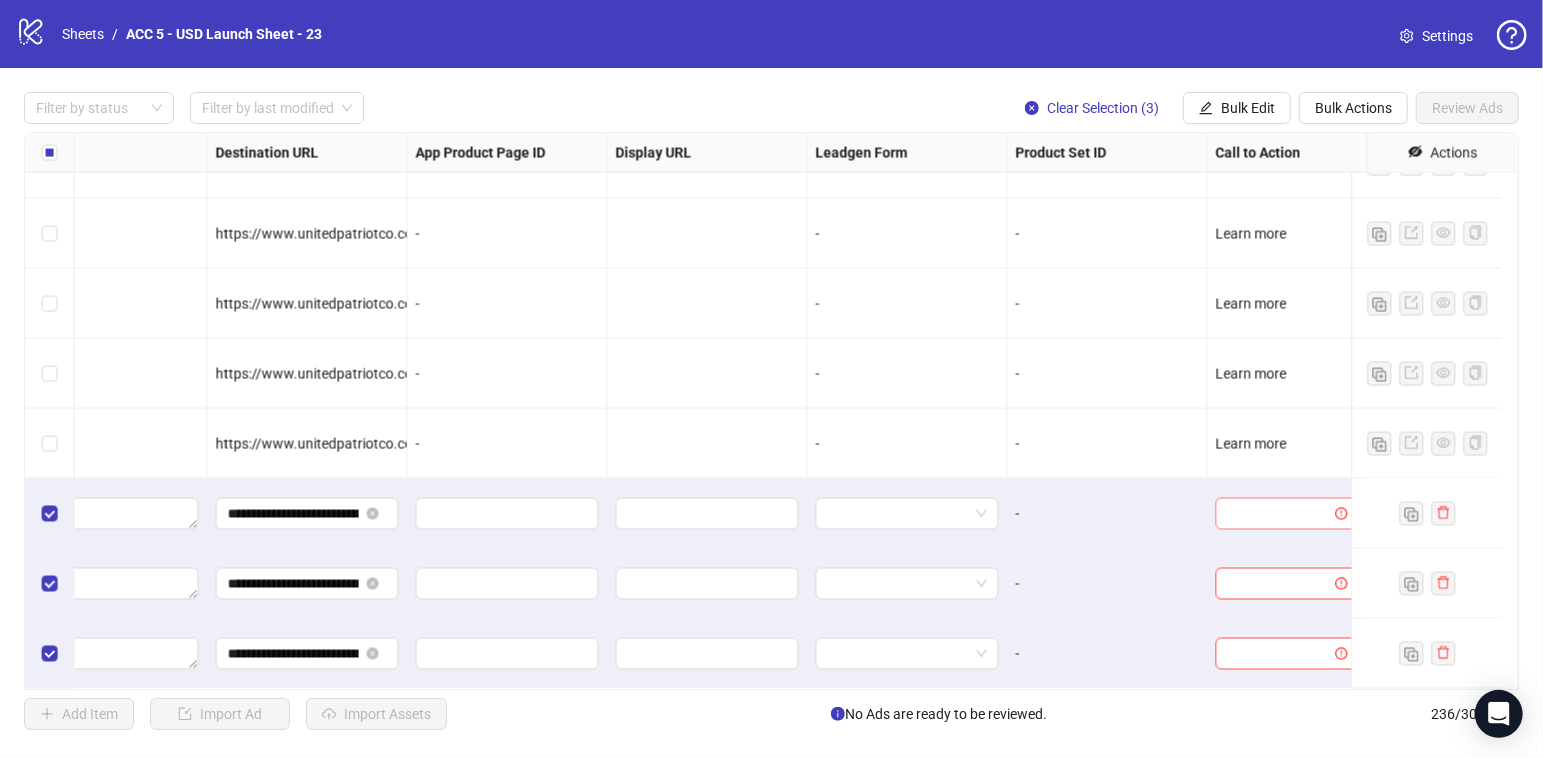 click at bounding box center [1278, 514] 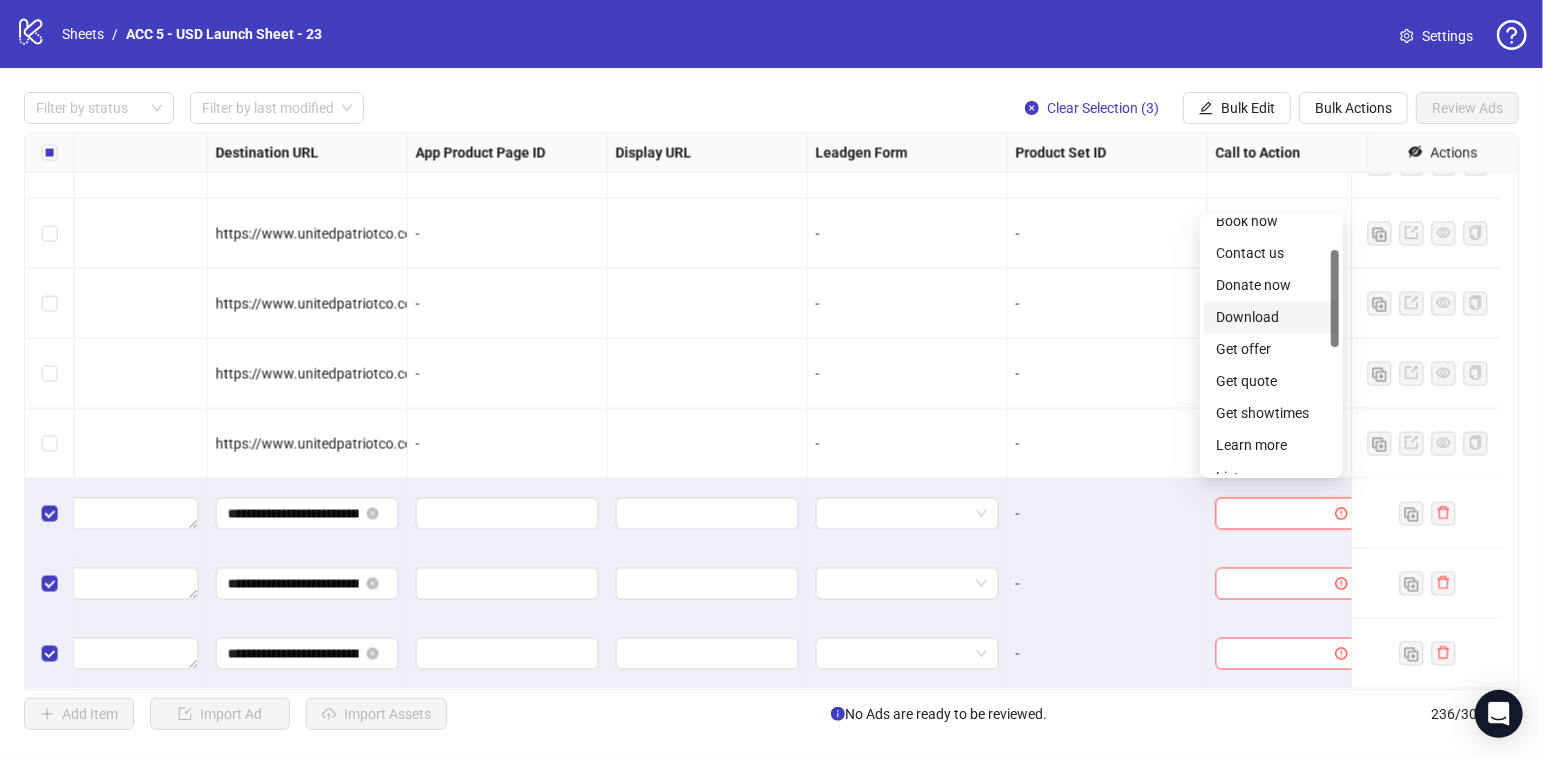 scroll, scrollTop: 84, scrollLeft: 0, axis: vertical 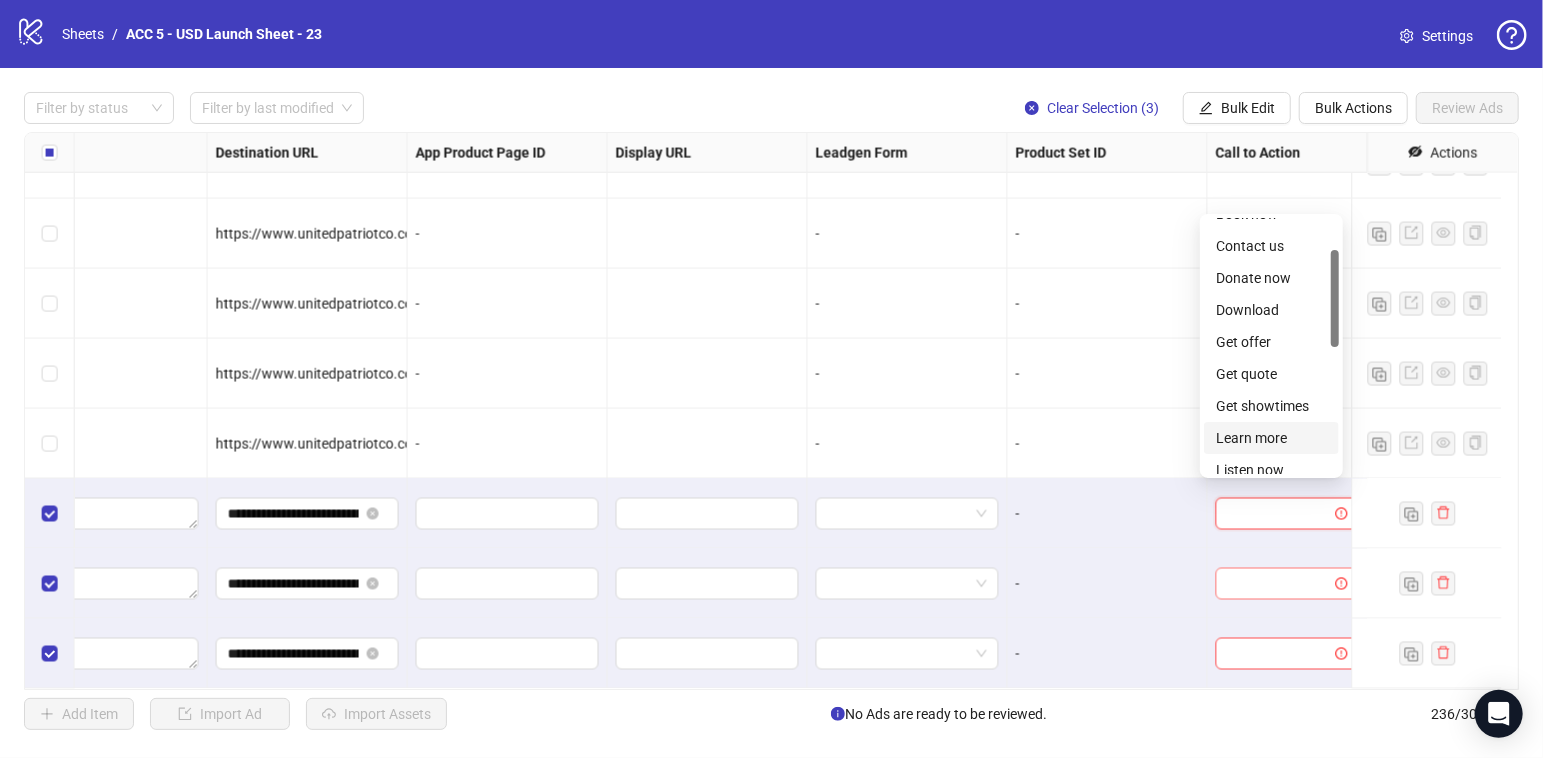drag, startPoint x: 1263, startPoint y: 438, endPoint x: 1261, endPoint y: 565, distance: 127.01575 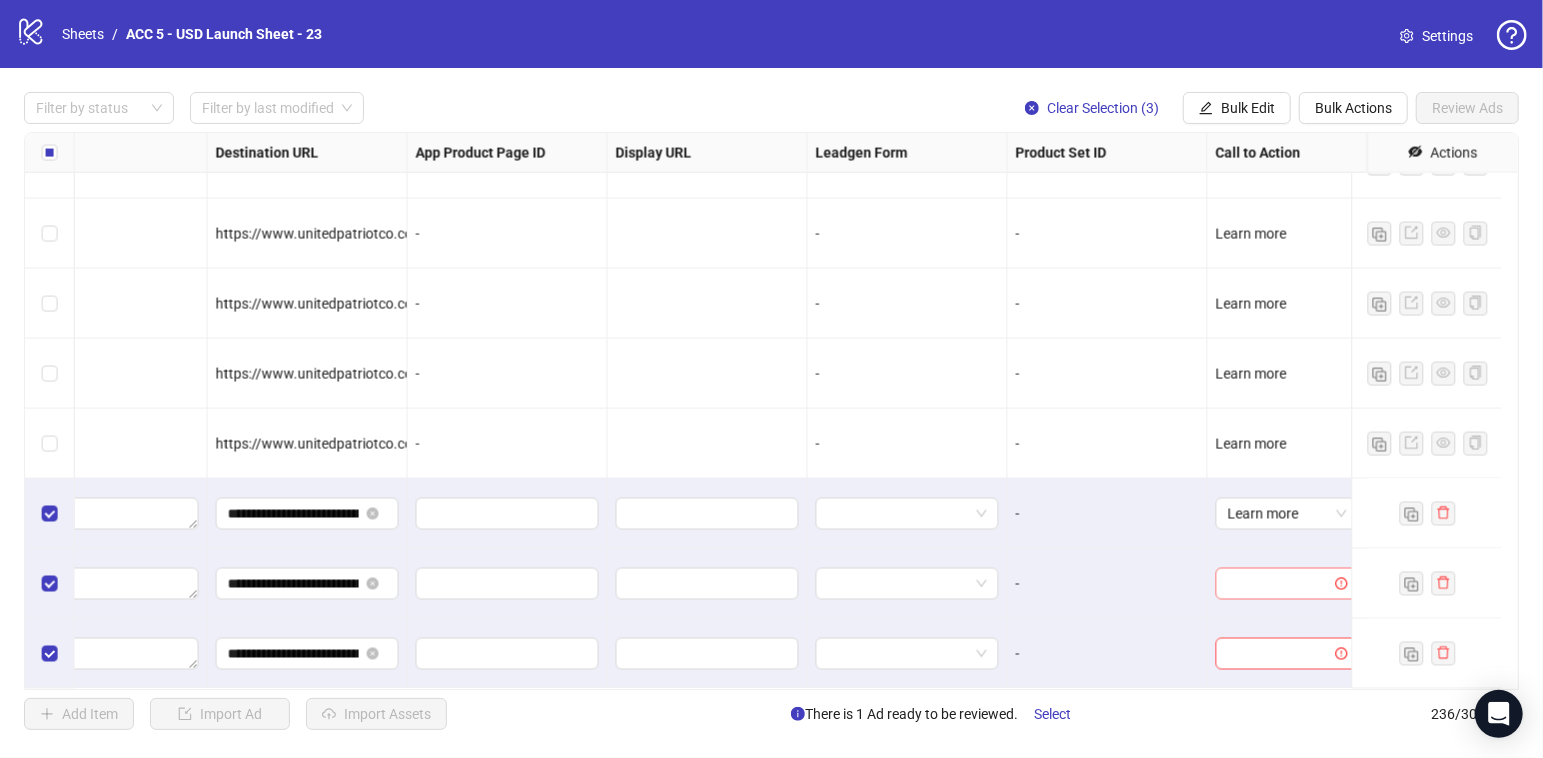 click at bounding box center (1278, 584) 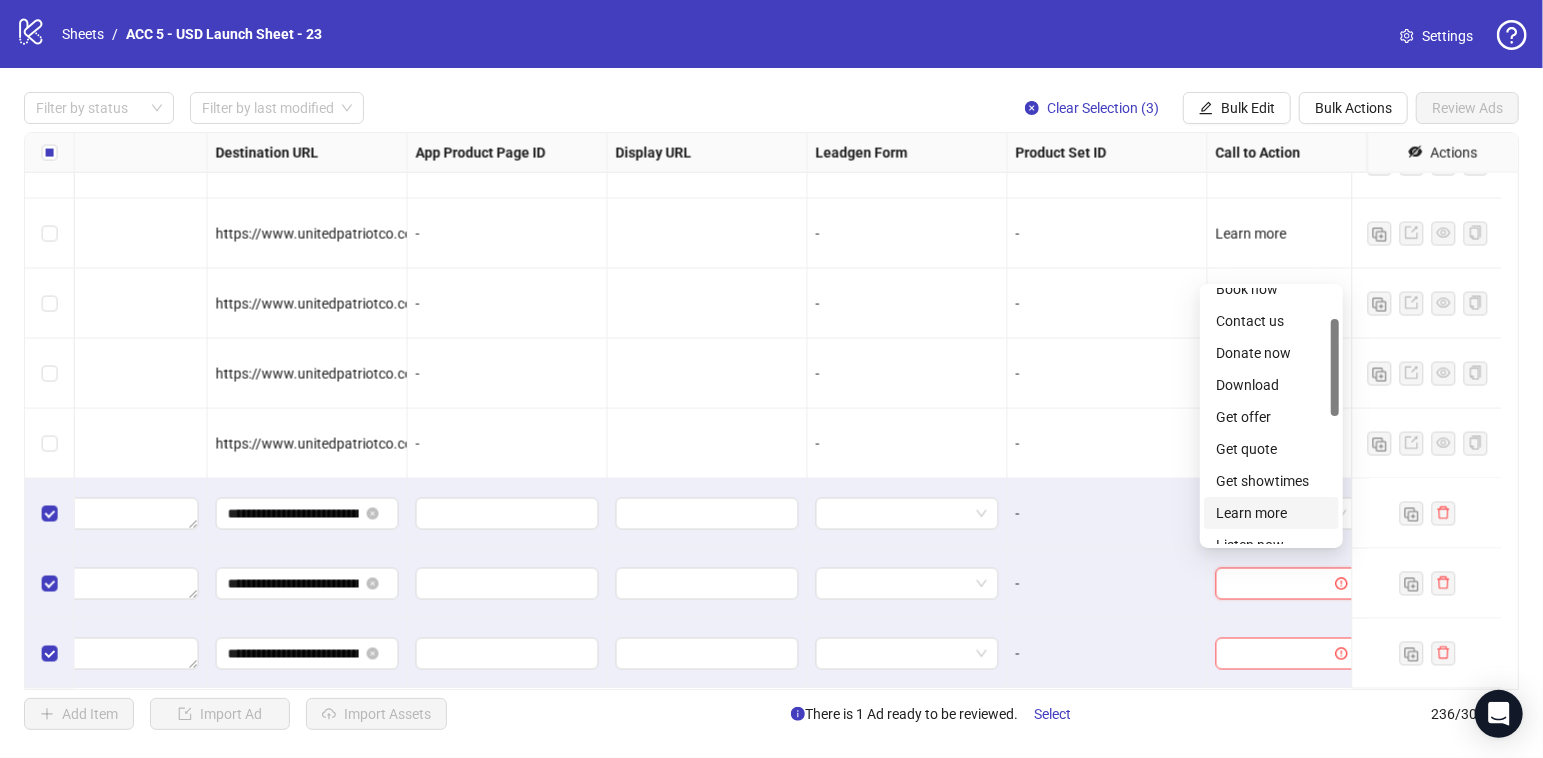 scroll, scrollTop: 81, scrollLeft: 0, axis: vertical 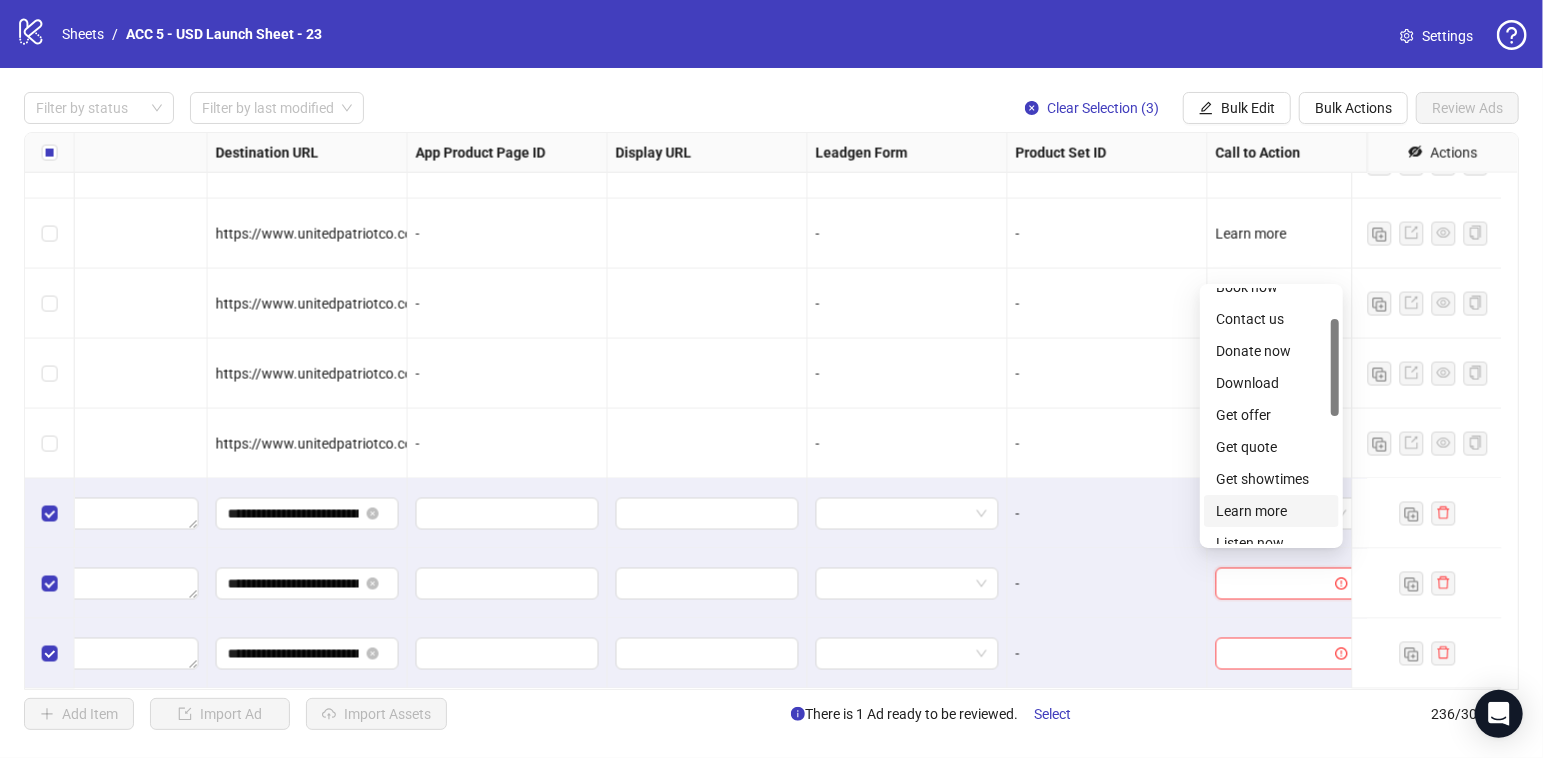 click on "Learn more" at bounding box center (1271, 511) 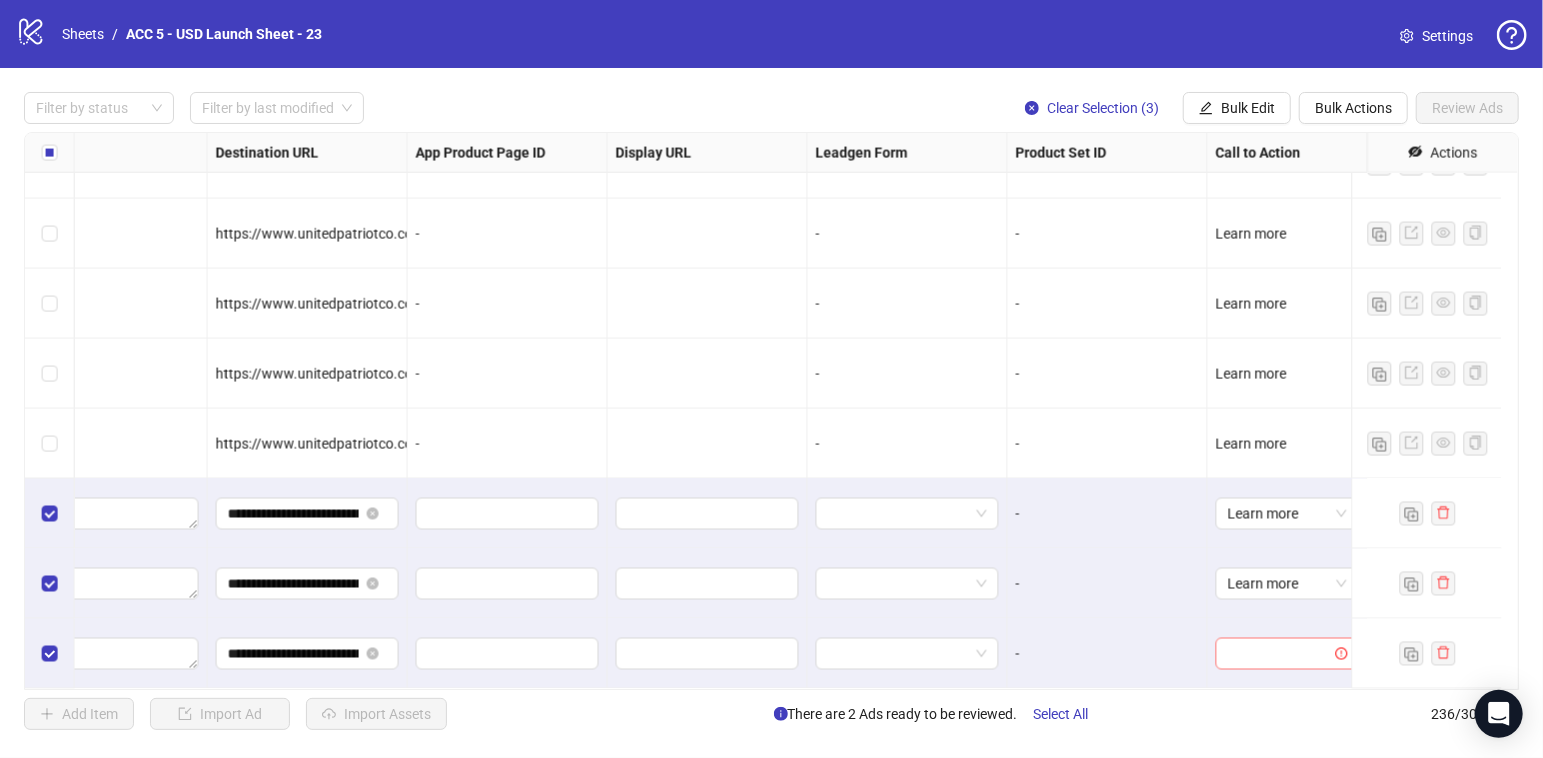 click at bounding box center [1287, 654] 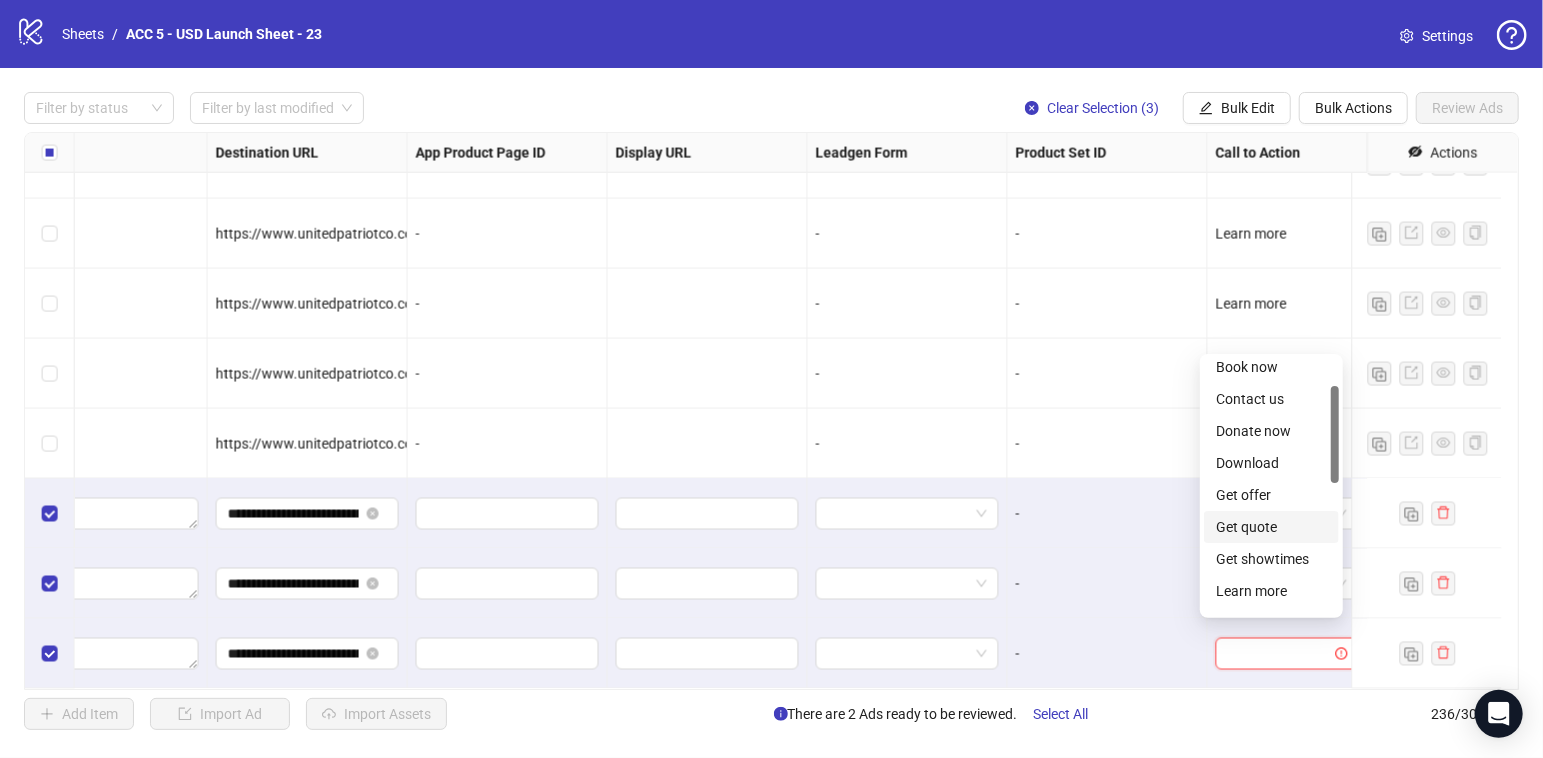 scroll, scrollTop: 73, scrollLeft: 0, axis: vertical 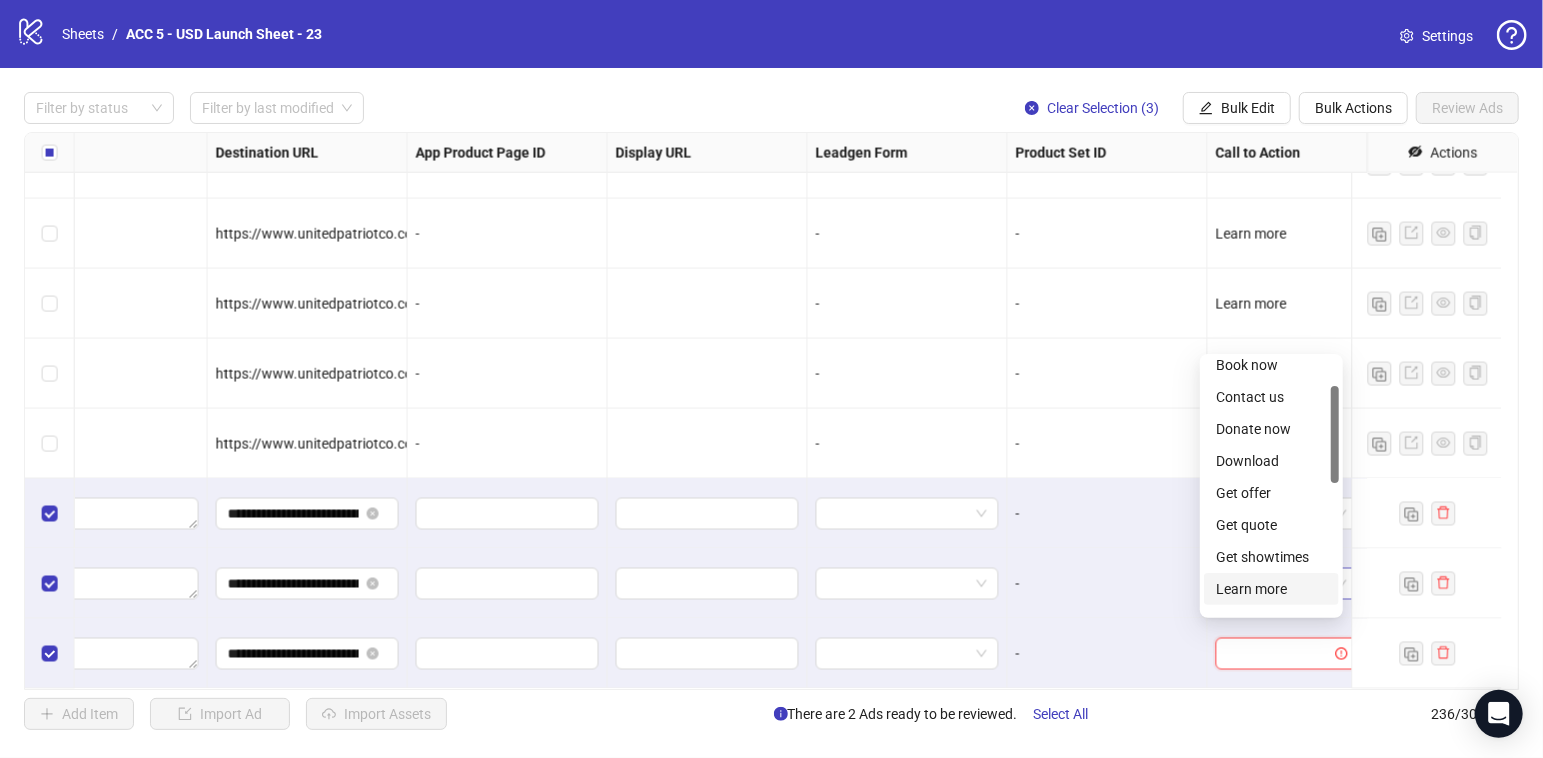 click on "Learn more" at bounding box center (1271, 589) 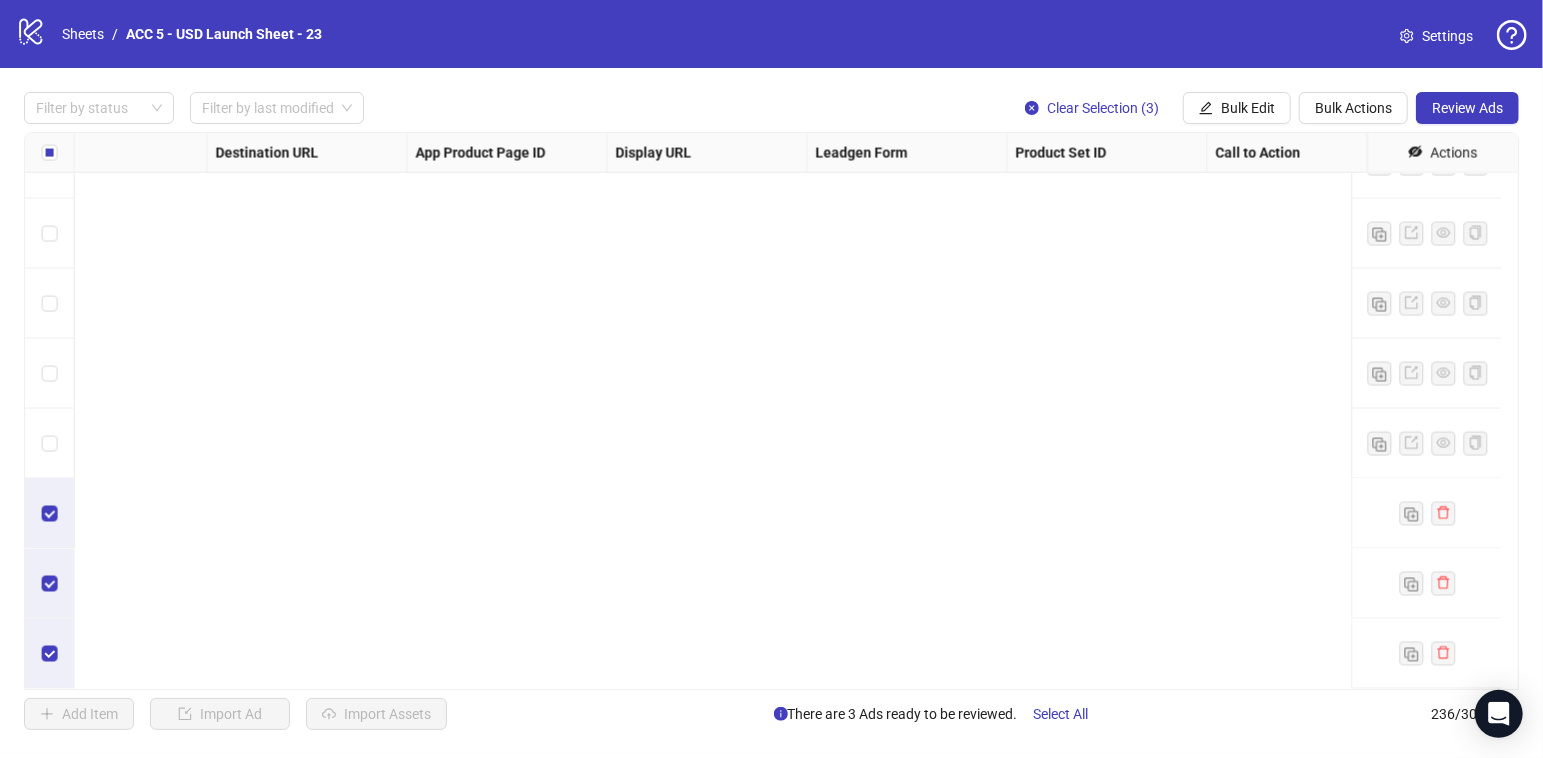 scroll, scrollTop: 16020, scrollLeft: 0, axis: vertical 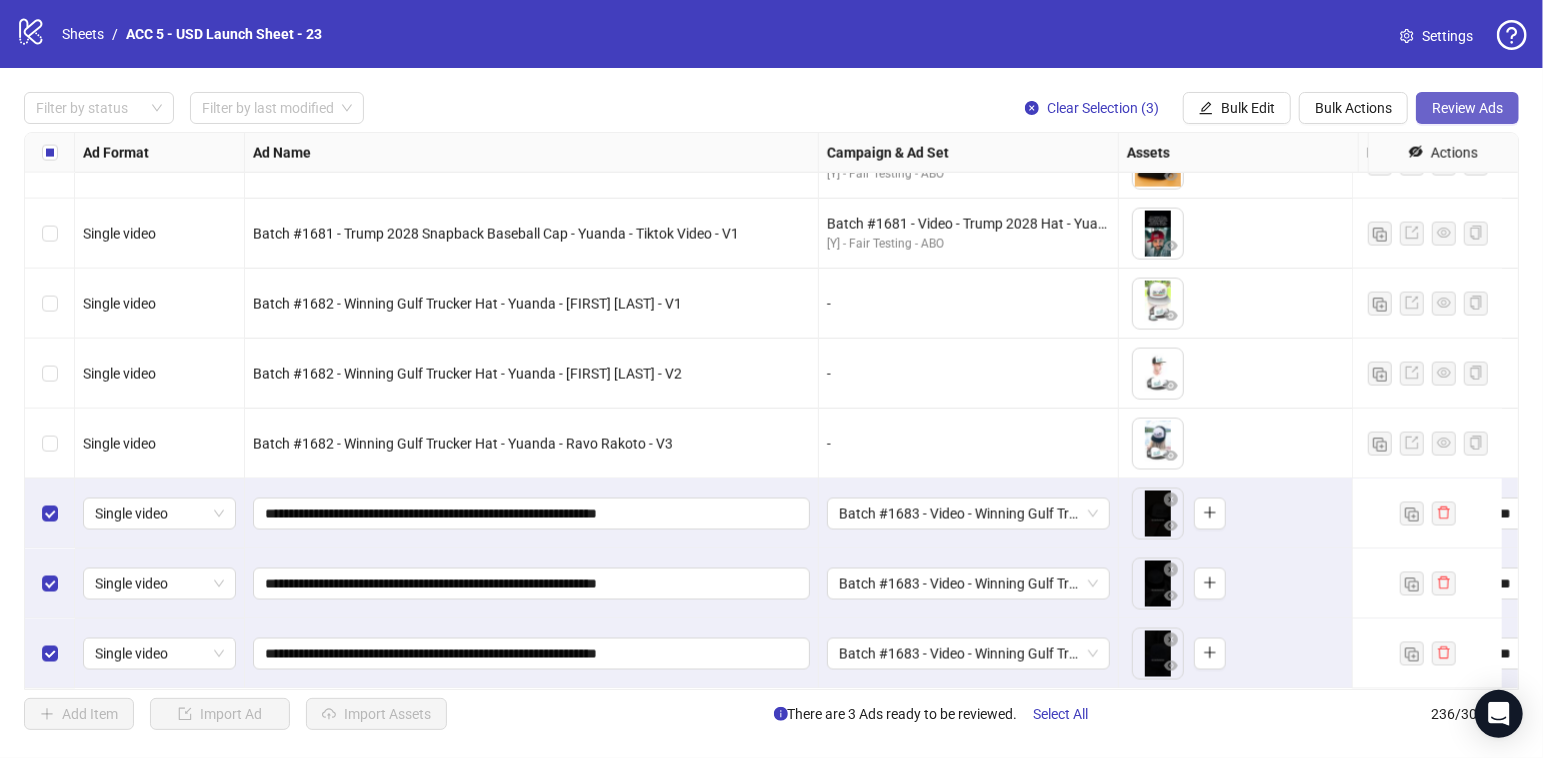 click on "Review Ads" at bounding box center [1467, 108] 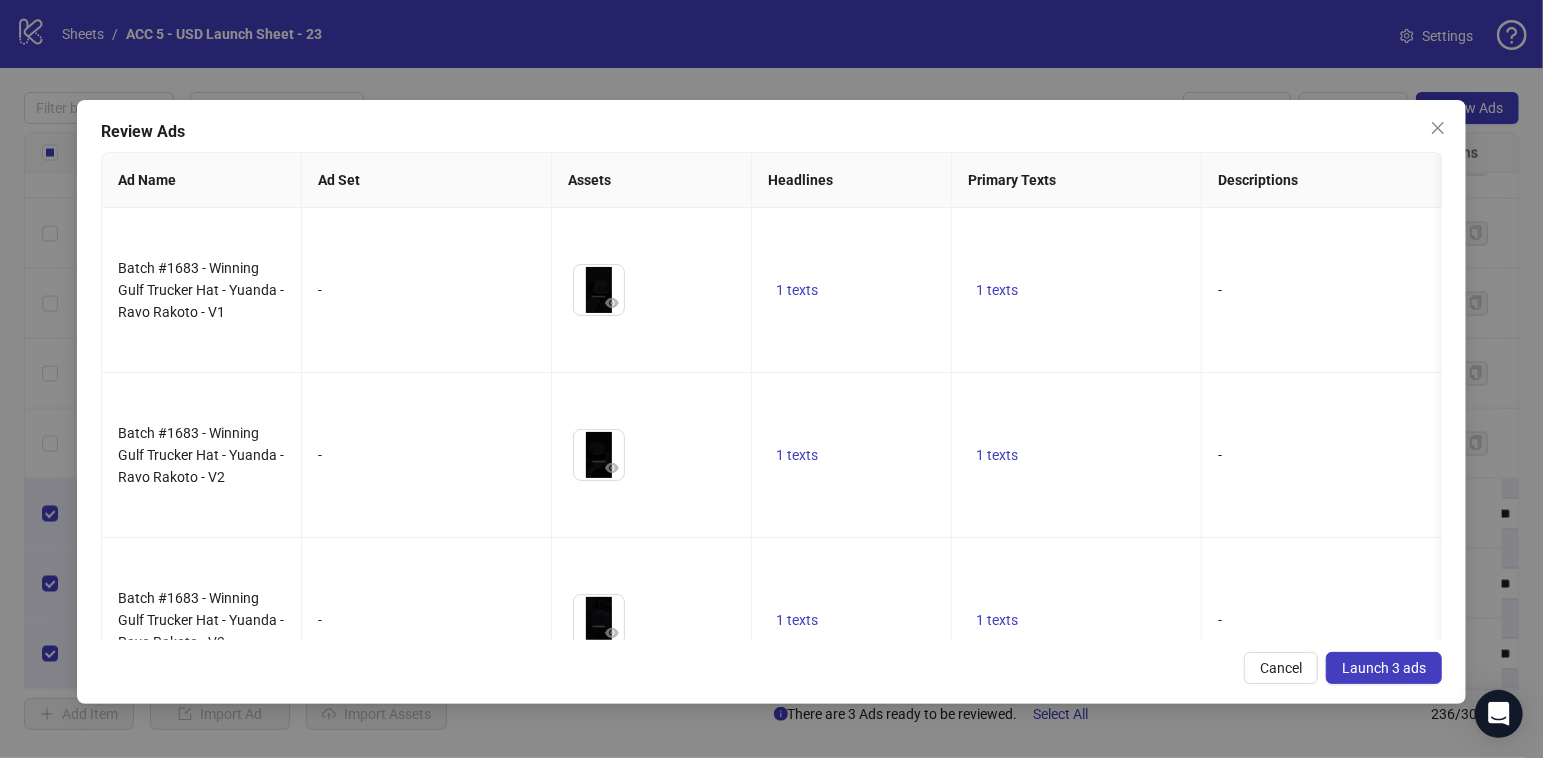 click on "Launch 3 ads" at bounding box center (1384, 668) 